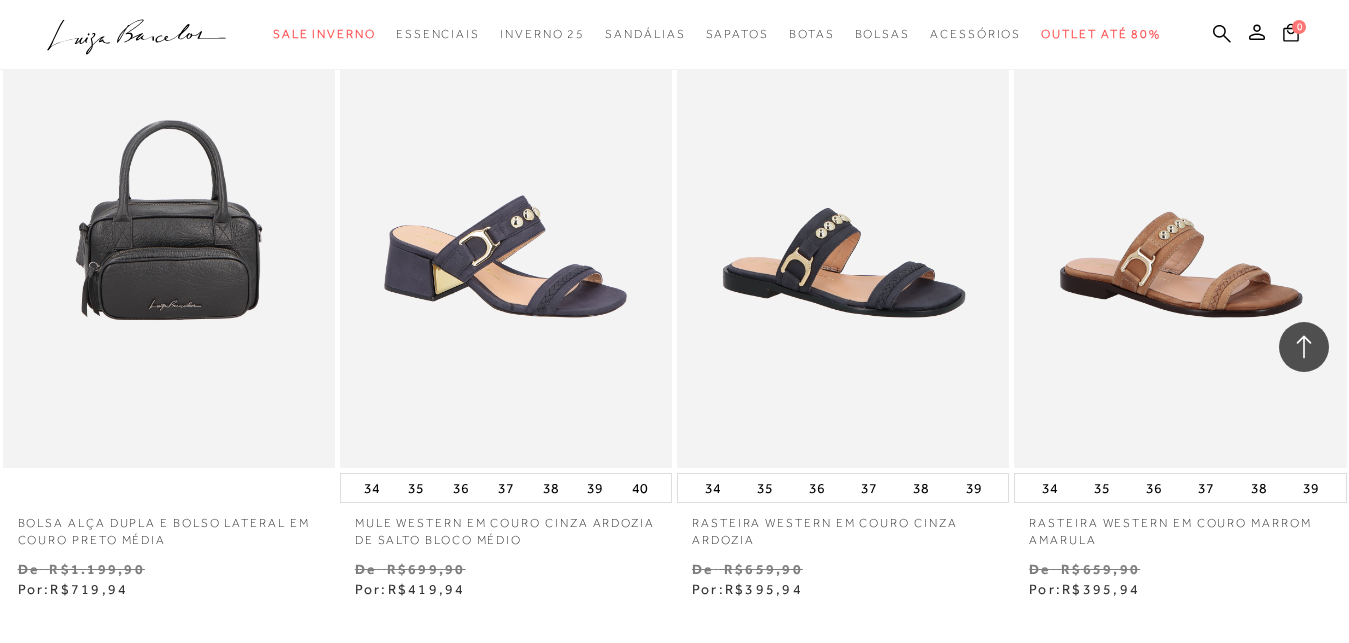 scroll, scrollTop: 3876, scrollLeft: 0, axis: vertical 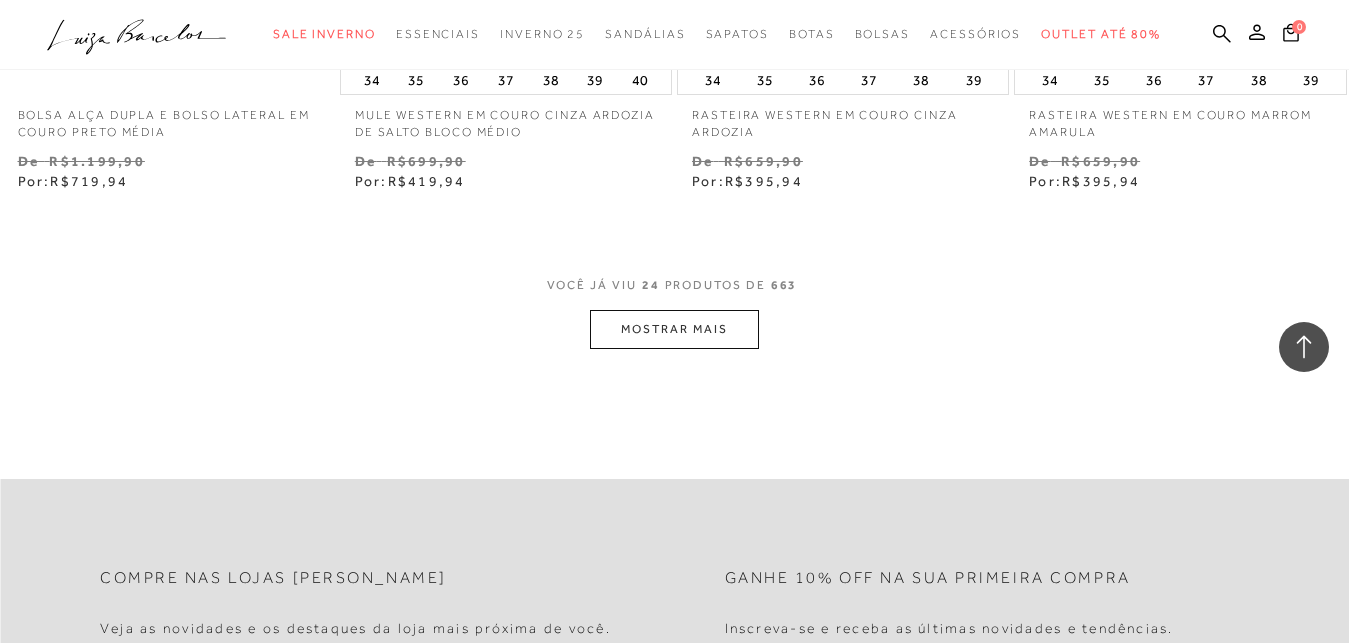 click on "MOSTRAR MAIS" at bounding box center (674, 329) 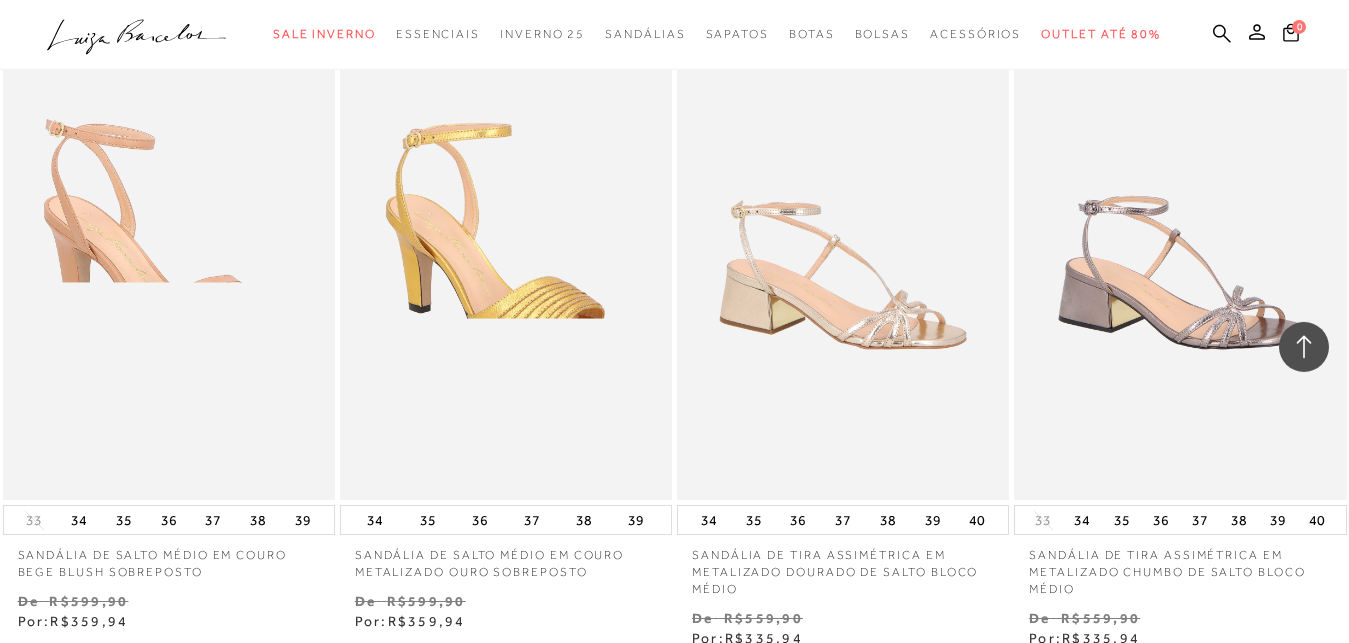 scroll, scrollTop: 7650, scrollLeft: 0, axis: vertical 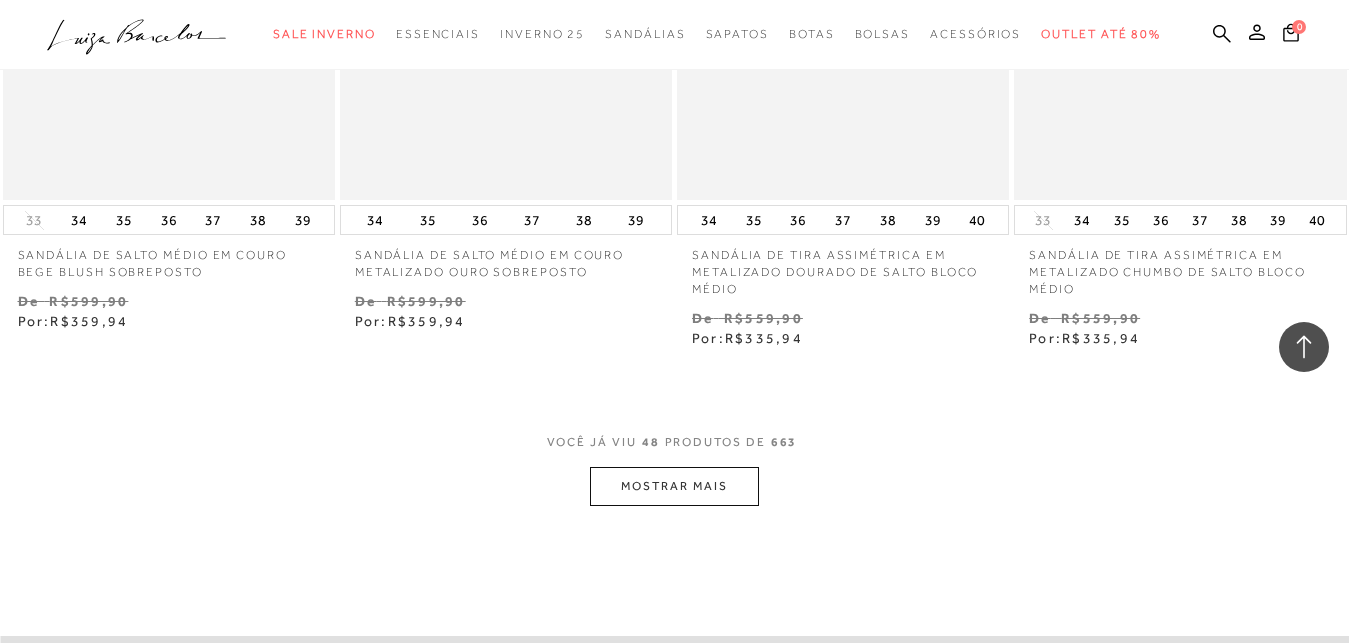click on "MOSTRAR MAIS" at bounding box center (674, 486) 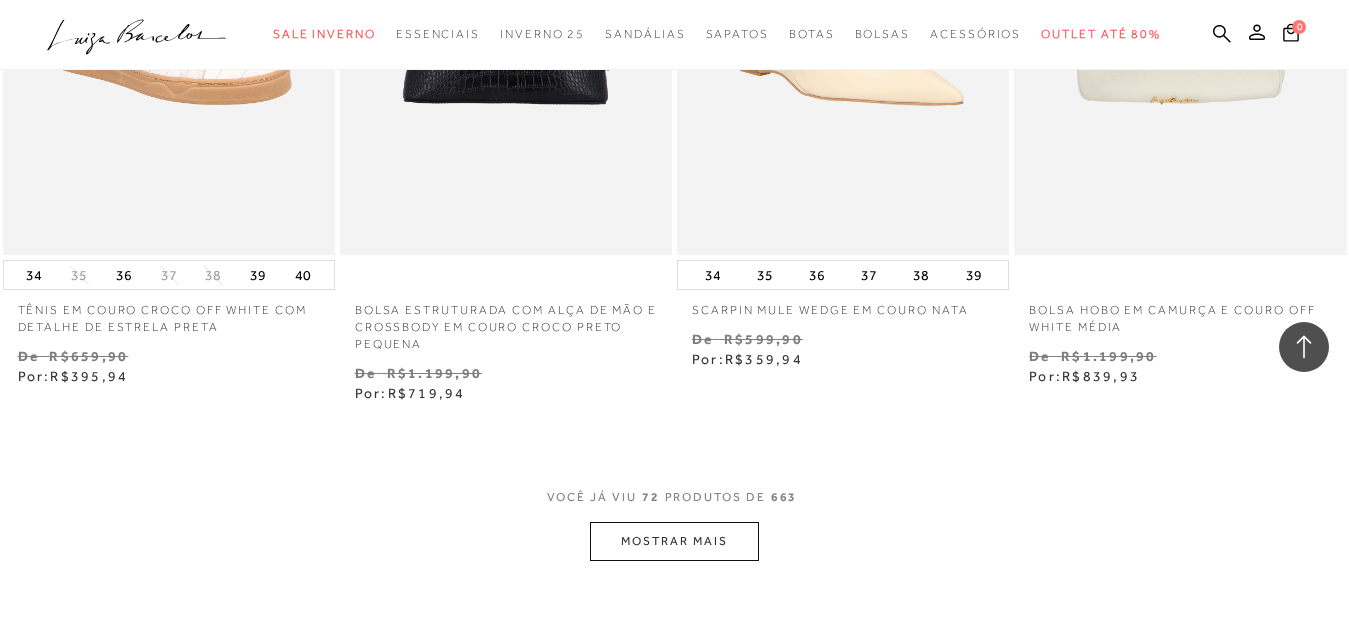 scroll, scrollTop: 11832, scrollLeft: 0, axis: vertical 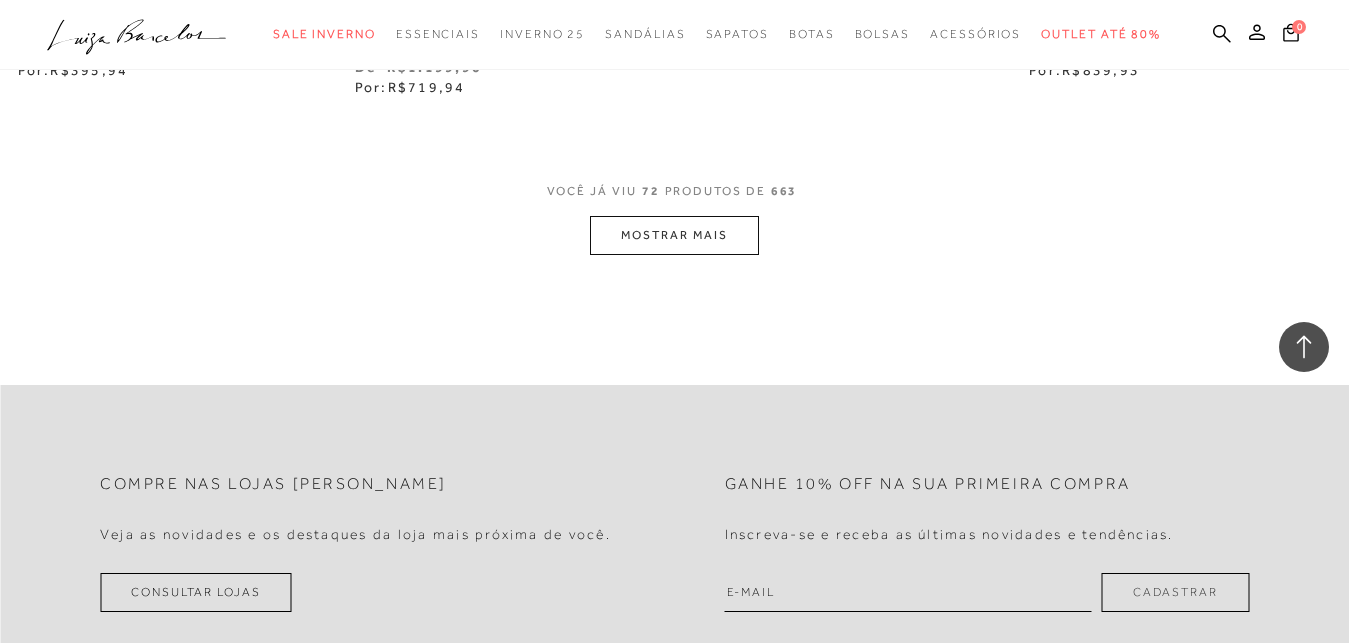 click on "MOSTRAR MAIS" at bounding box center (674, 235) 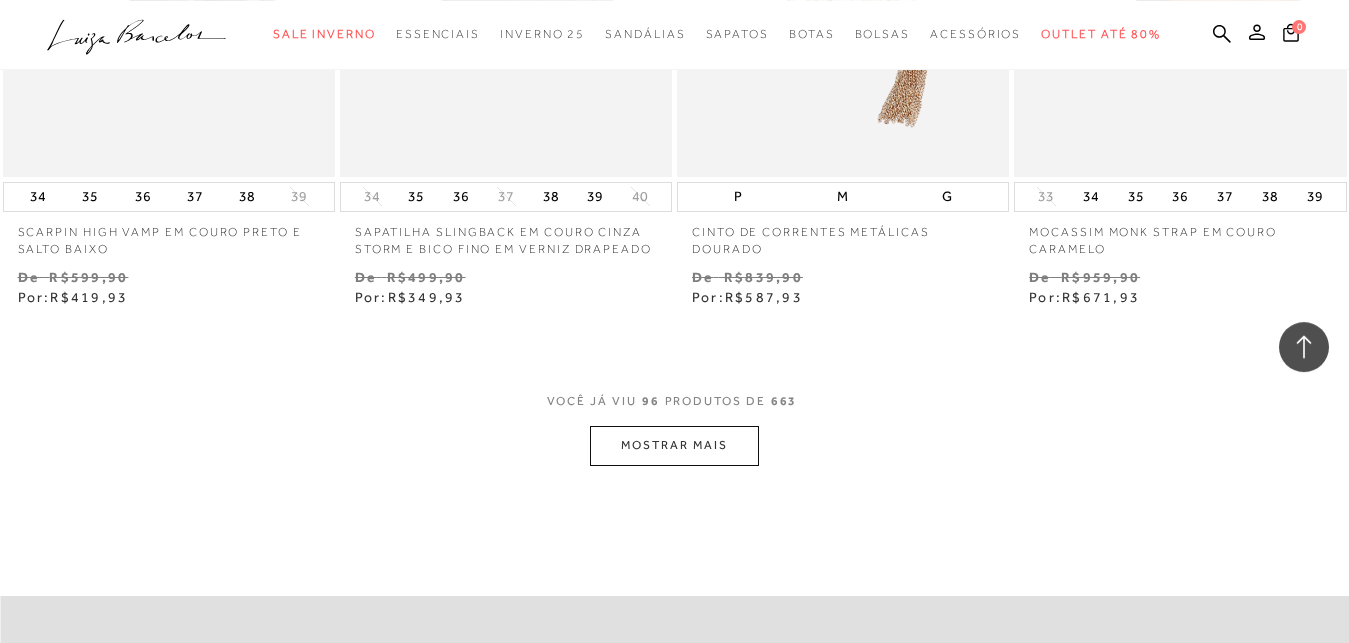 scroll, scrollTop: 15708, scrollLeft: 0, axis: vertical 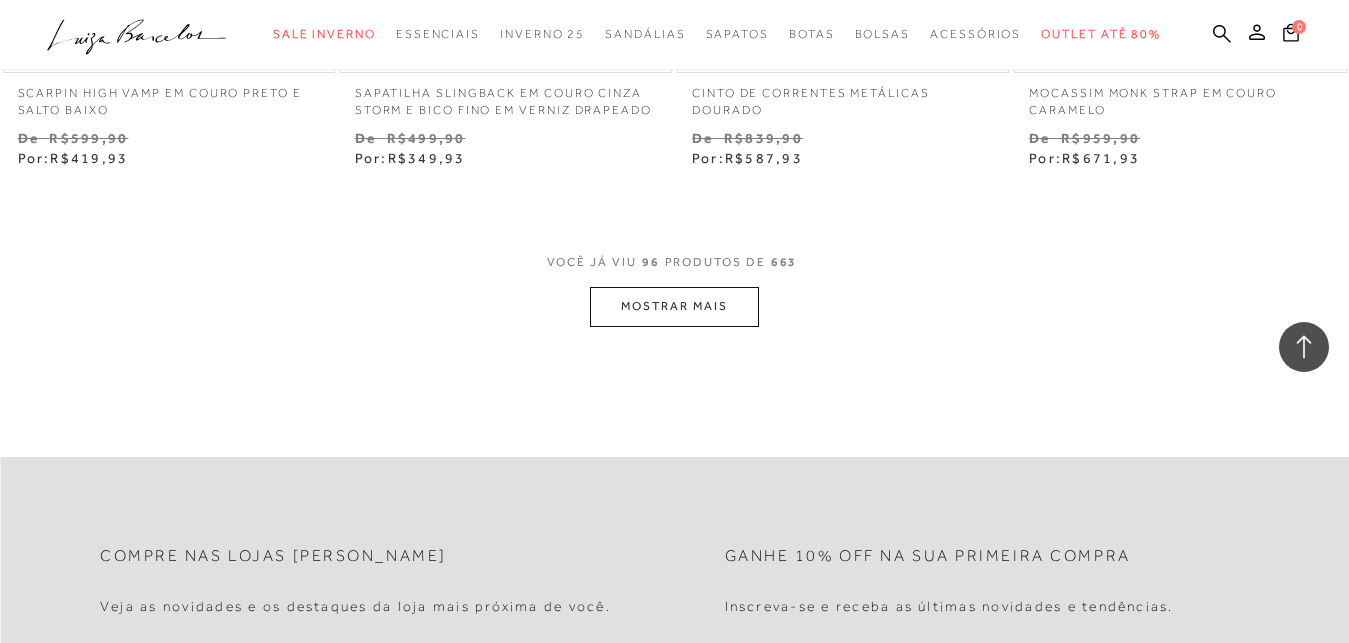 click on "MOSTRAR MAIS" at bounding box center (674, 306) 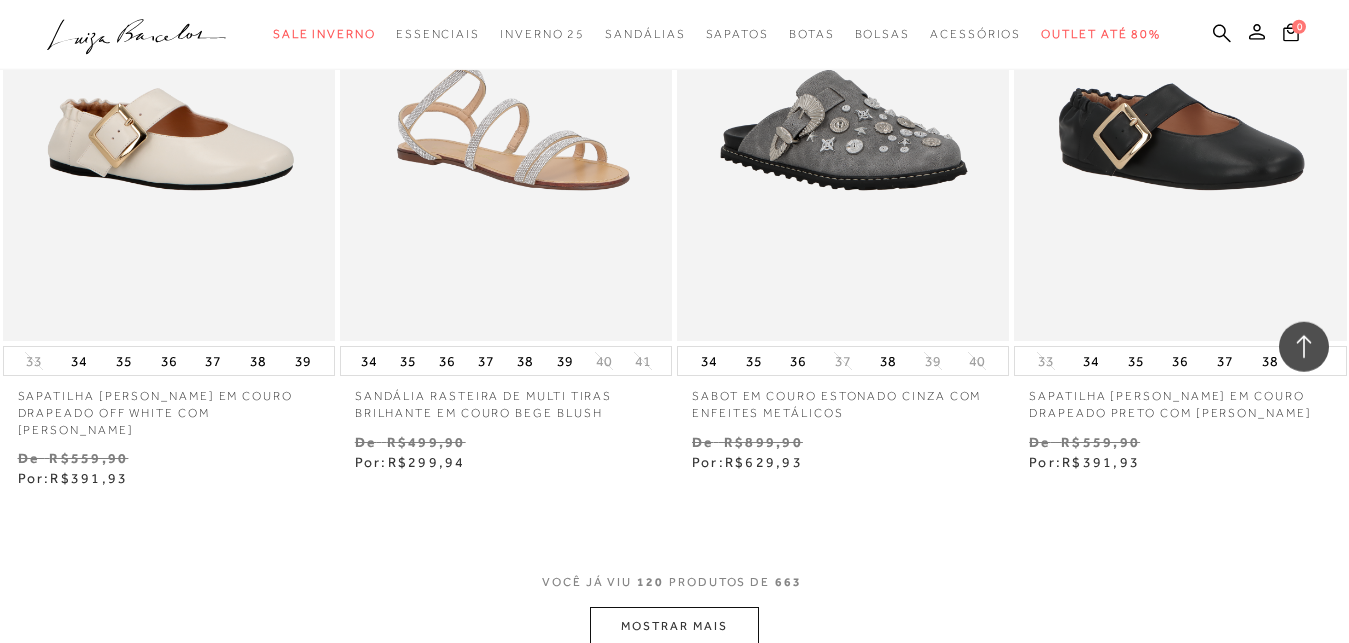 scroll, scrollTop: 19380, scrollLeft: 0, axis: vertical 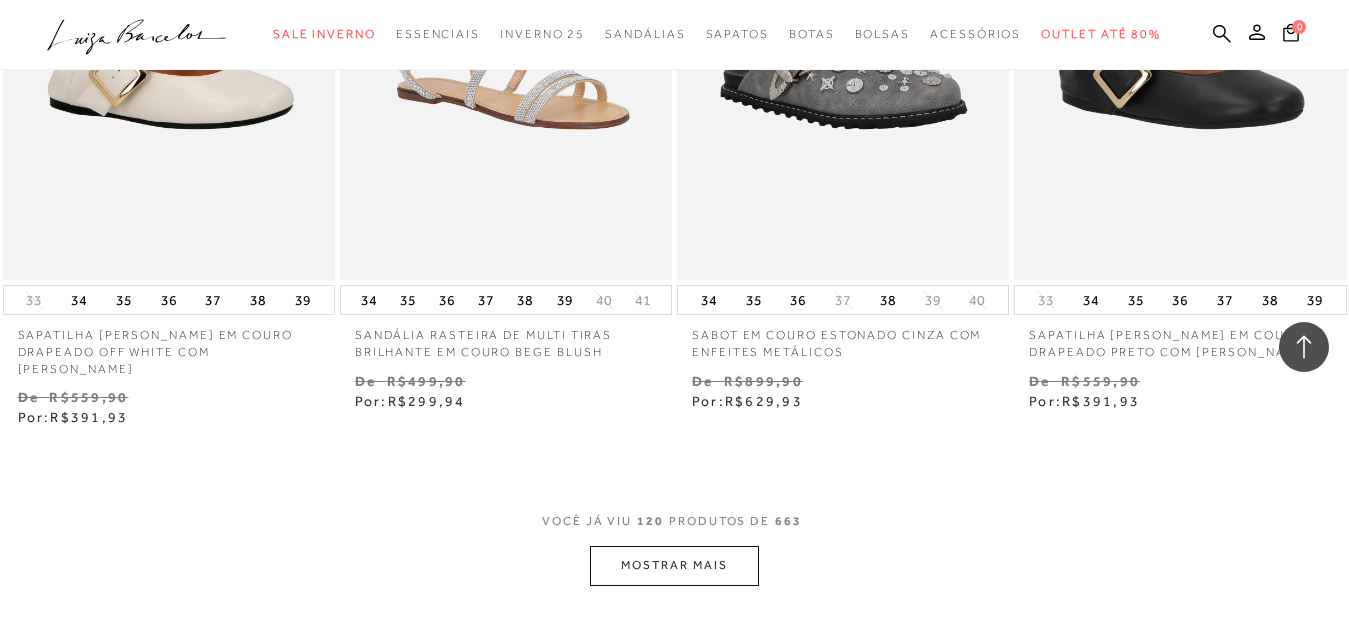 click on "MOSTRAR MAIS" at bounding box center [674, 565] 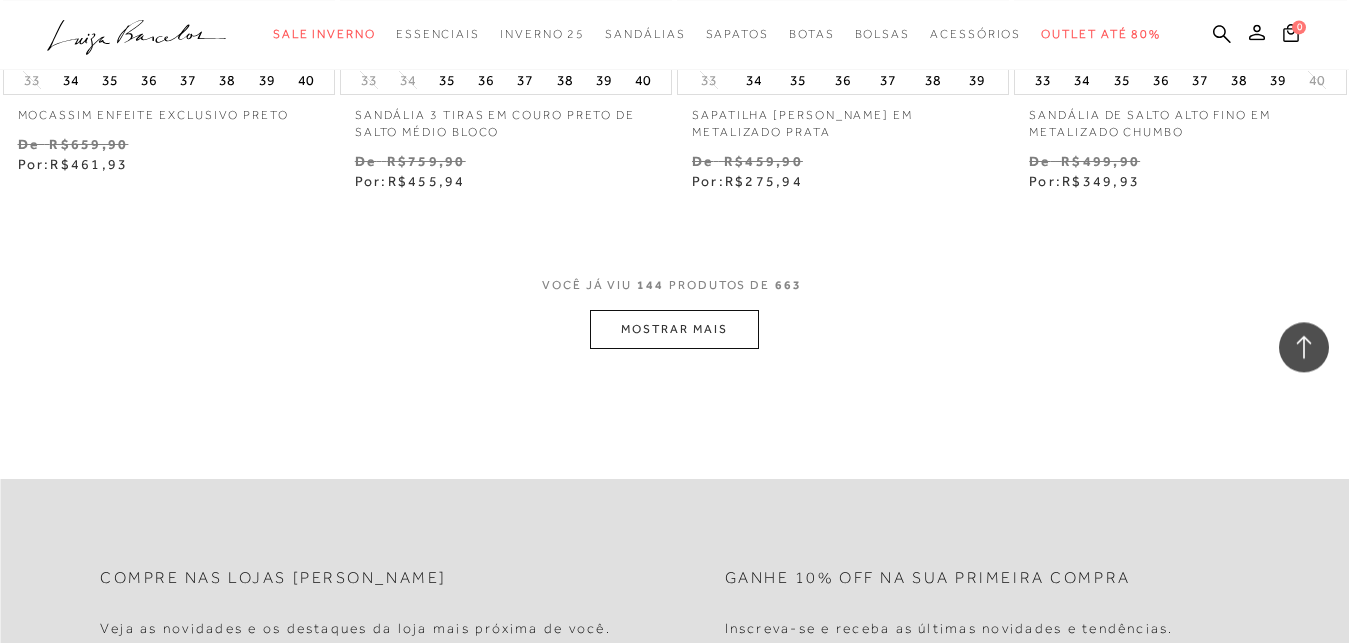 scroll, scrollTop: 23562, scrollLeft: 0, axis: vertical 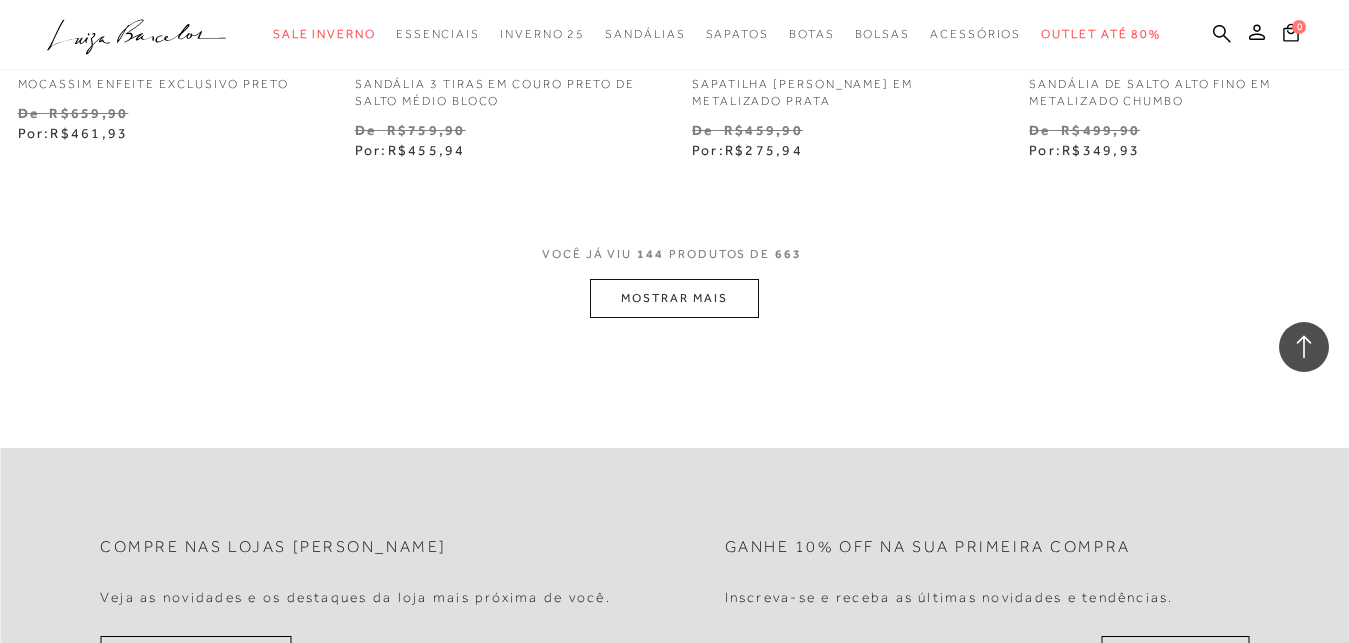 click on "MOSTRAR MAIS" at bounding box center [674, 298] 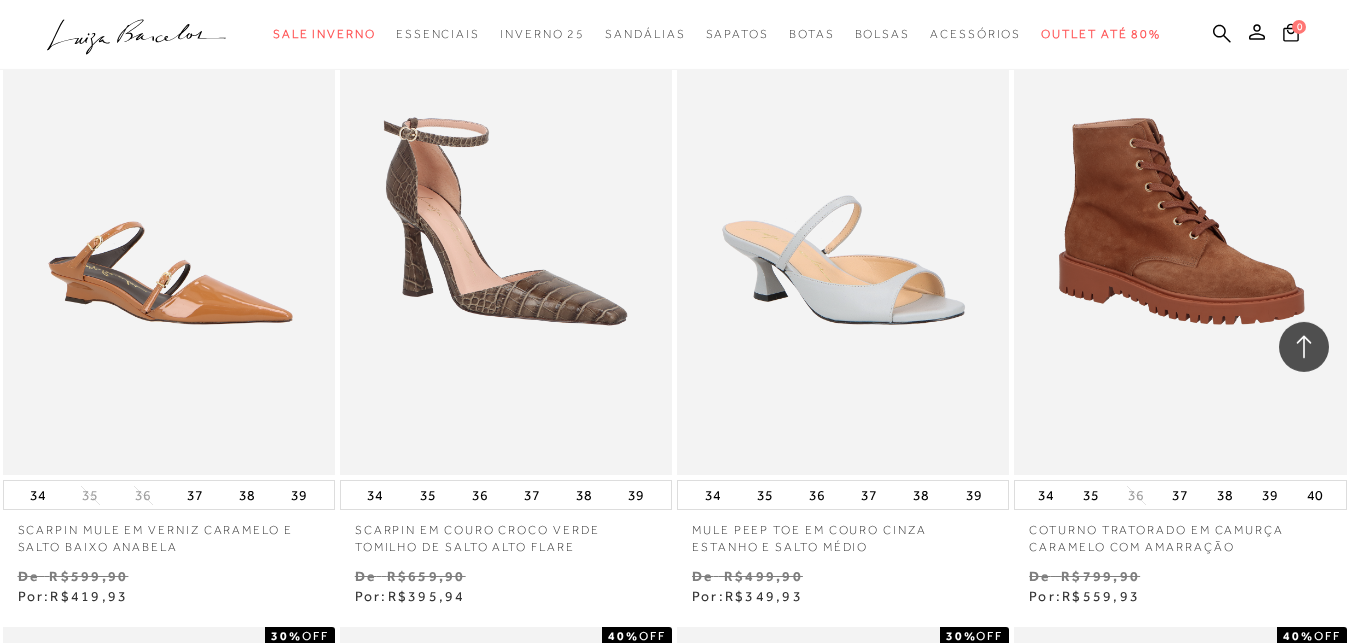 scroll, scrollTop: 23766, scrollLeft: 0, axis: vertical 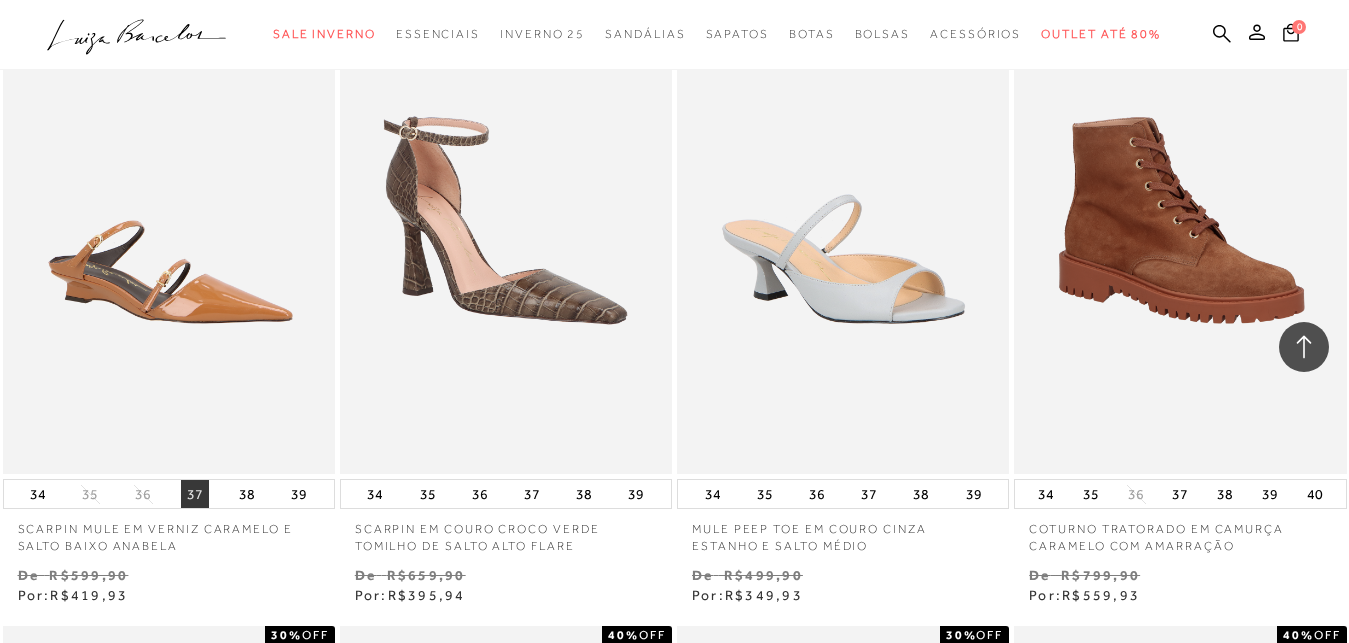 click on "37" at bounding box center [195, 494] 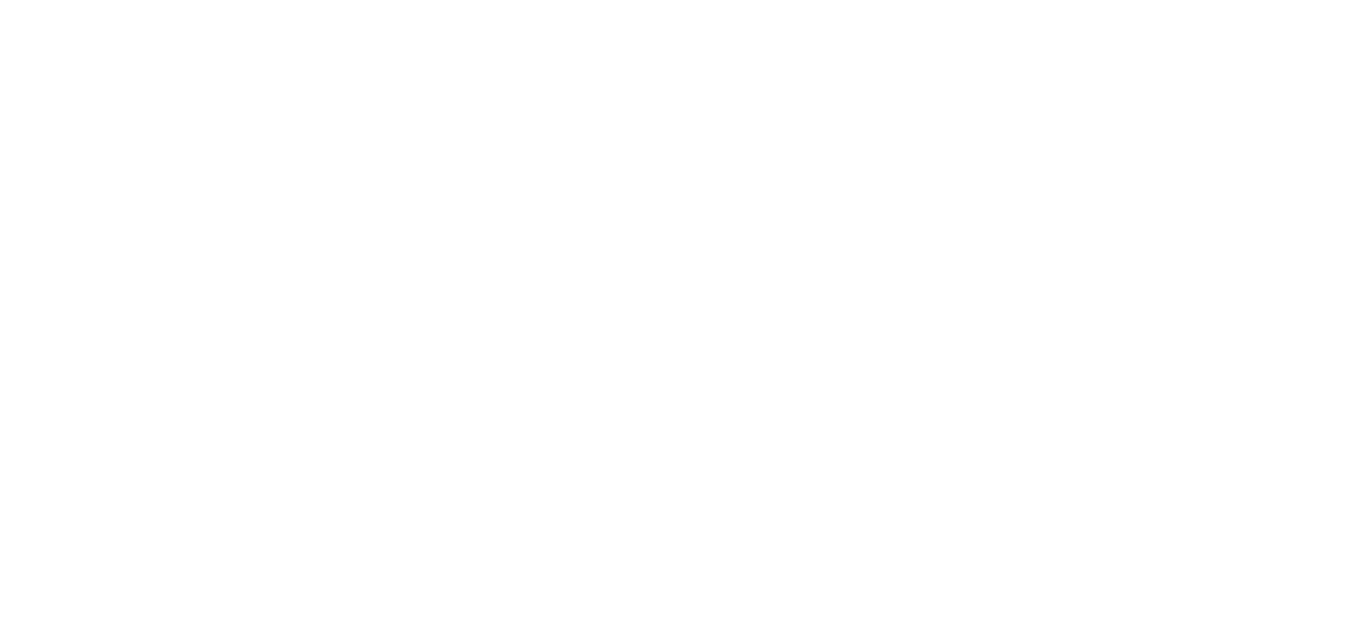 scroll, scrollTop: 0, scrollLeft: 0, axis: both 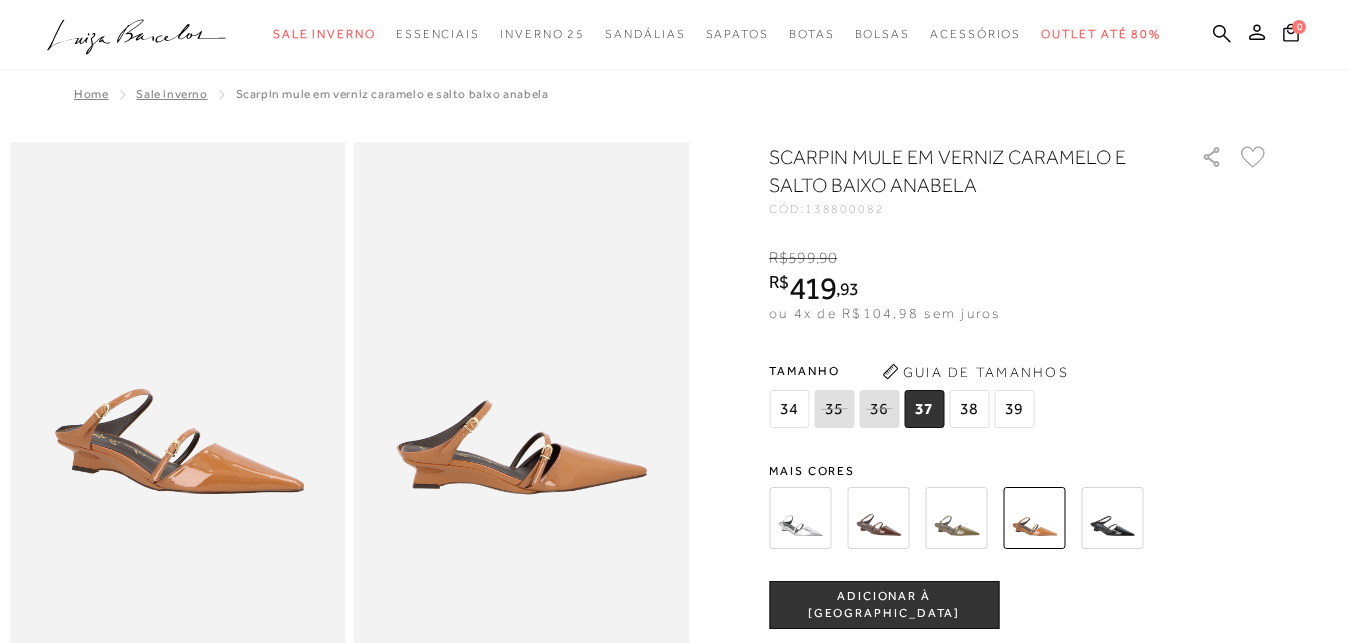 click on "ADICIONAR À [GEOGRAPHIC_DATA]" at bounding box center [884, 605] 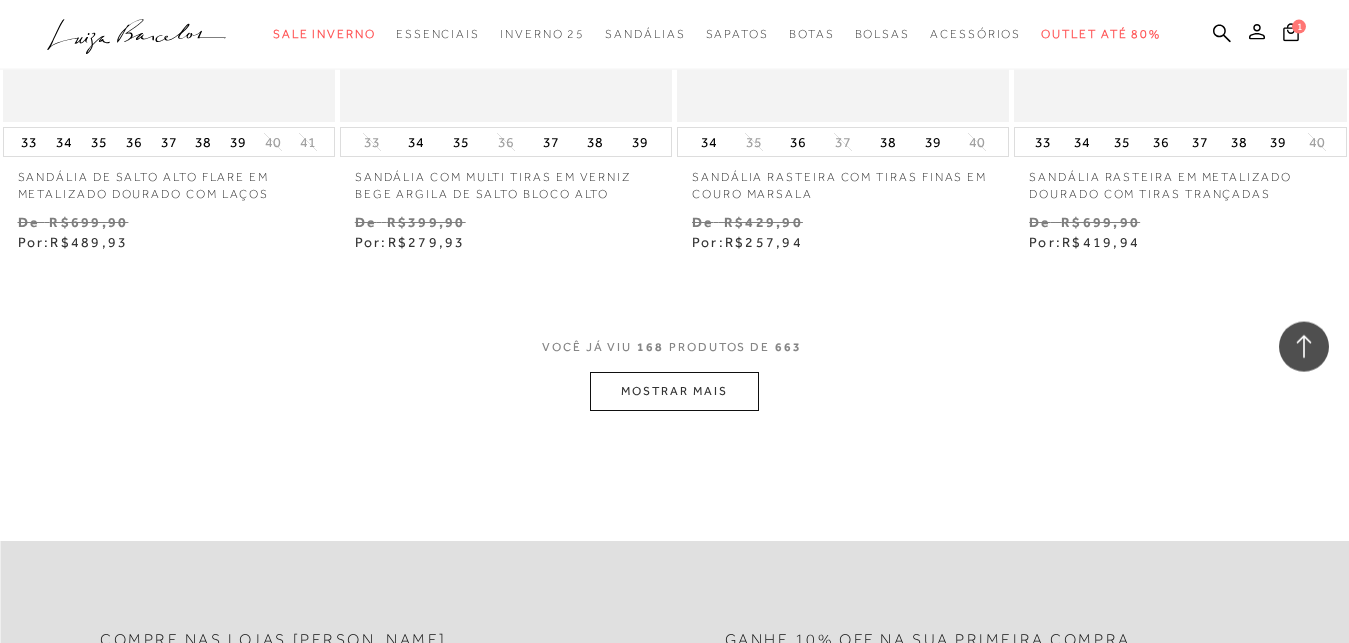 scroll, scrollTop: 27438, scrollLeft: 0, axis: vertical 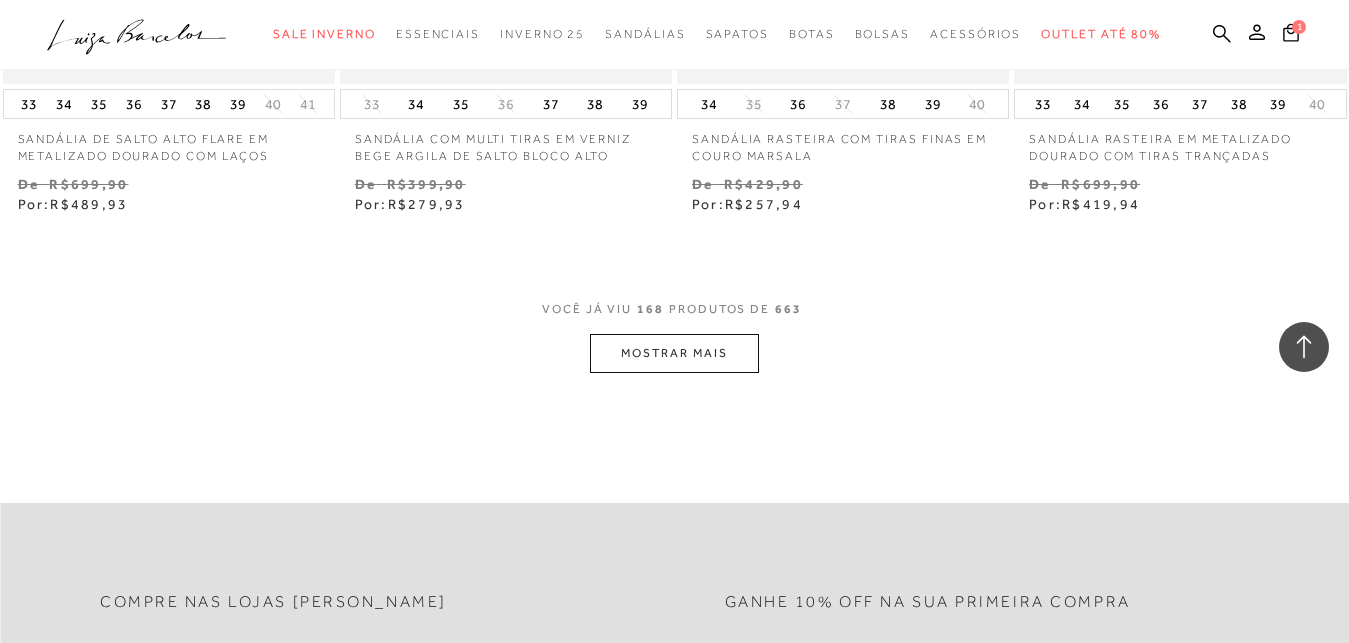 click on "MOSTRAR MAIS" at bounding box center [674, 353] 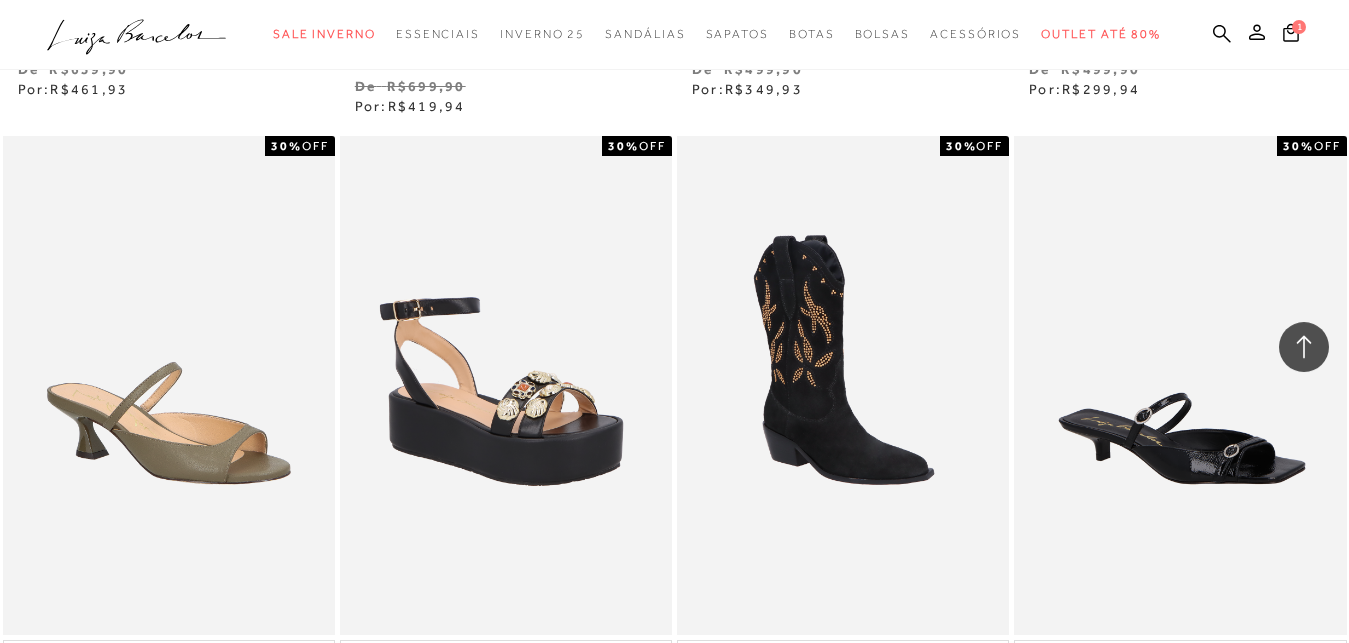 scroll, scrollTop: 28356, scrollLeft: 0, axis: vertical 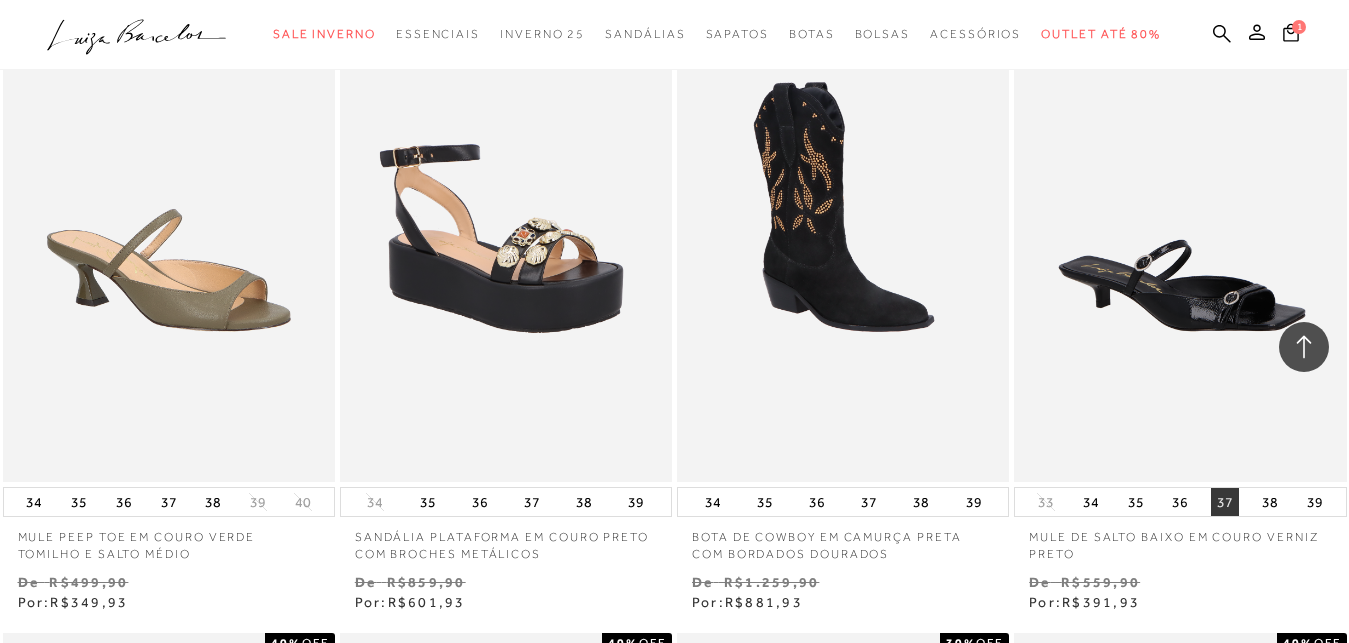 click on "37" at bounding box center [1225, 502] 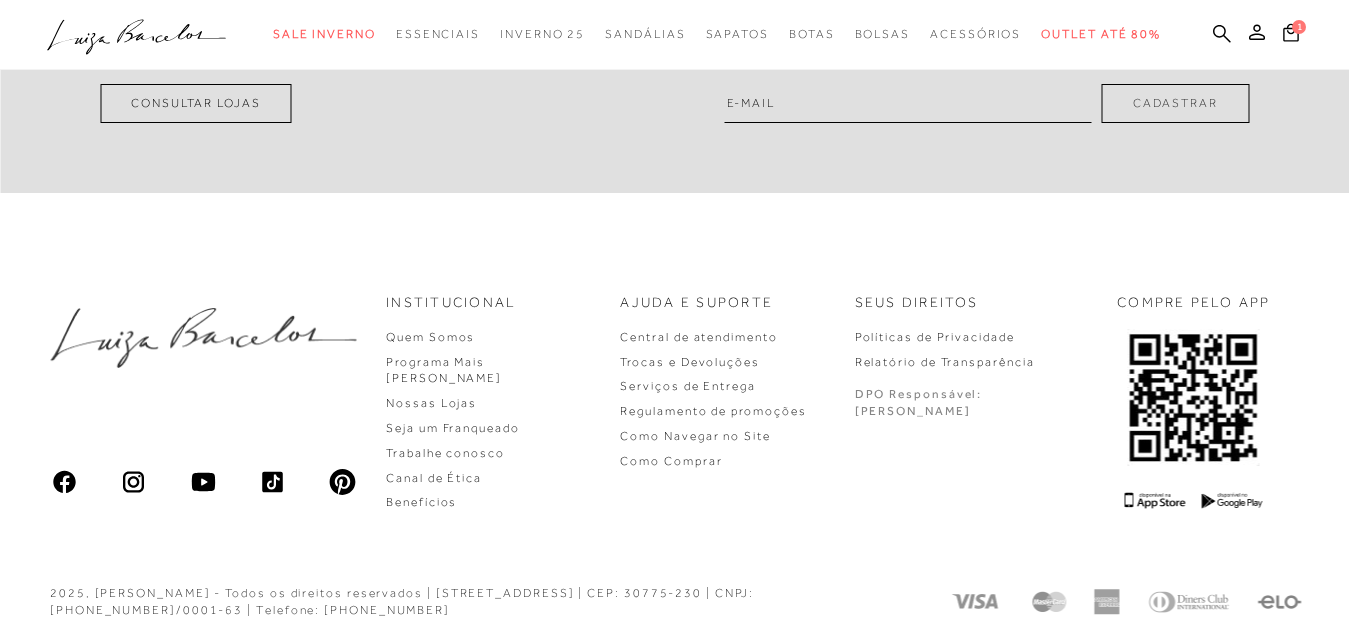 scroll, scrollTop: 0, scrollLeft: 0, axis: both 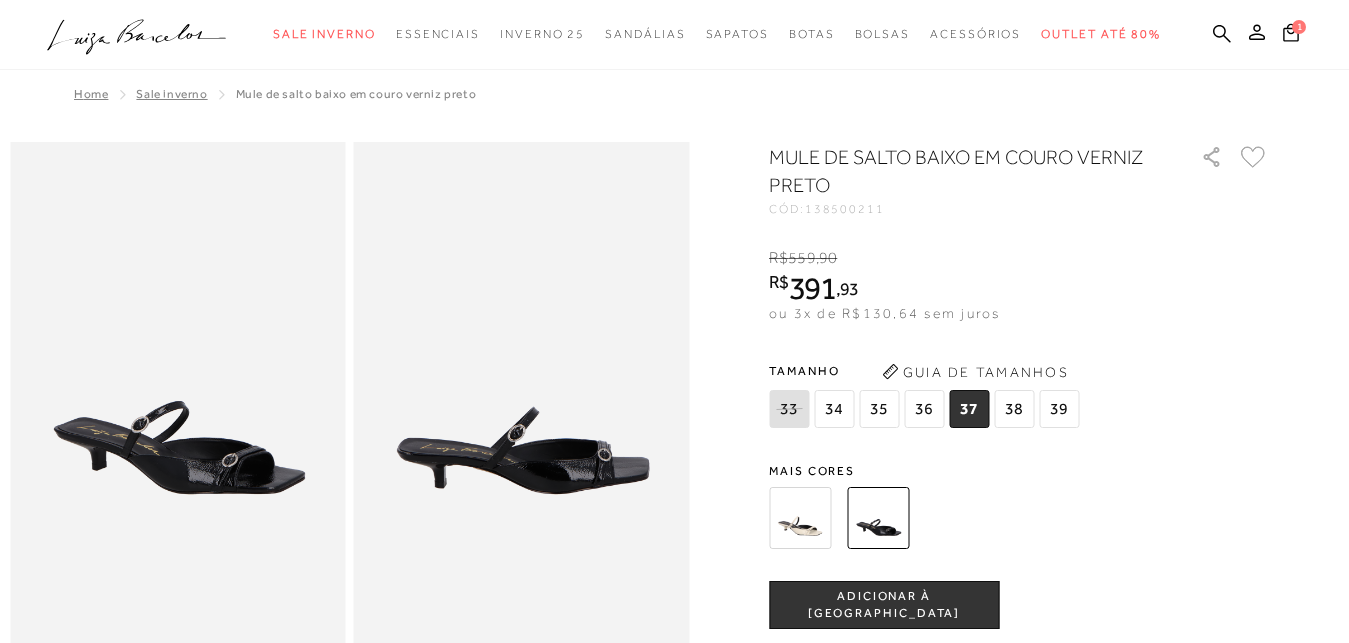 click on "ADICIONAR À [GEOGRAPHIC_DATA]" at bounding box center (884, 605) 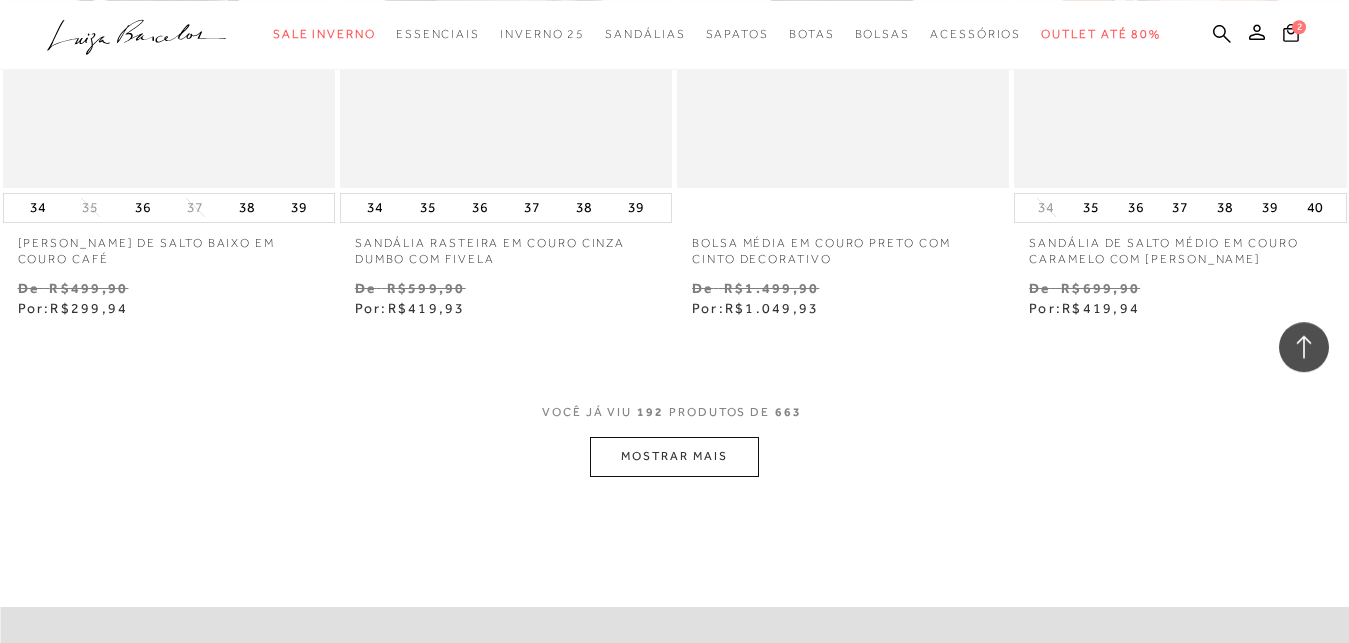 scroll, scrollTop: 31416, scrollLeft: 0, axis: vertical 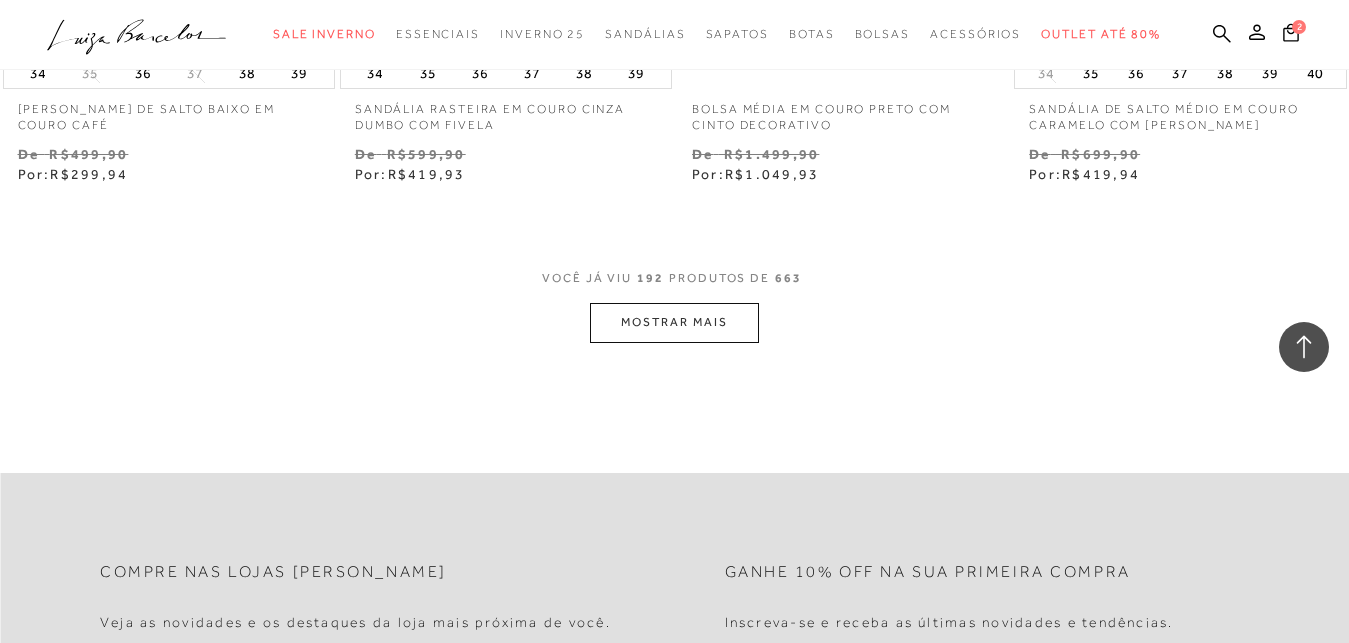 click on "MOSTRAR MAIS" at bounding box center (674, 322) 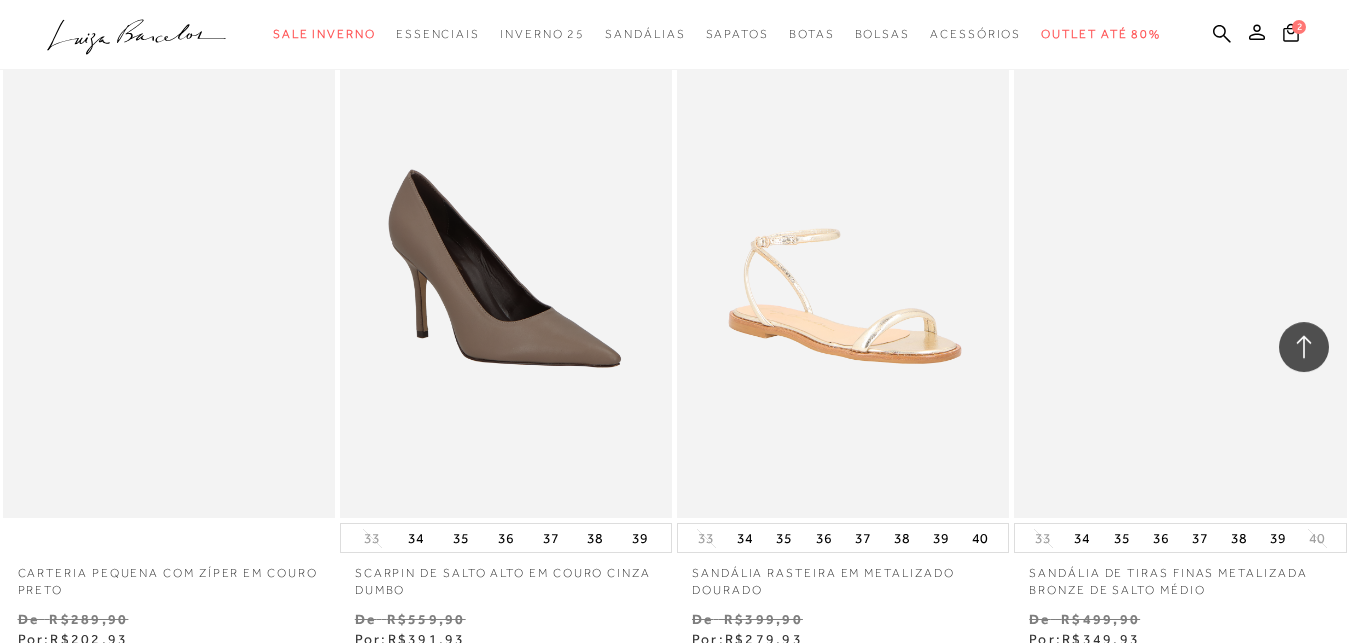 scroll, scrollTop: 35292, scrollLeft: 0, axis: vertical 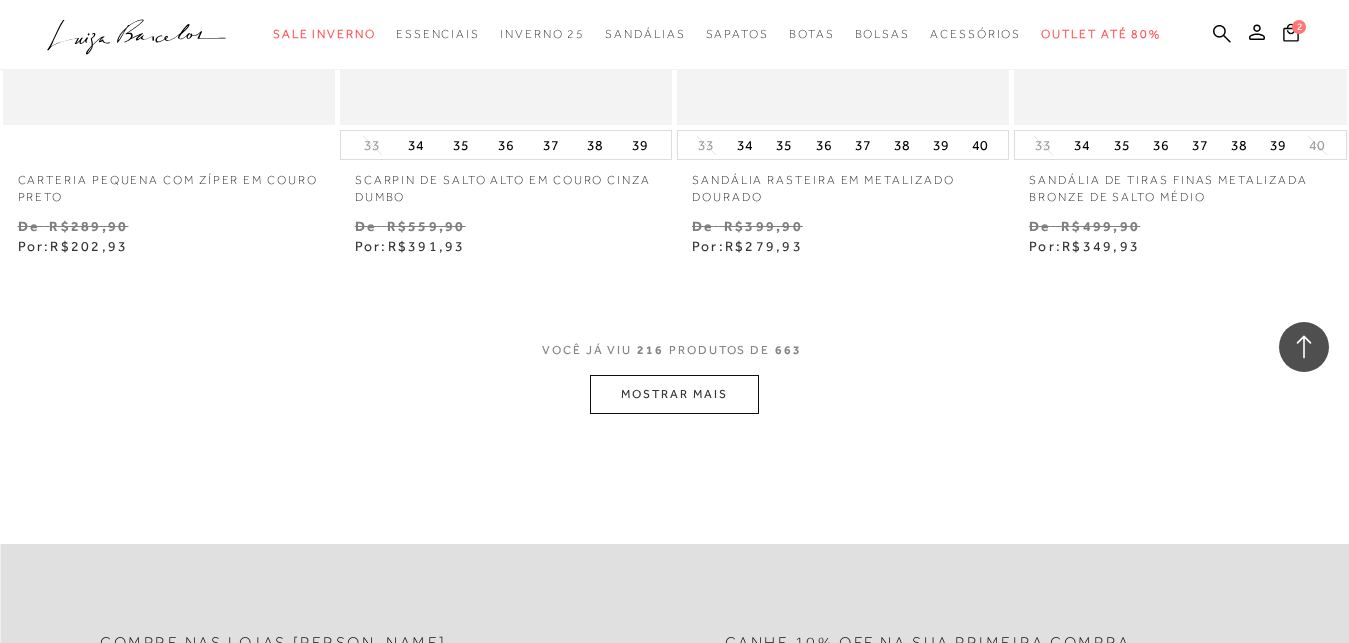 click on "MOSTRAR MAIS" at bounding box center (674, 394) 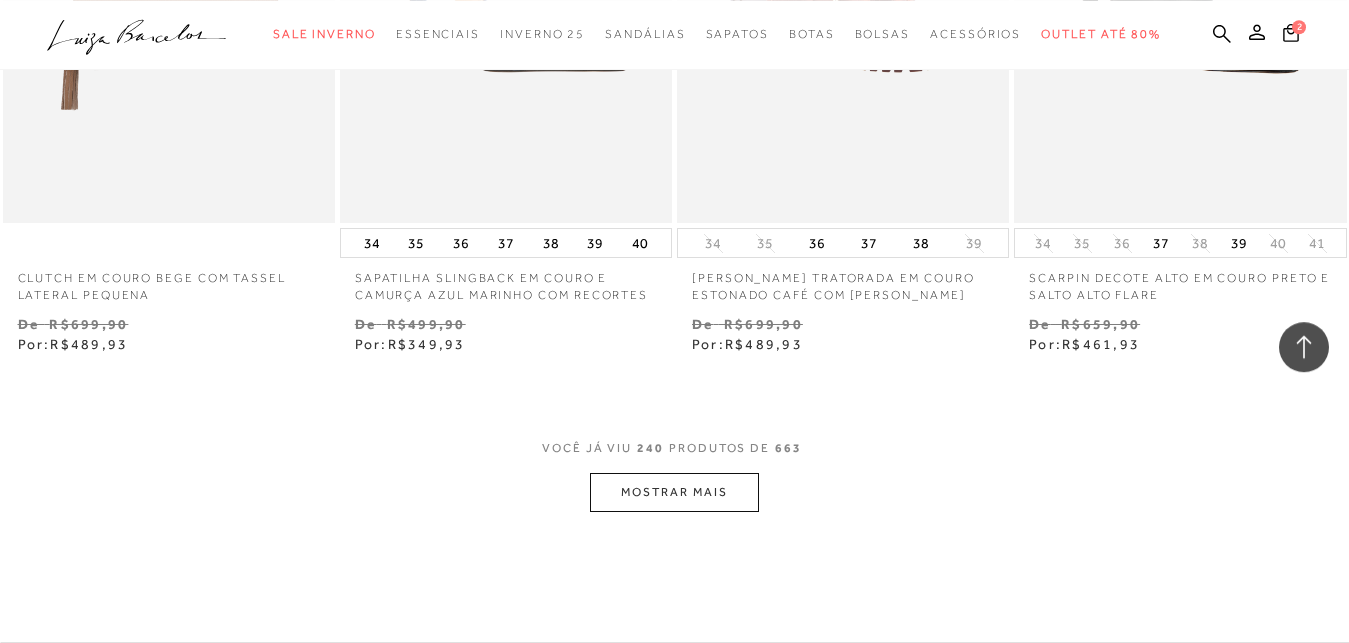 scroll, scrollTop: 39270, scrollLeft: 0, axis: vertical 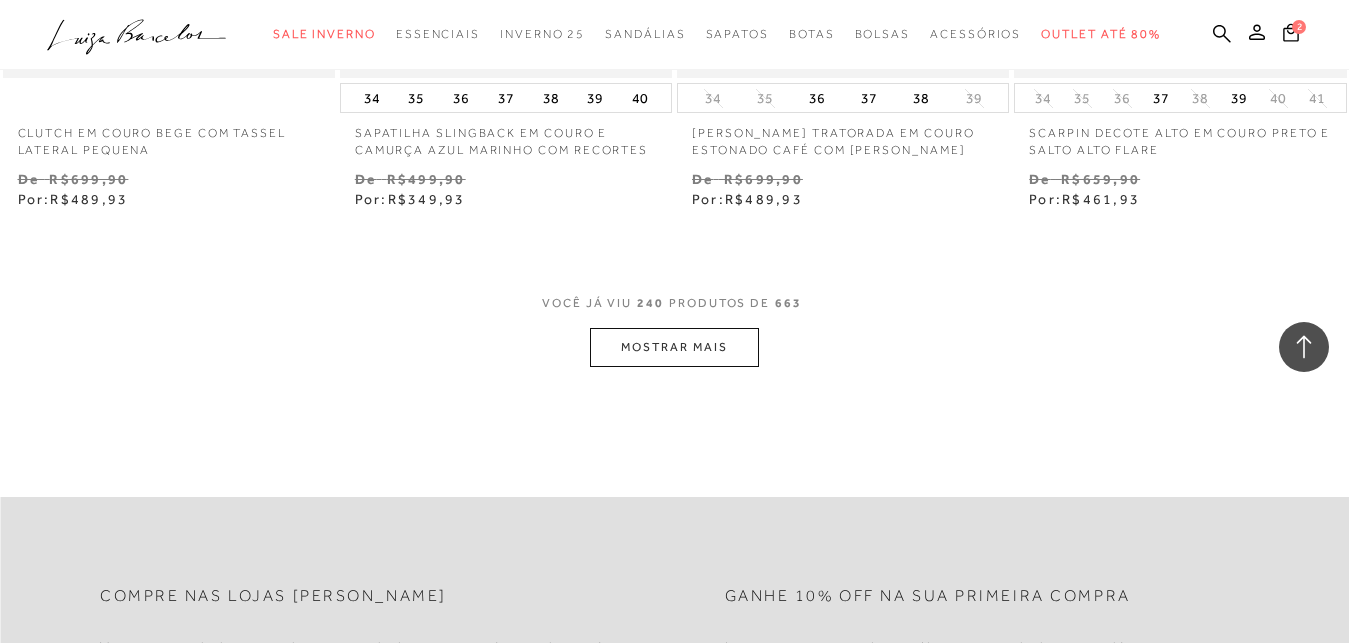 click on "MOSTRAR MAIS" at bounding box center (674, 347) 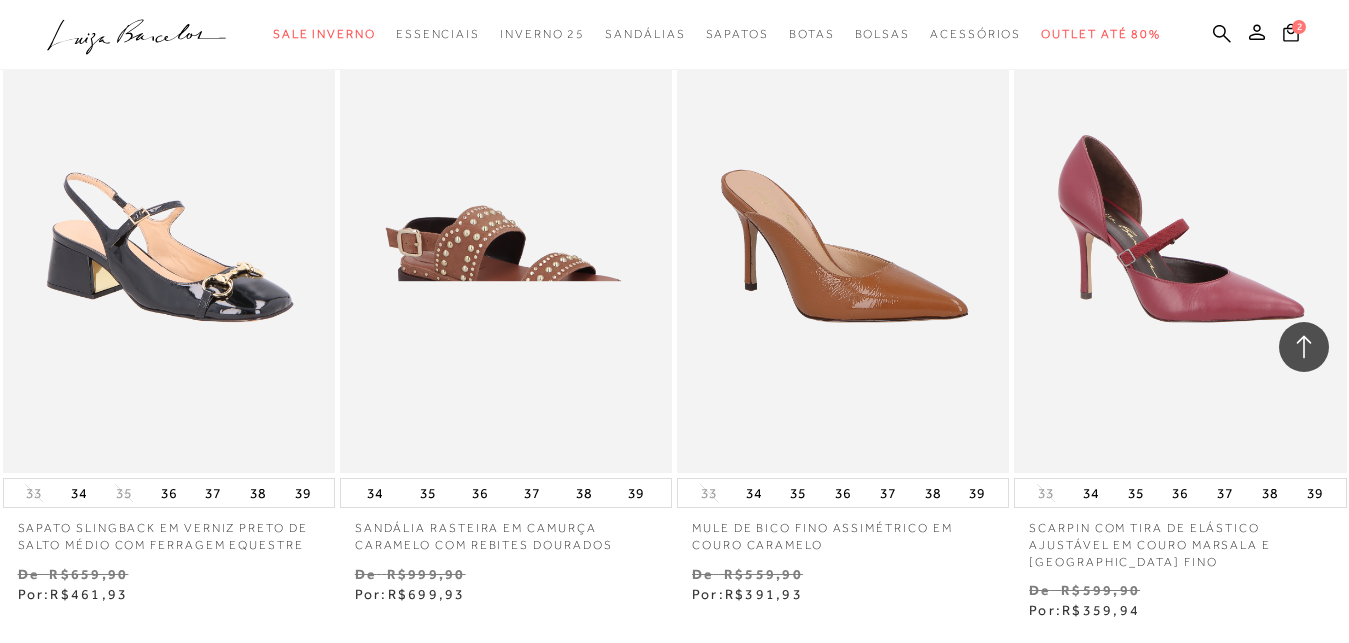 scroll, scrollTop: 43248, scrollLeft: 0, axis: vertical 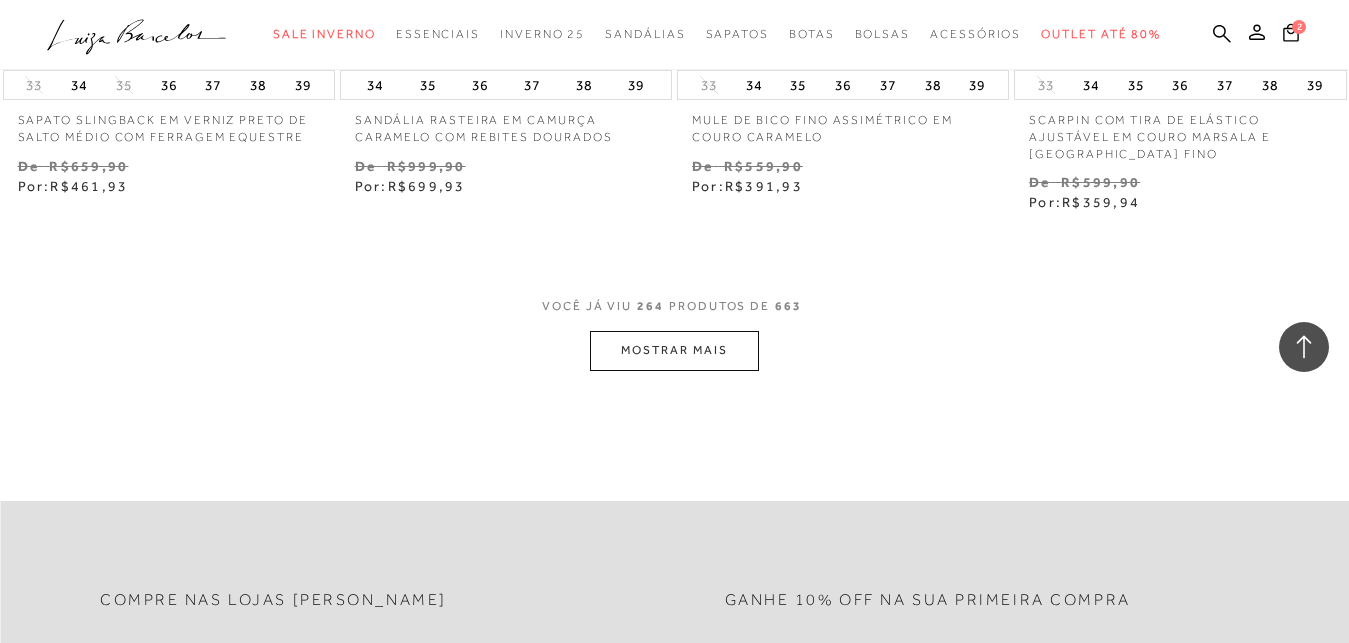 click on "MOSTRAR MAIS" at bounding box center [674, 350] 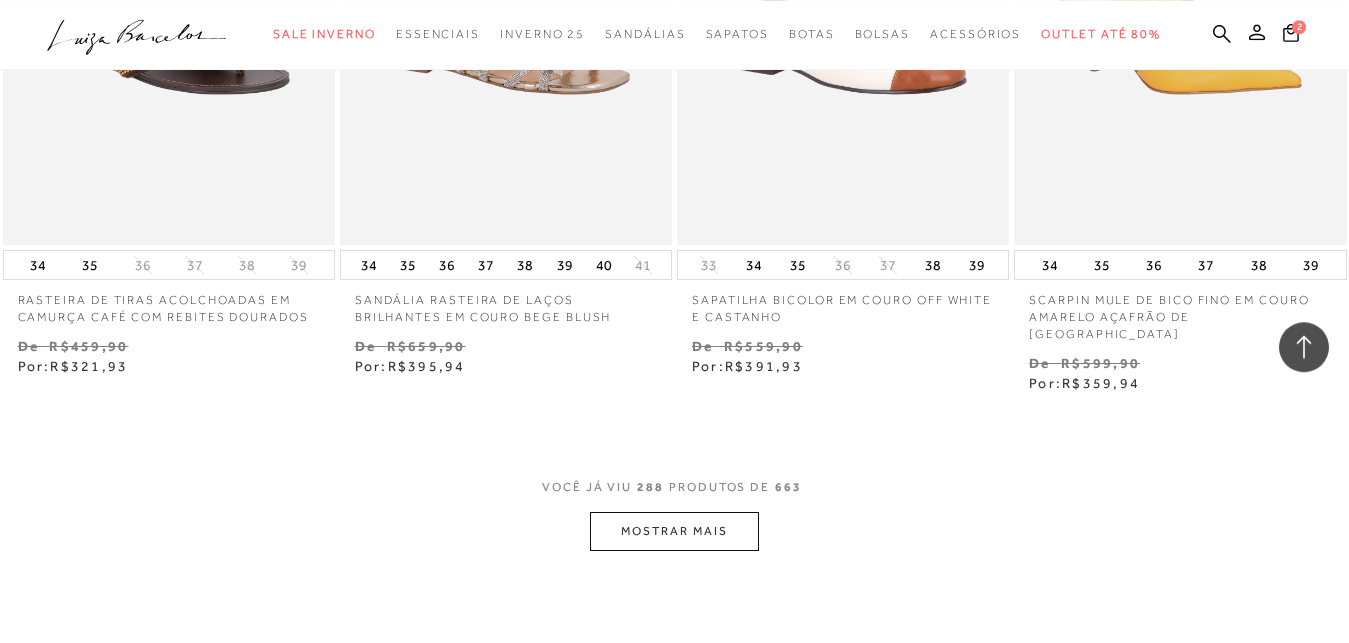 scroll, scrollTop: 47124, scrollLeft: 0, axis: vertical 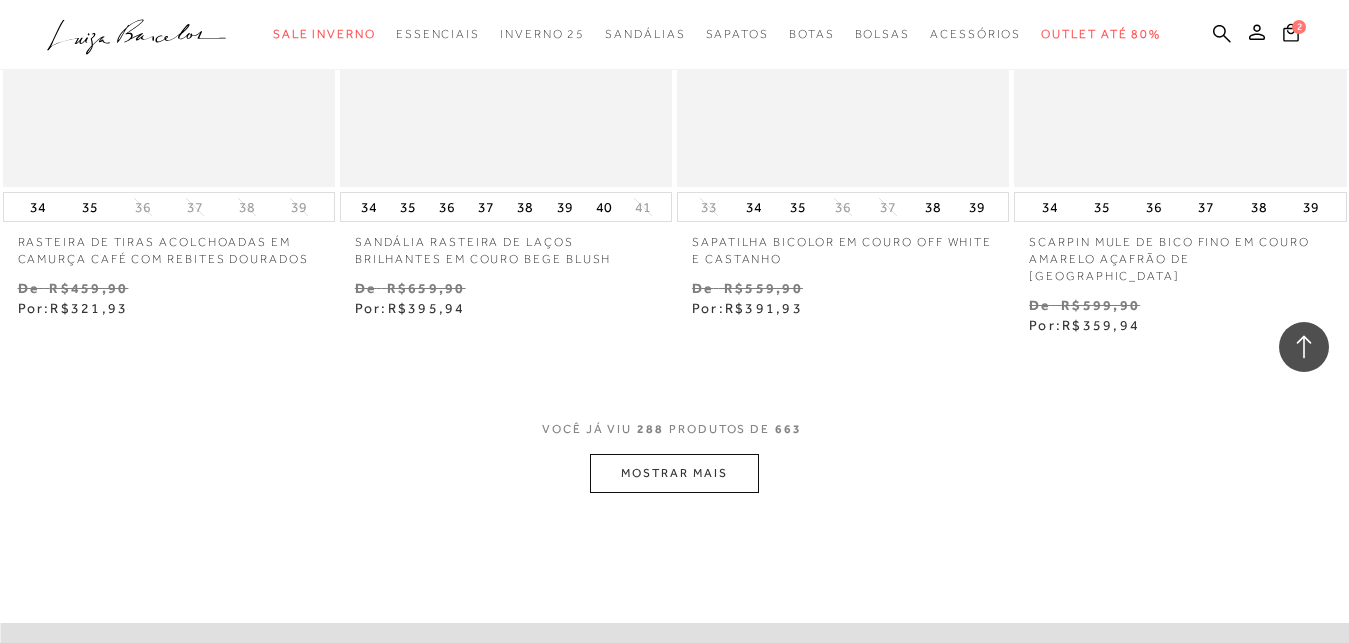 click on "MOSTRAR MAIS" at bounding box center (674, 473) 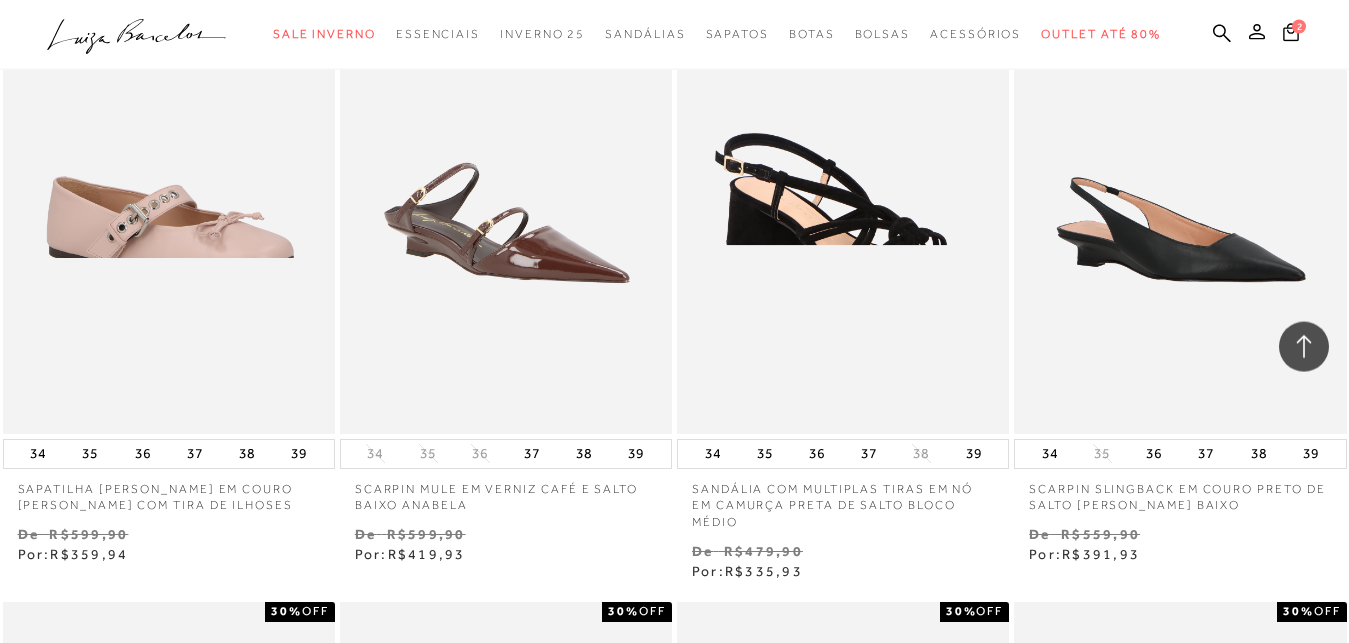 scroll, scrollTop: 50184, scrollLeft: 0, axis: vertical 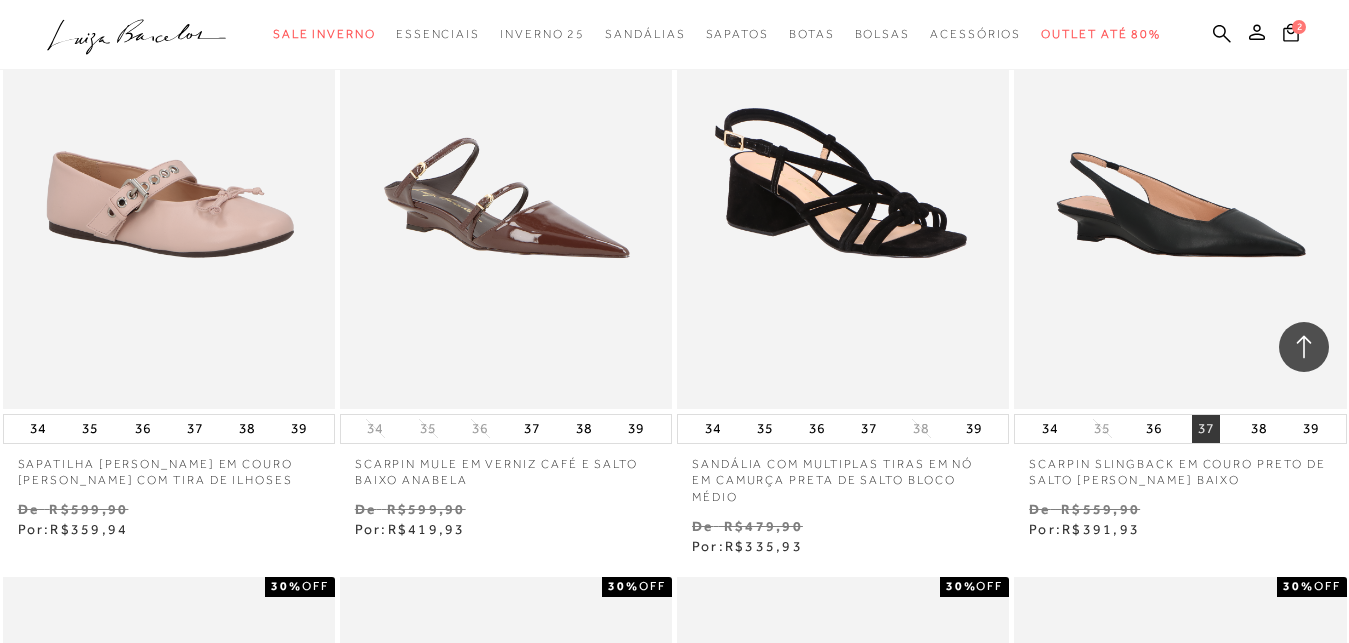click on "37" at bounding box center [1206, 429] 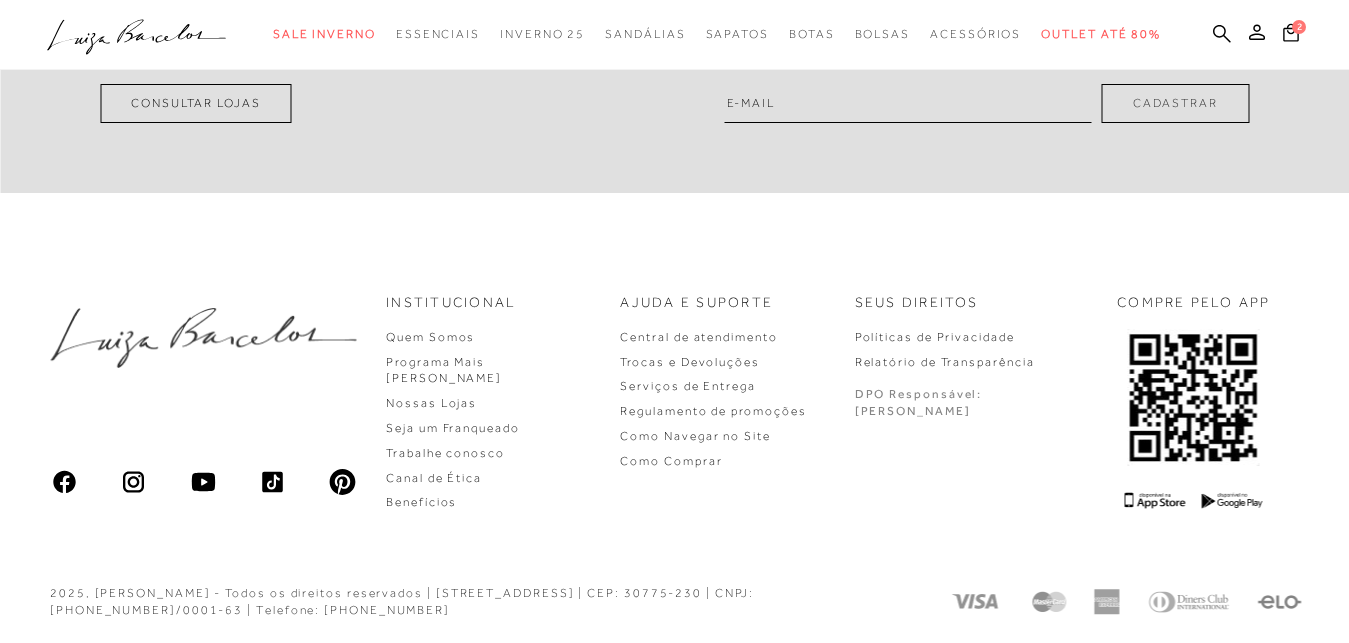 scroll, scrollTop: 0, scrollLeft: 0, axis: both 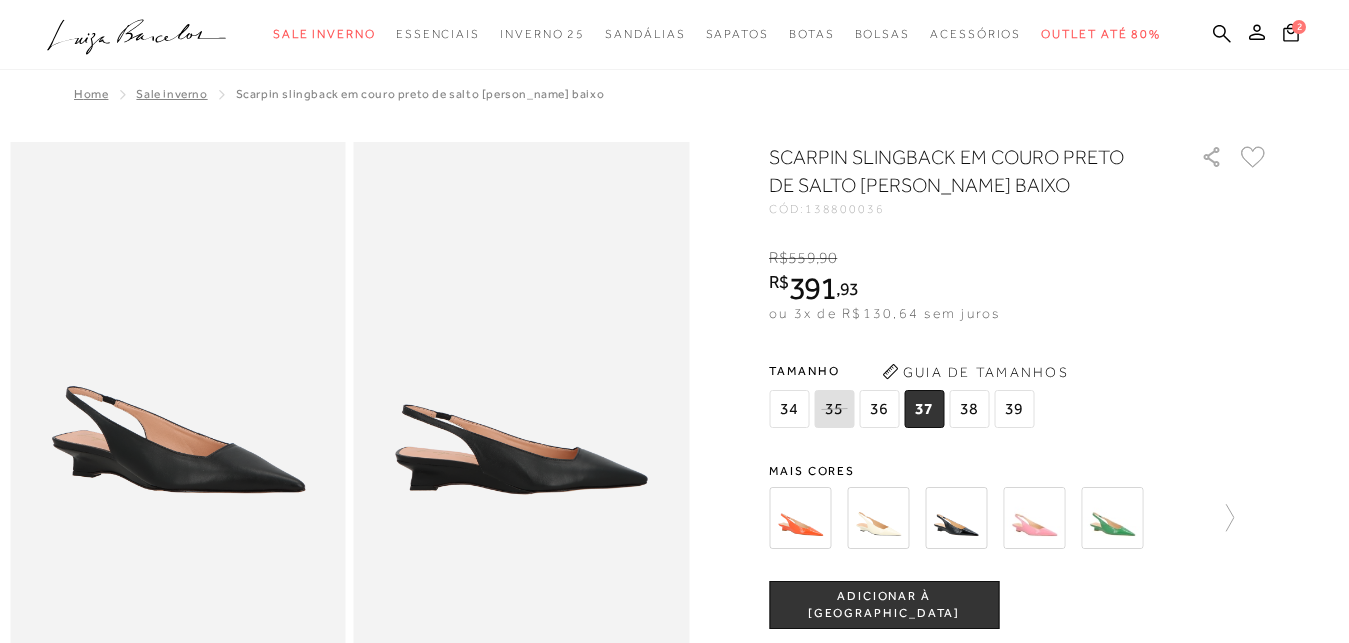 click on "ADICIONAR À [GEOGRAPHIC_DATA]" at bounding box center [884, 605] 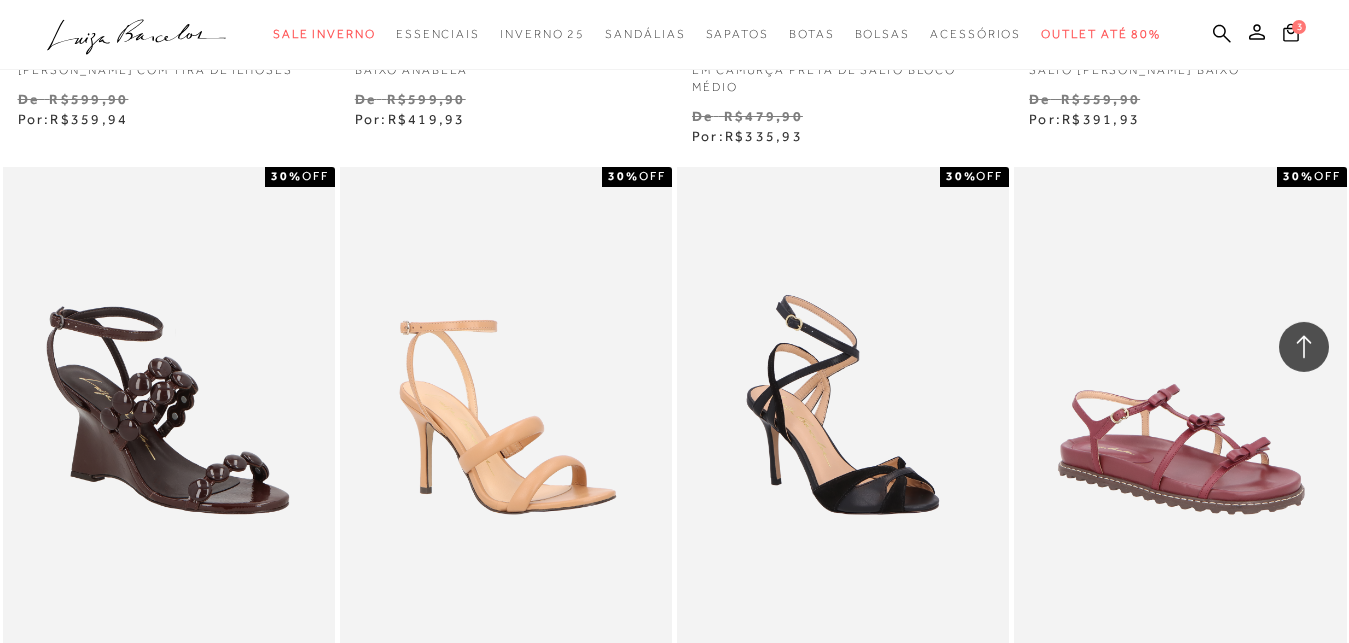 scroll, scrollTop: 51102, scrollLeft: 0, axis: vertical 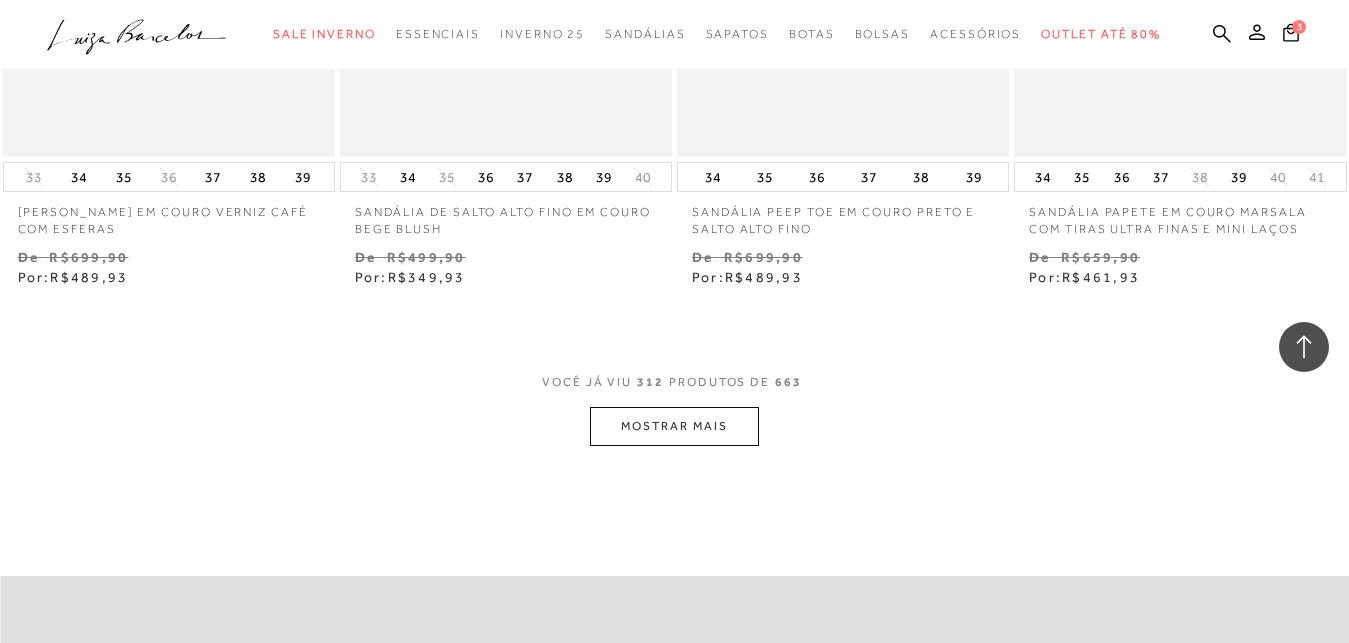 click on "MOSTRAR MAIS" at bounding box center (674, 426) 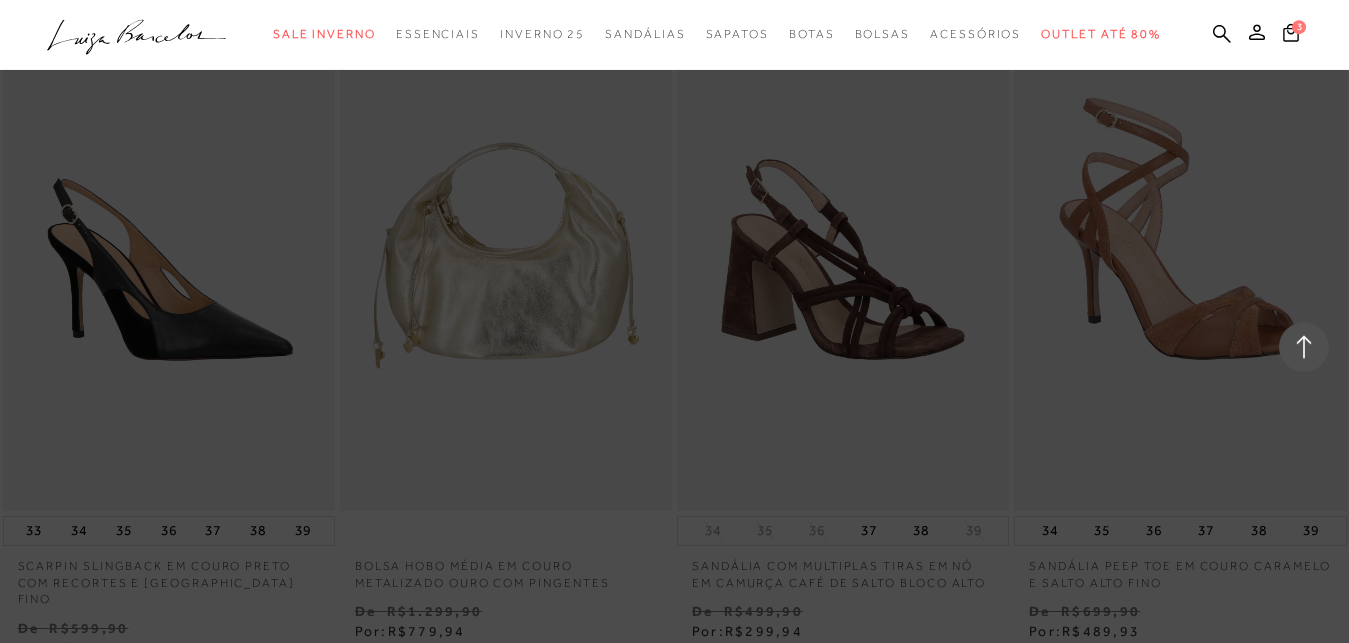 scroll, scrollTop: 52632, scrollLeft: 0, axis: vertical 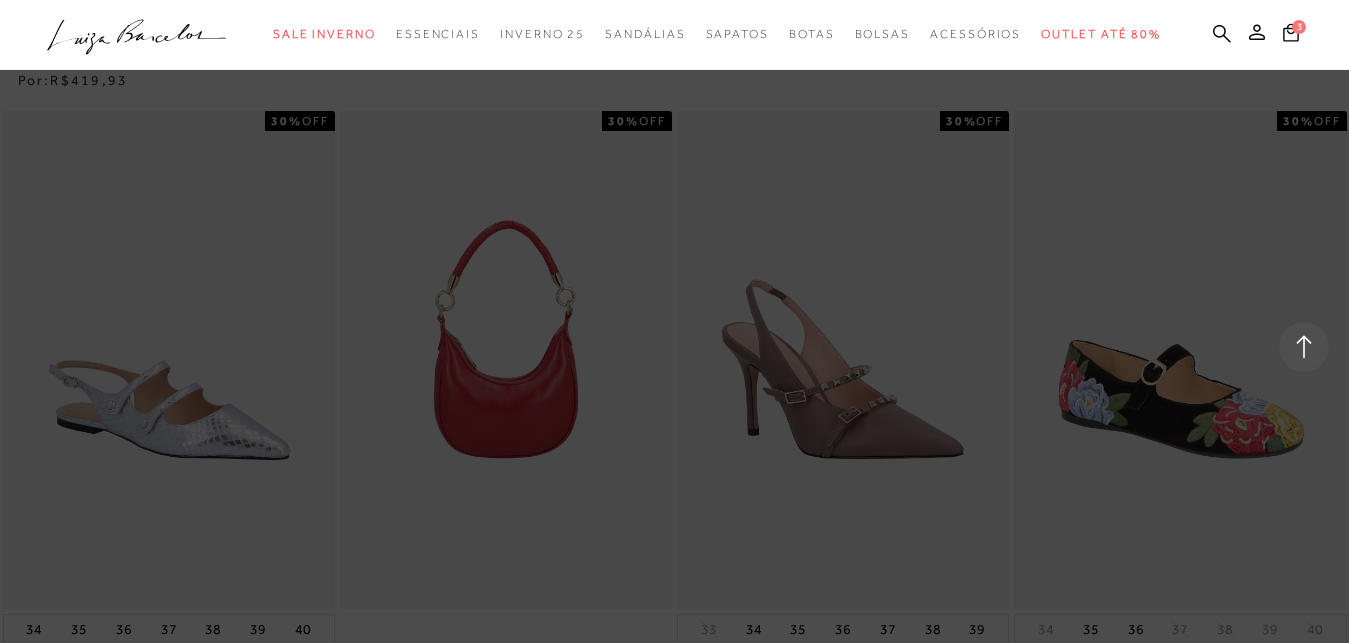 click at bounding box center (674, 321) 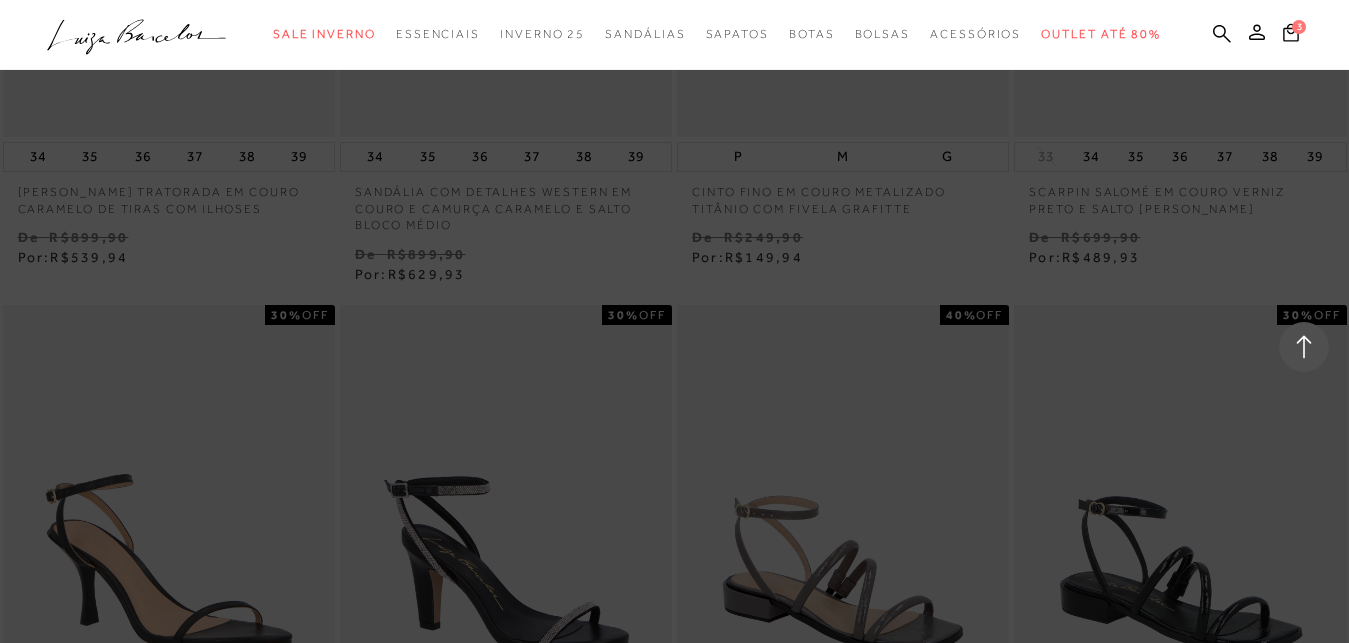 scroll, scrollTop: 55080, scrollLeft: 0, axis: vertical 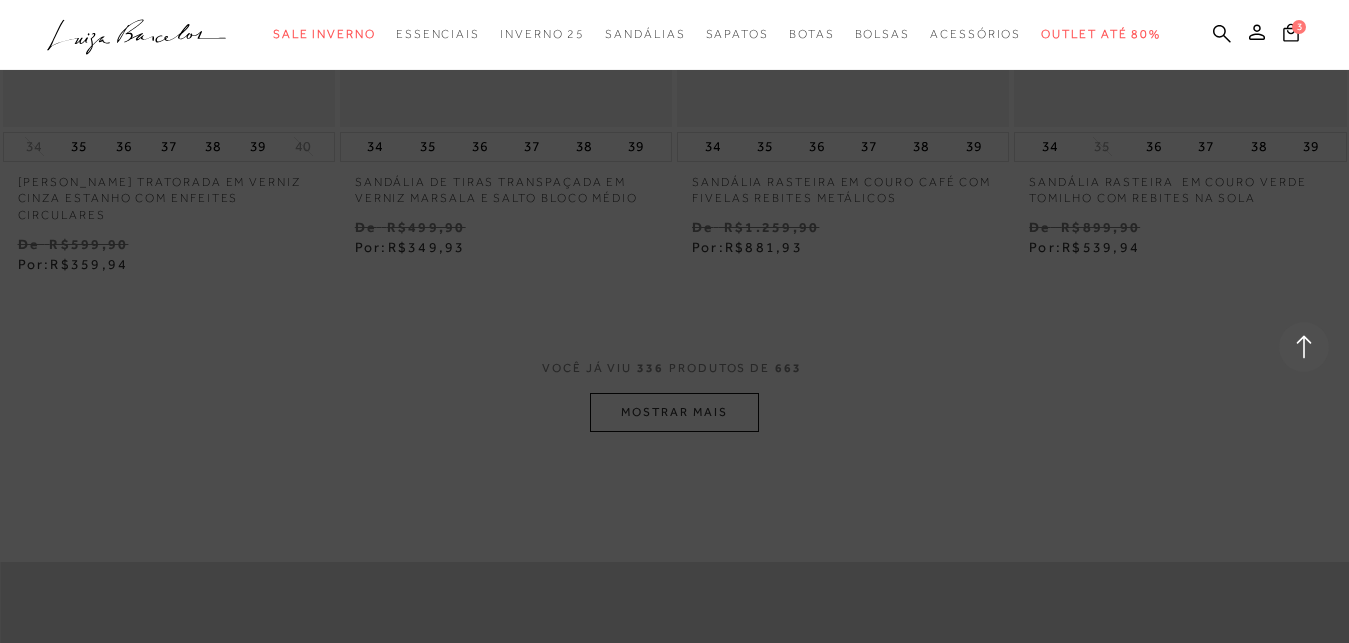 drag, startPoint x: 692, startPoint y: 306, endPoint x: 749, endPoint y: 305, distance: 57.00877 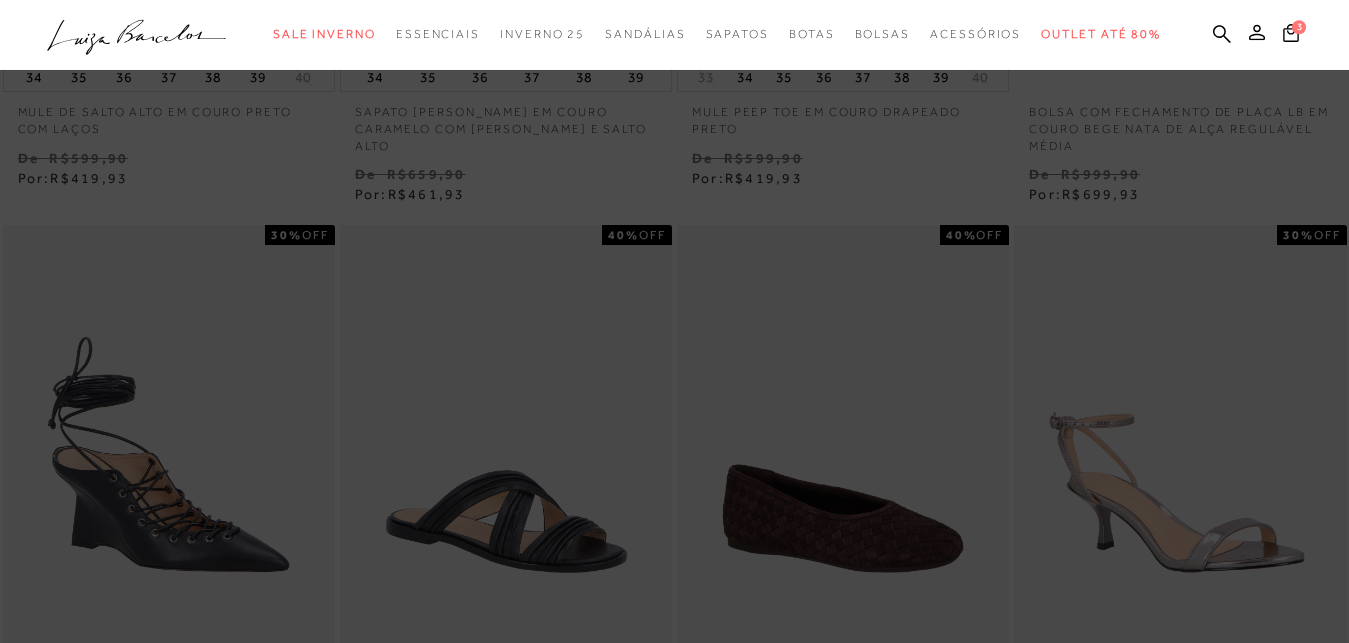 click at bounding box center (674, 321) 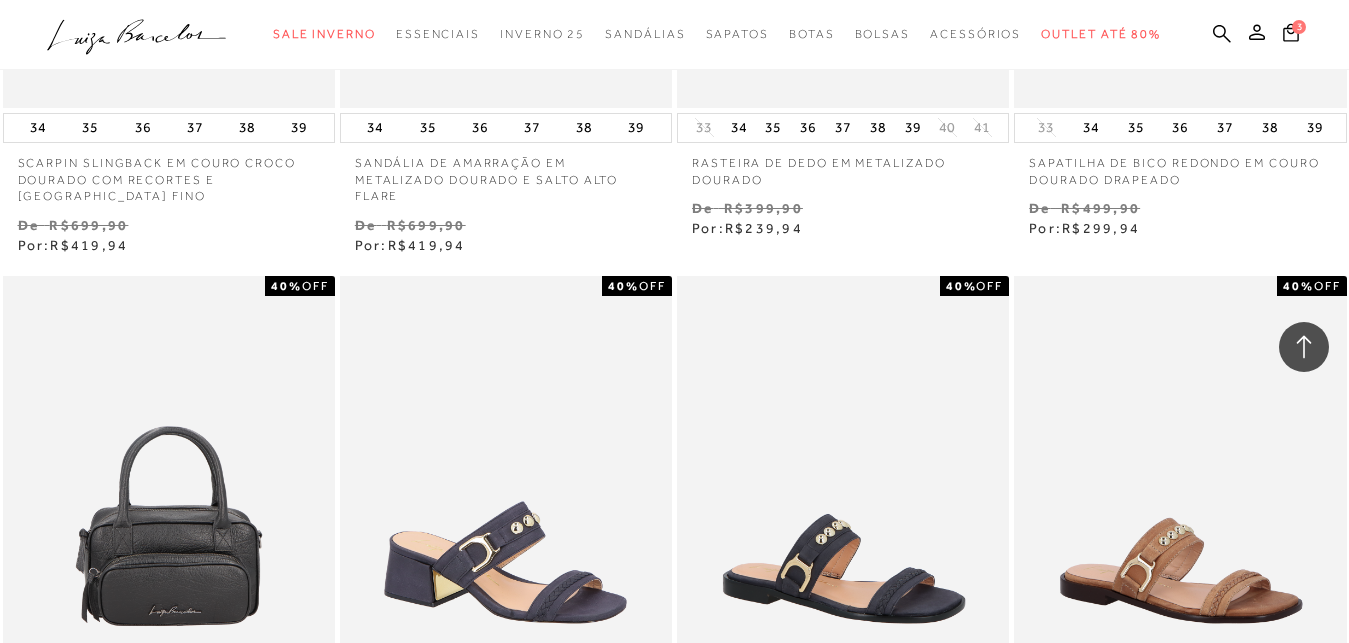 scroll, scrollTop: 3570, scrollLeft: 0, axis: vertical 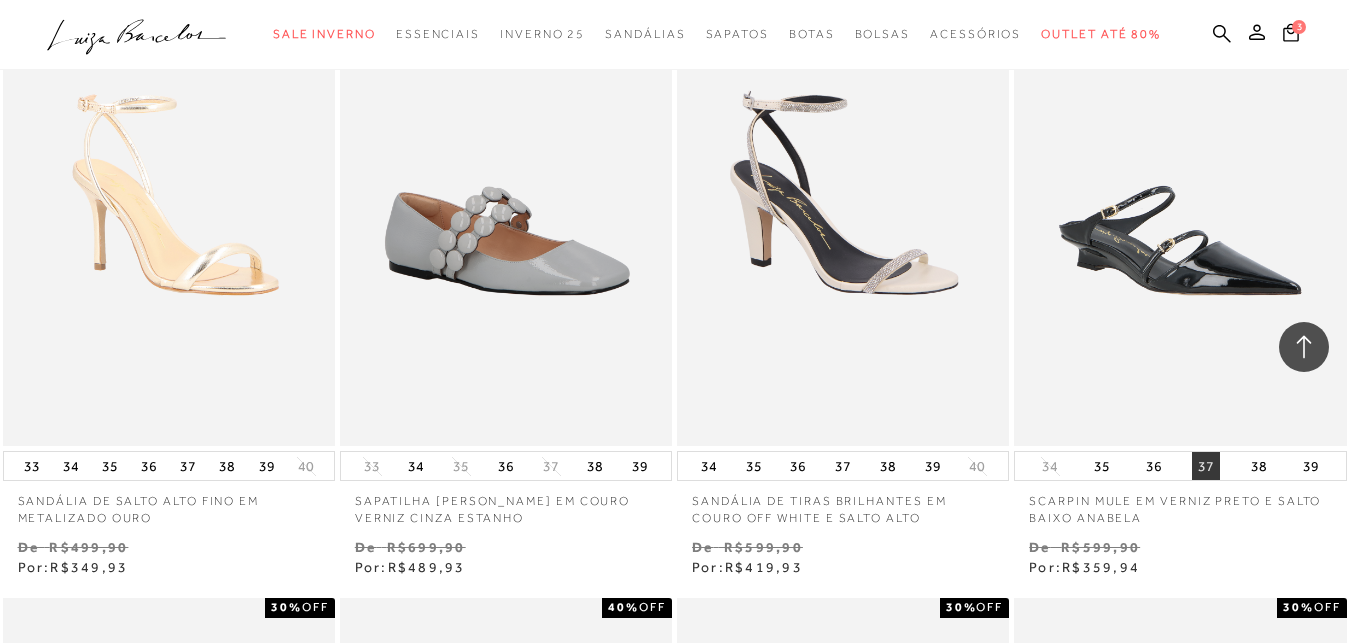 click on "37" at bounding box center [1206, 466] 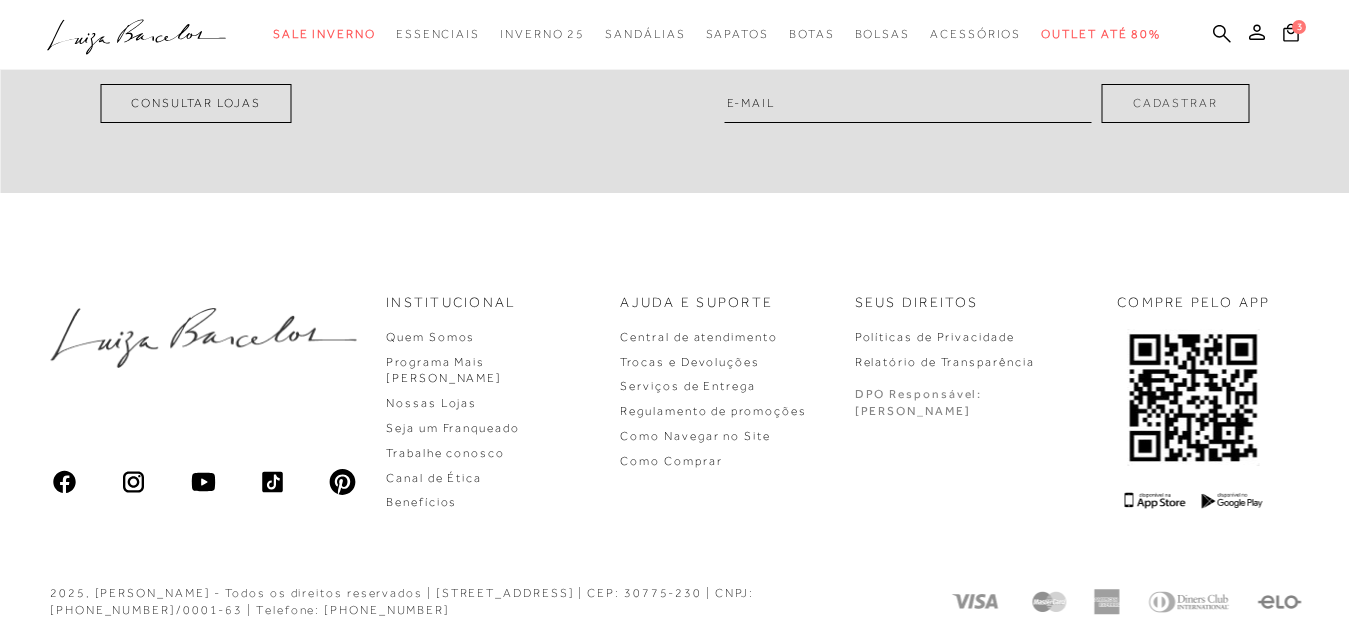 scroll, scrollTop: 0, scrollLeft: 0, axis: both 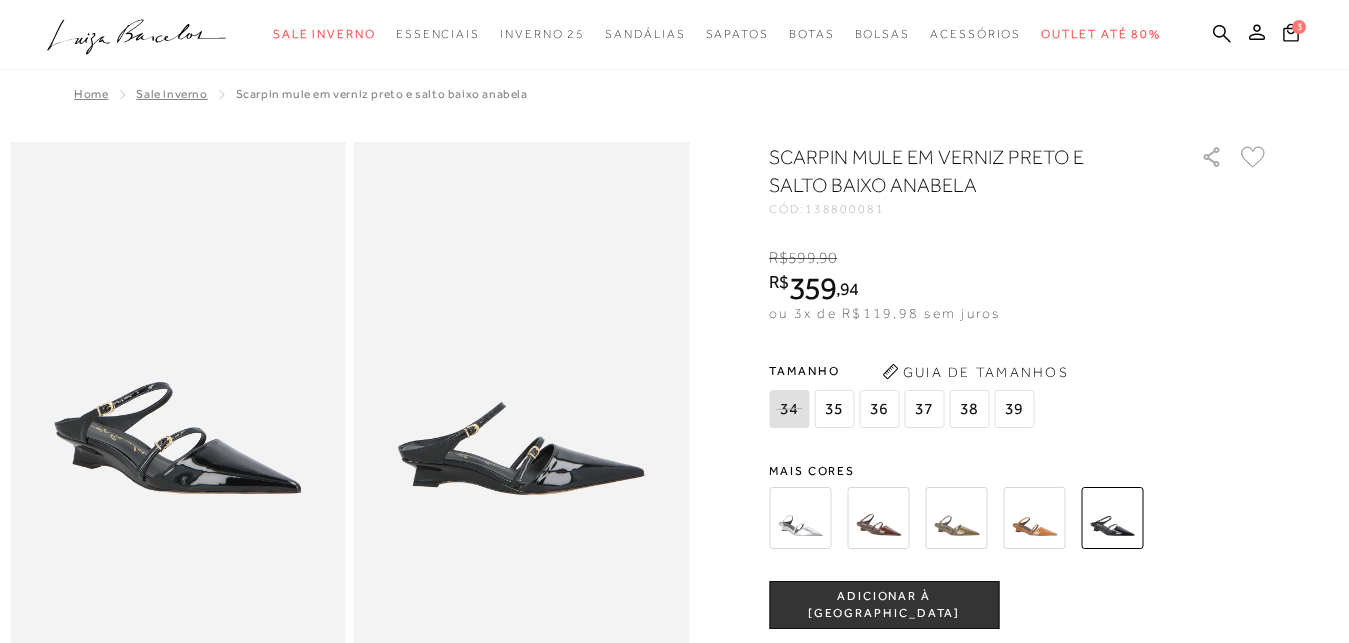 click on "ADICIONAR À [GEOGRAPHIC_DATA]" at bounding box center [884, 605] 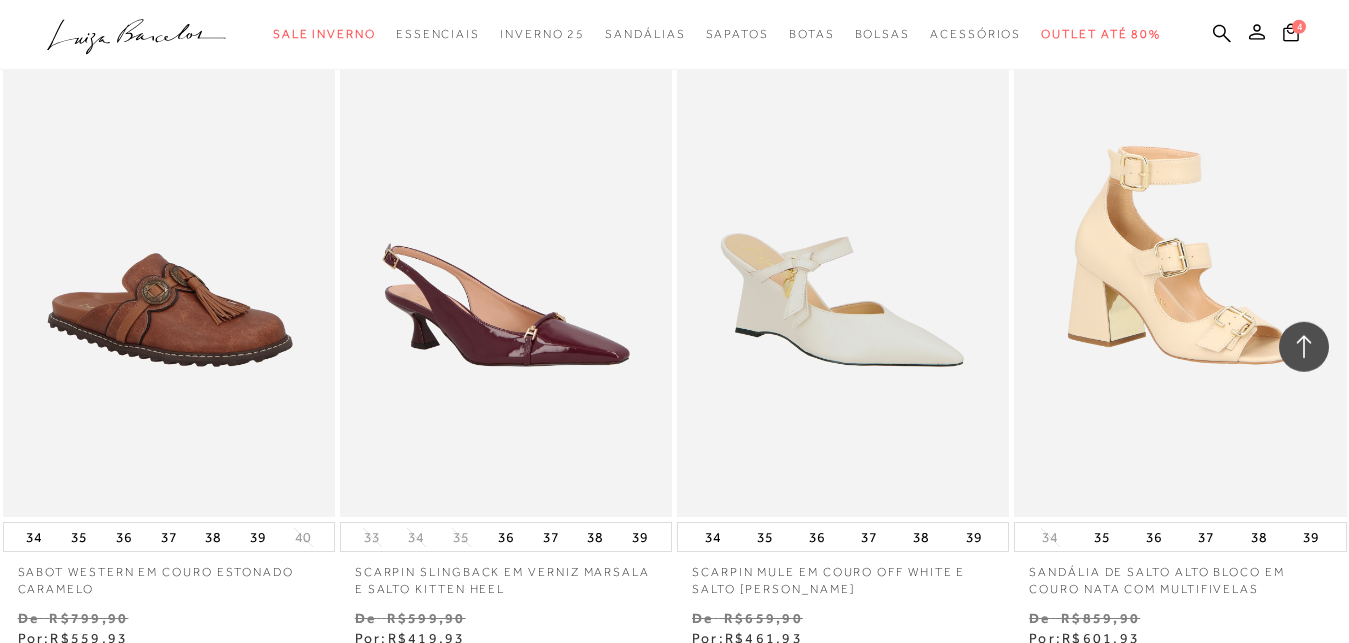 scroll, scrollTop: 22950, scrollLeft: 0, axis: vertical 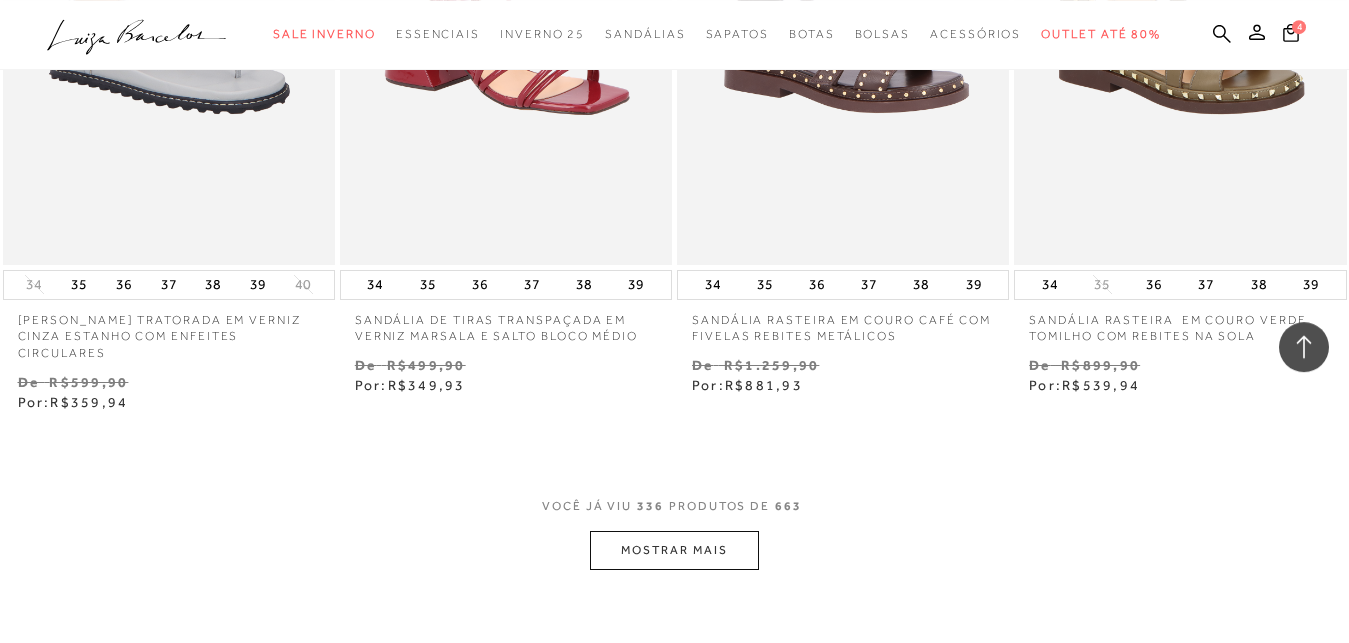 click on "MOSTRAR MAIS" at bounding box center [674, 550] 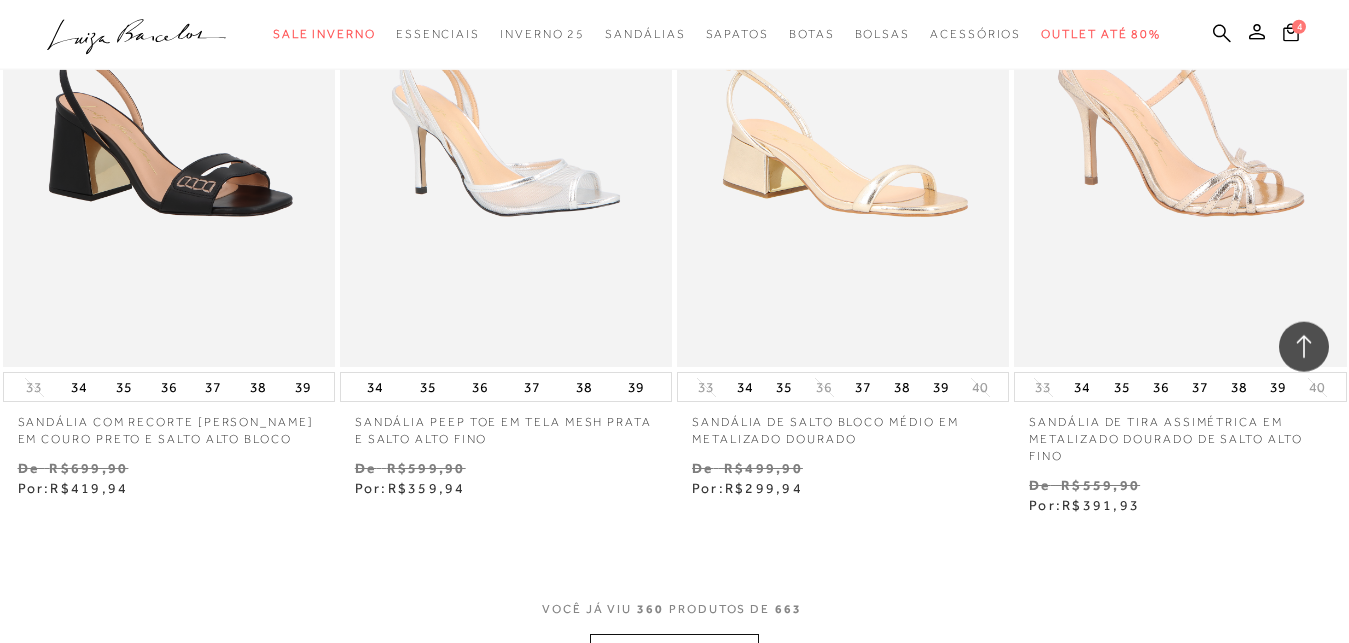 scroll, scrollTop: 59051, scrollLeft: 0, axis: vertical 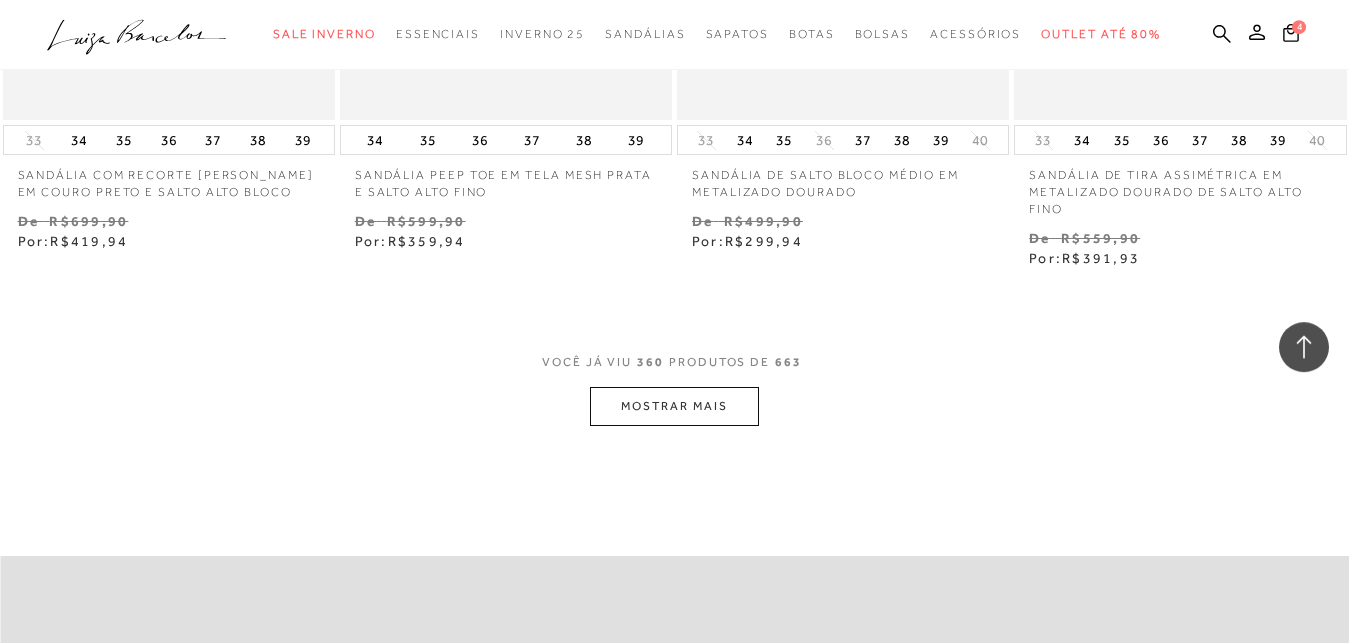 click on "MOSTRAR MAIS" at bounding box center (674, 406) 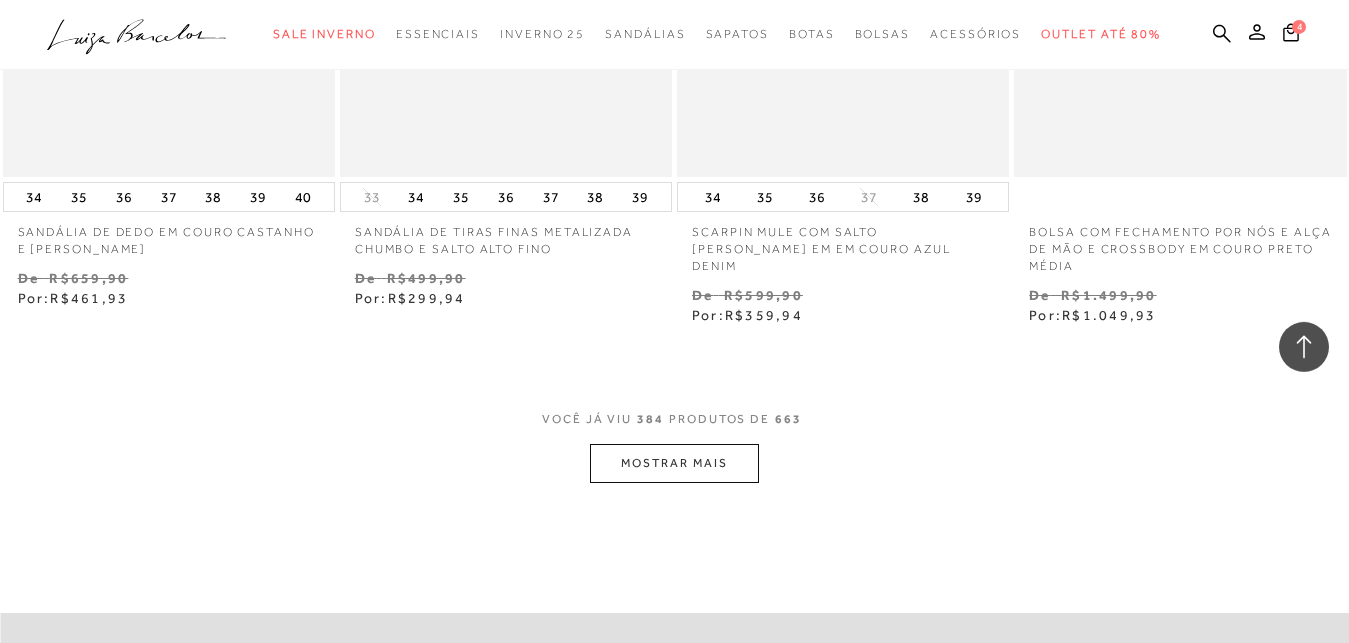 scroll, scrollTop: 62927, scrollLeft: 0, axis: vertical 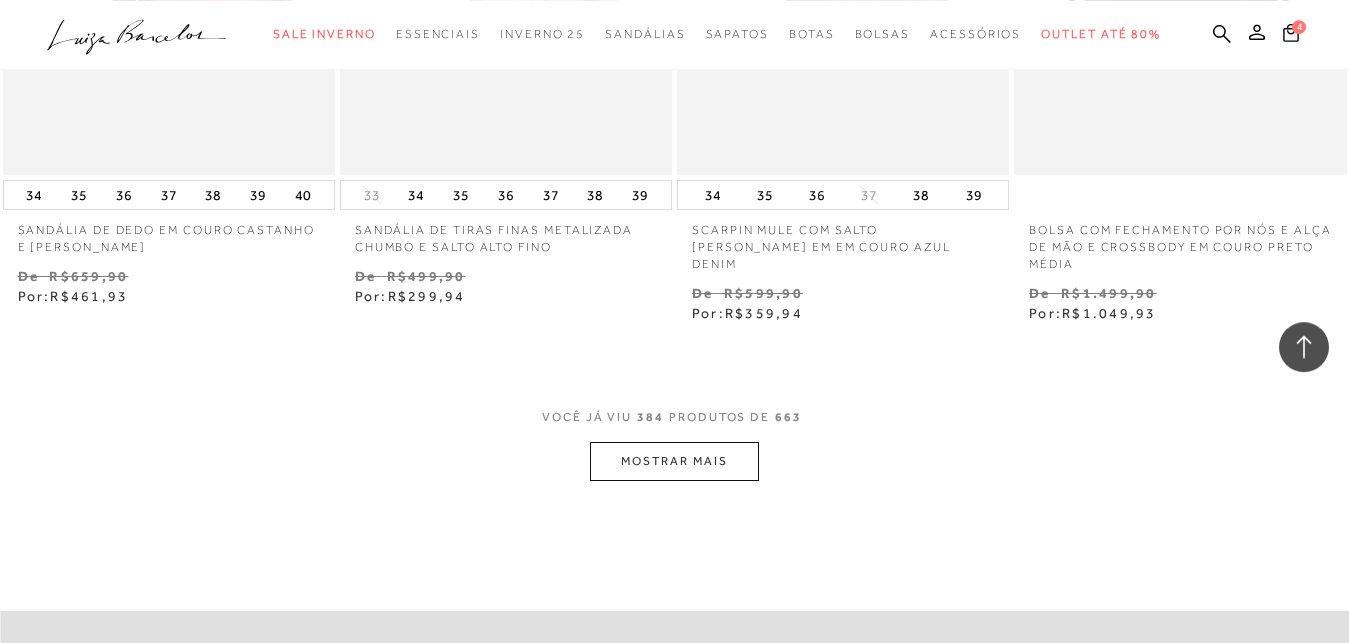 click on "MOSTRAR MAIS" at bounding box center (674, 461) 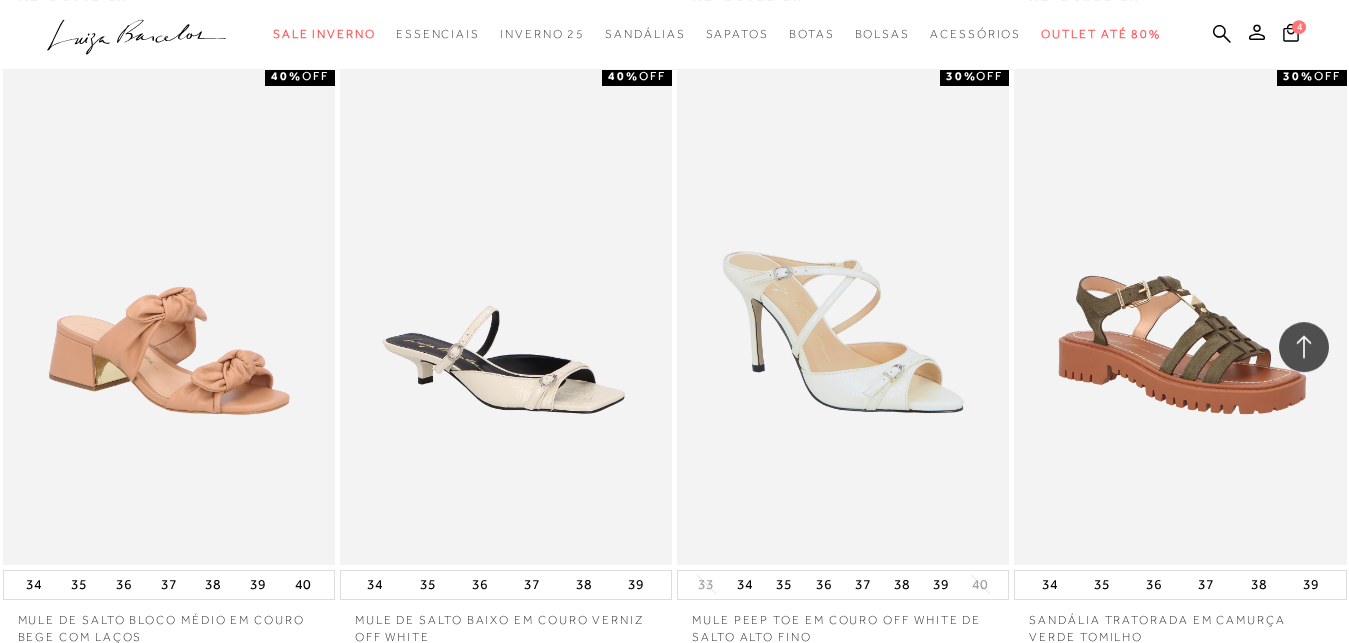 scroll, scrollTop: 66905, scrollLeft: 0, axis: vertical 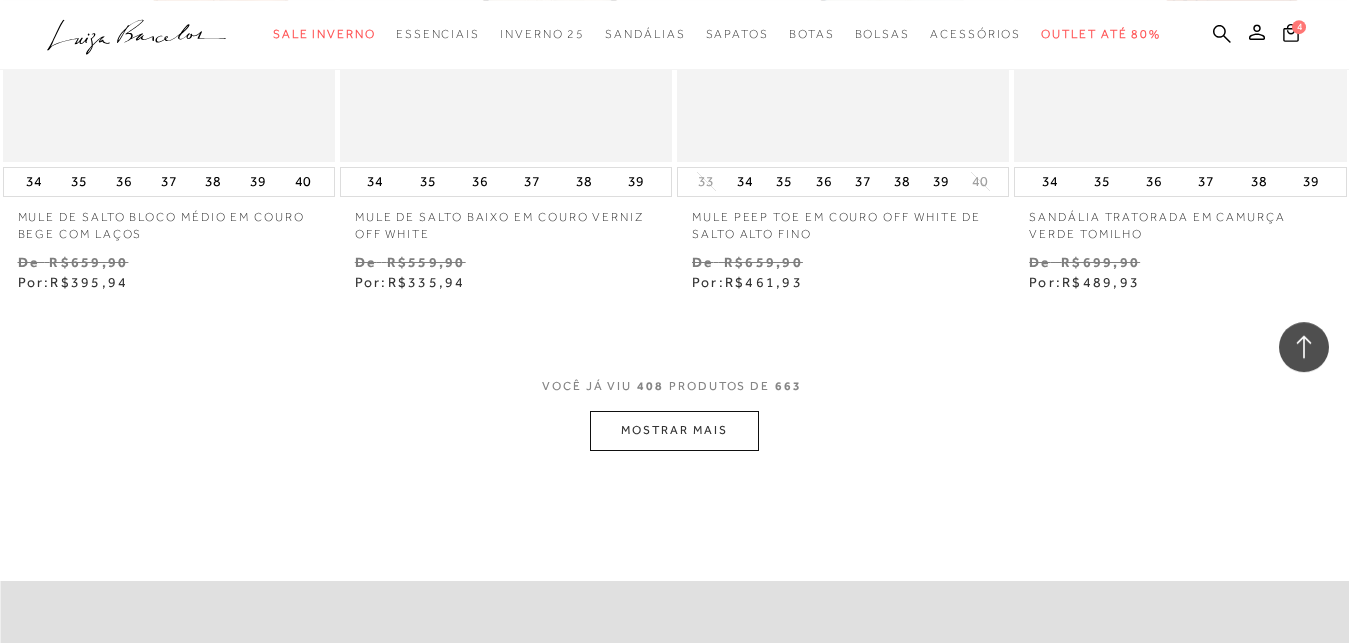 click on "MOSTRAR MAIS" at bounding box center [674, 430] 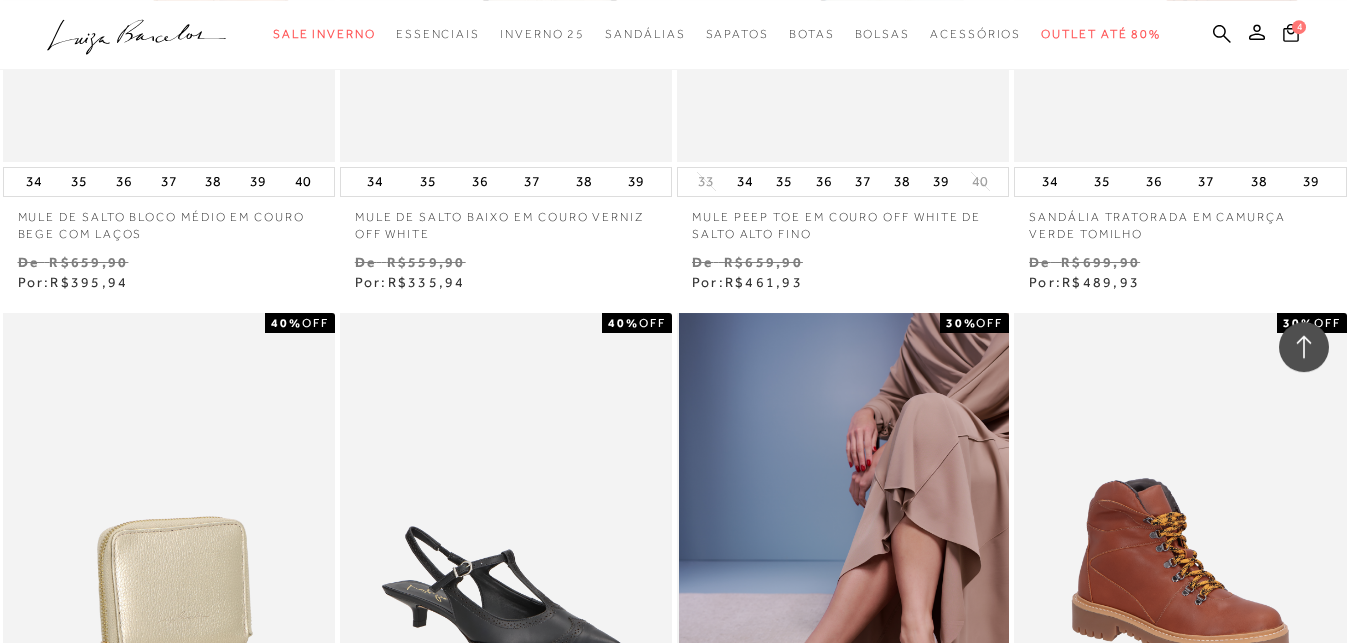 click at bounding box center (507, 562) 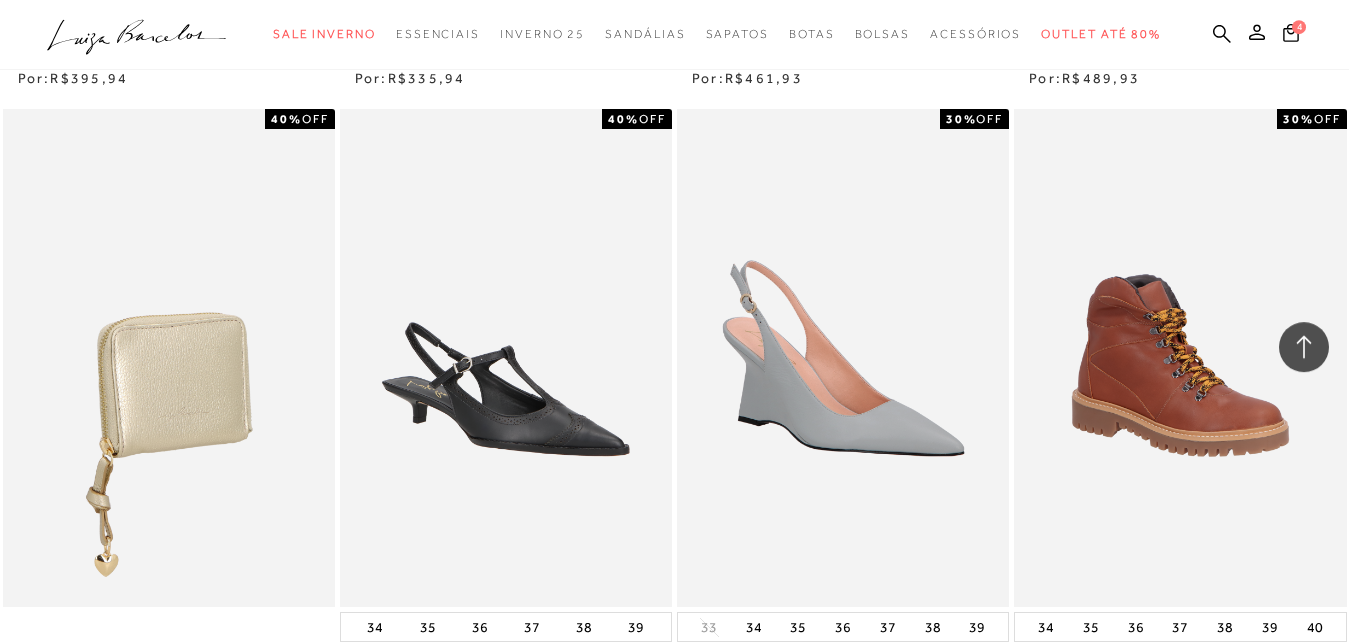 scroll, scrollTop: 67415, scrollLeft: 0, axis: vertical 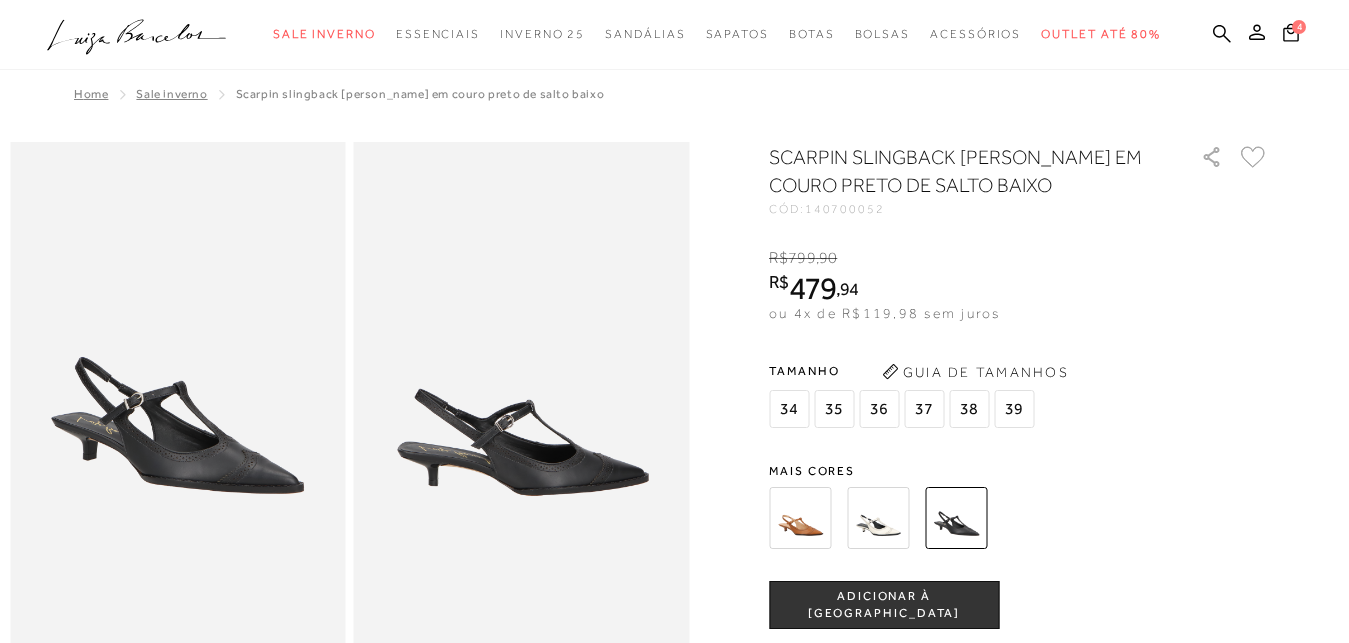 click on "37" at bounding box center (924, 409) 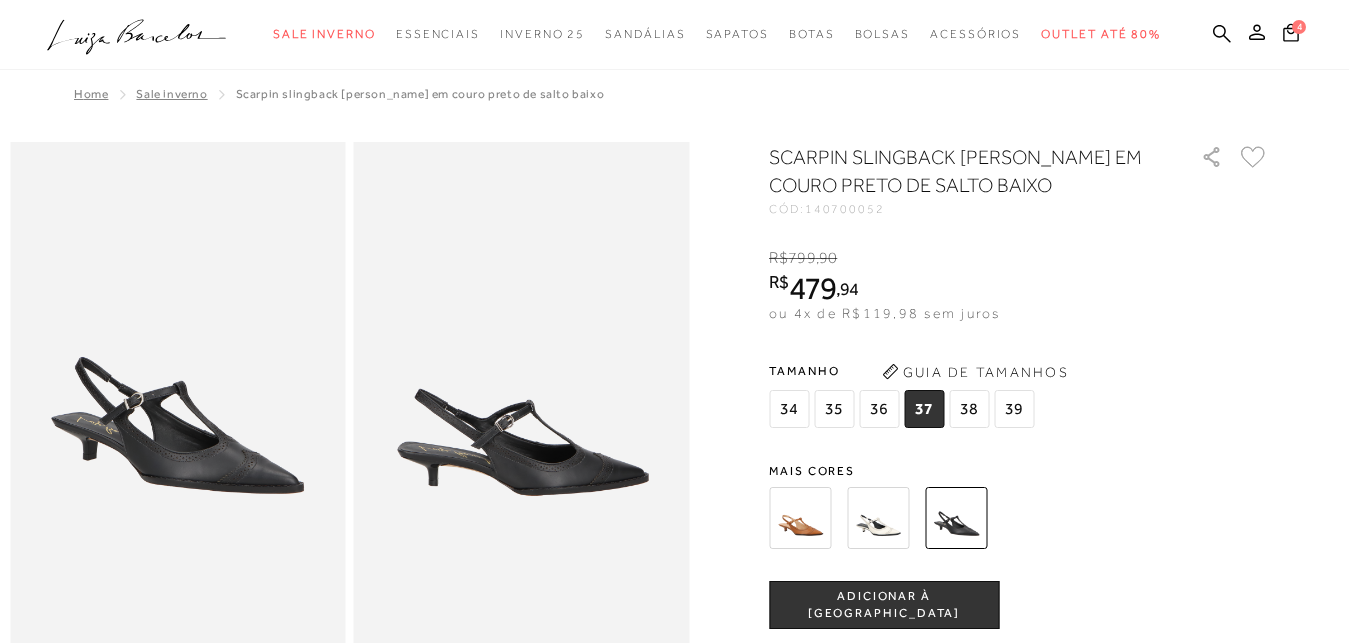 click on "ADICIONAR À [GEOGRAPHIC_DATA]" at bounding box center (884, 605) 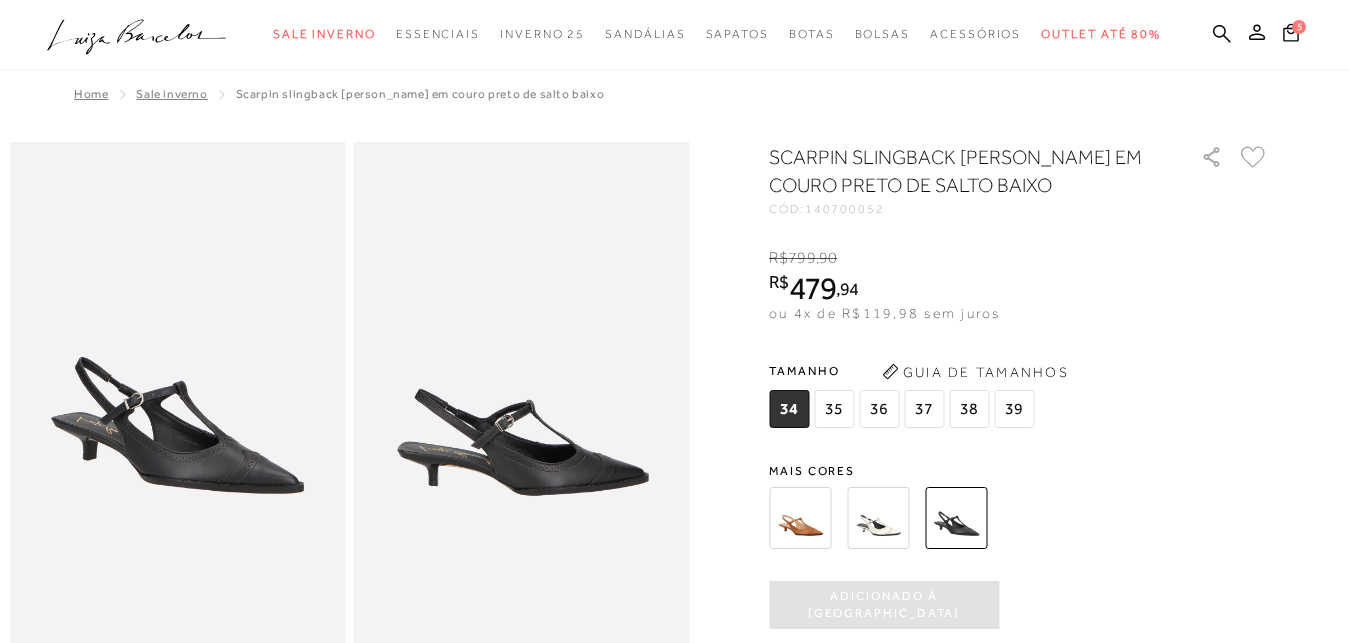 click at bounding box center [878, 518] 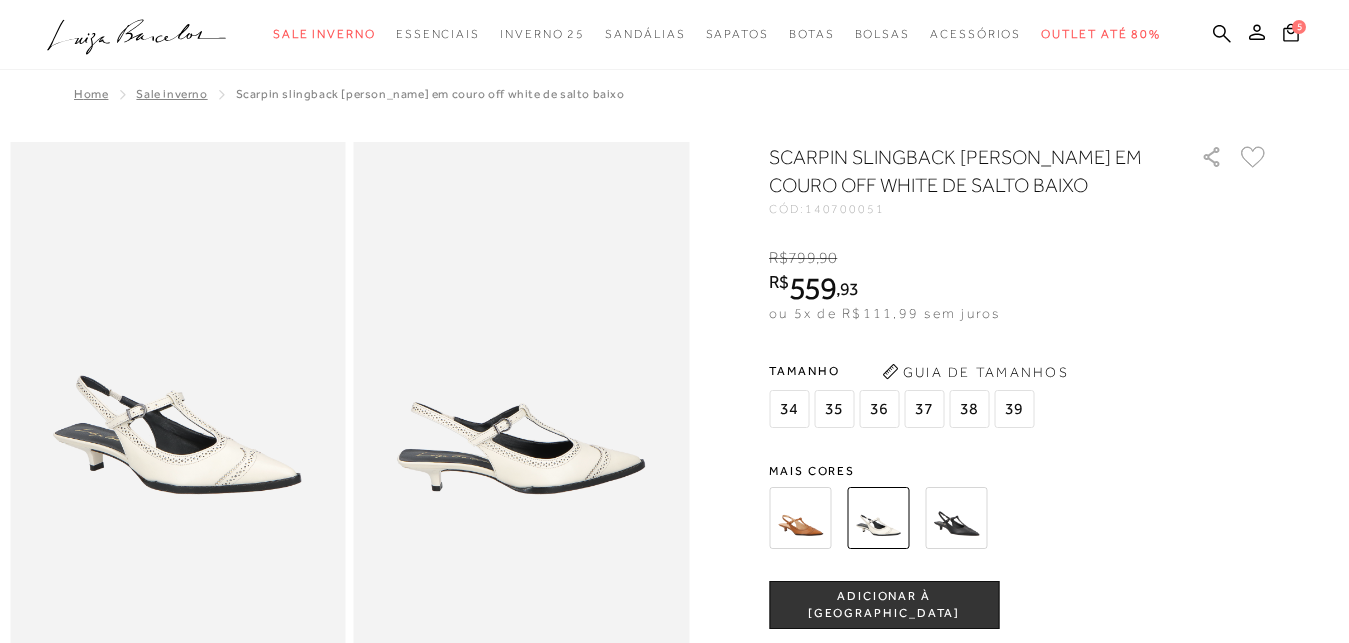 click at bounding box center [800, 518] 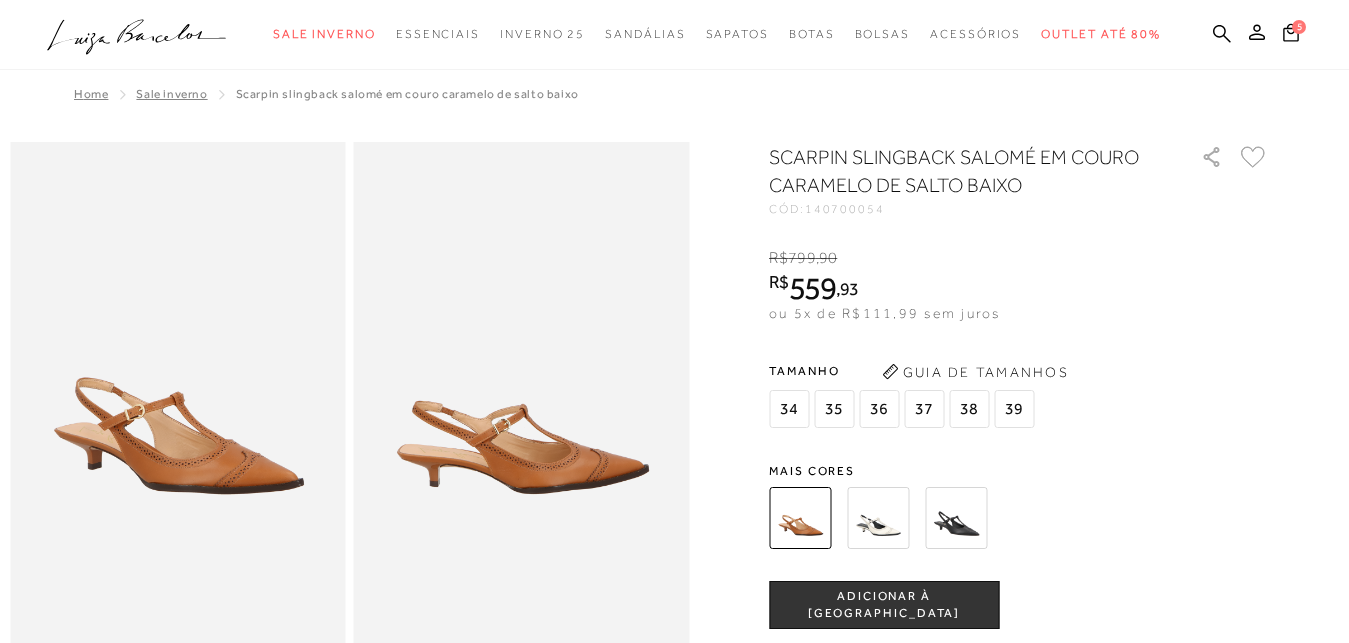 drag, startPoint x: 926, startPoint y: 405, endPoint x: 926, endPoint y: 623, distance: 218 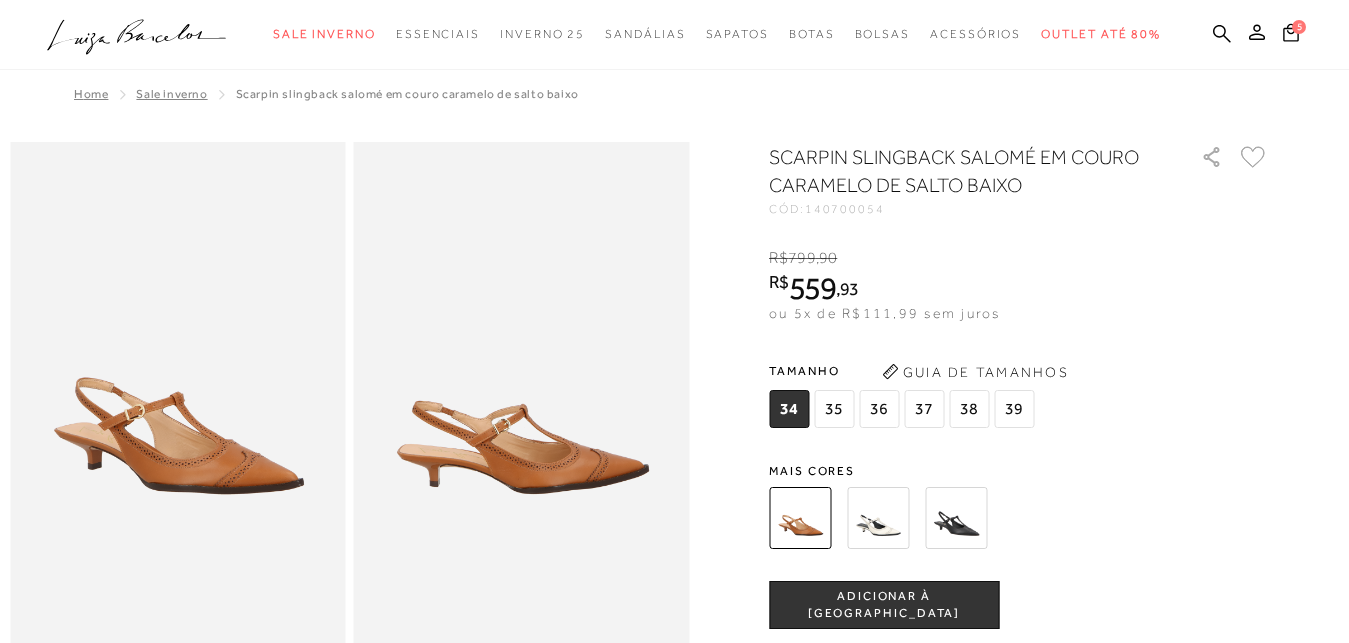 click on "ADICIONAR À [GEOGRAPHIC_DATA]" at bounding box center (884, 605) 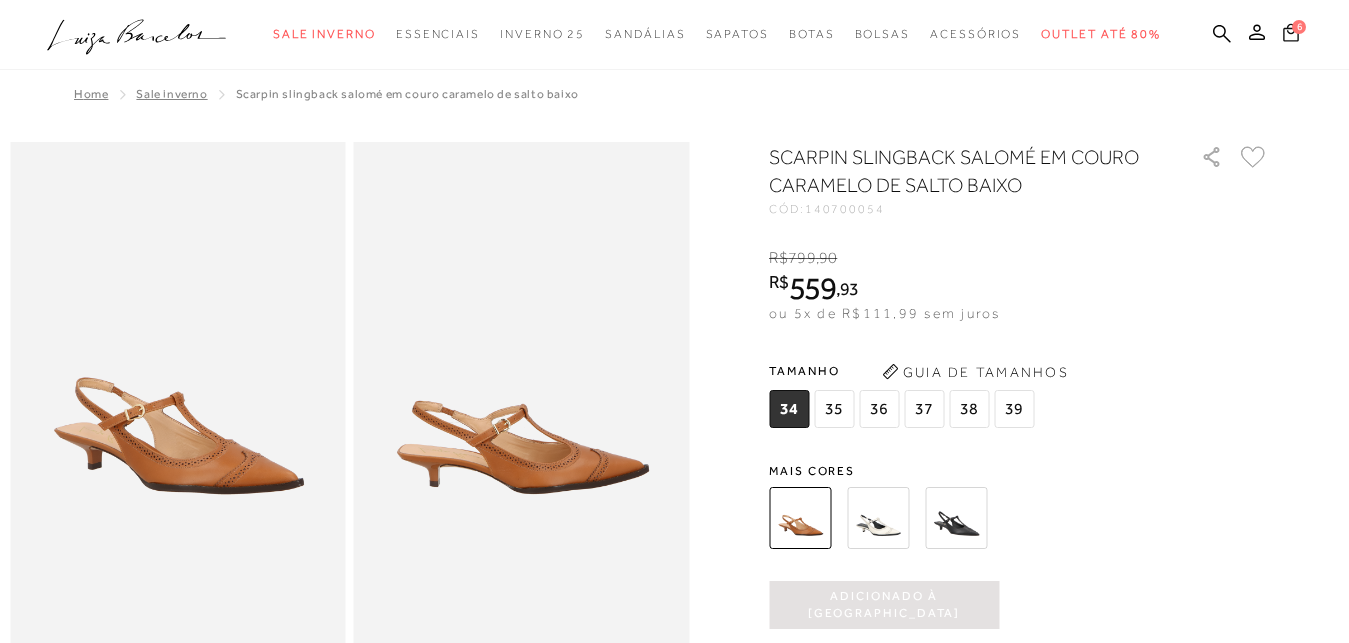 click 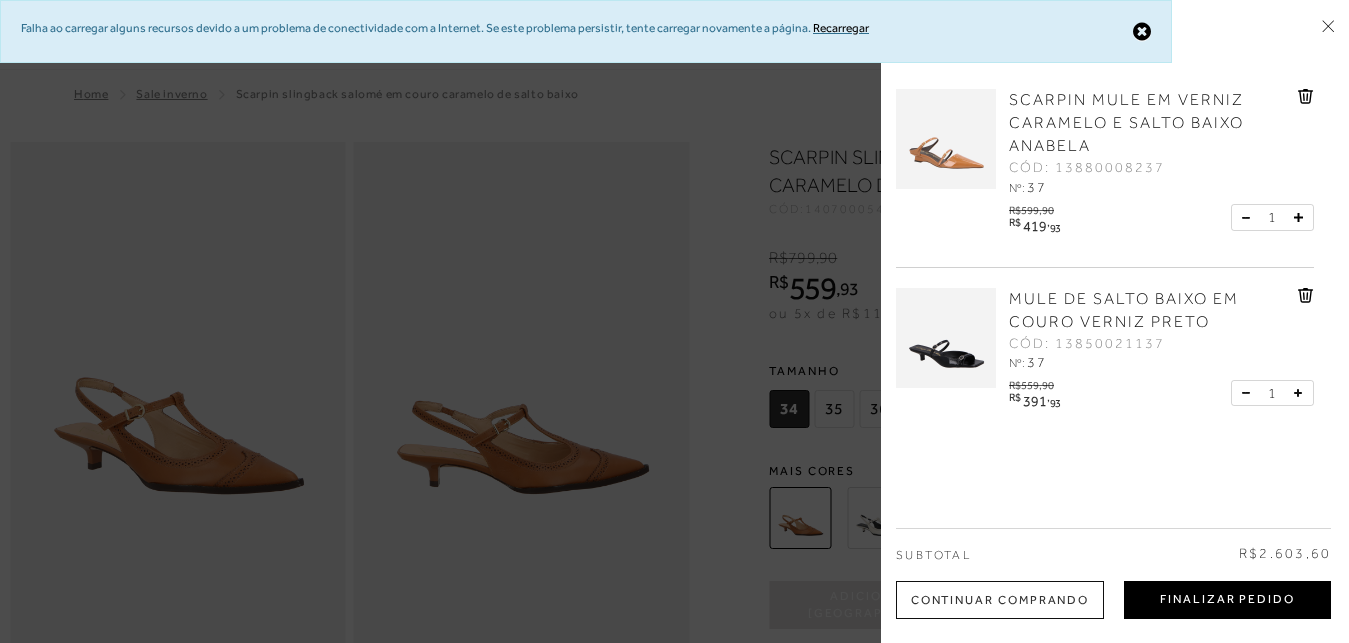 click on "Finalizar Pedido" at bounding box center [1227, 600] 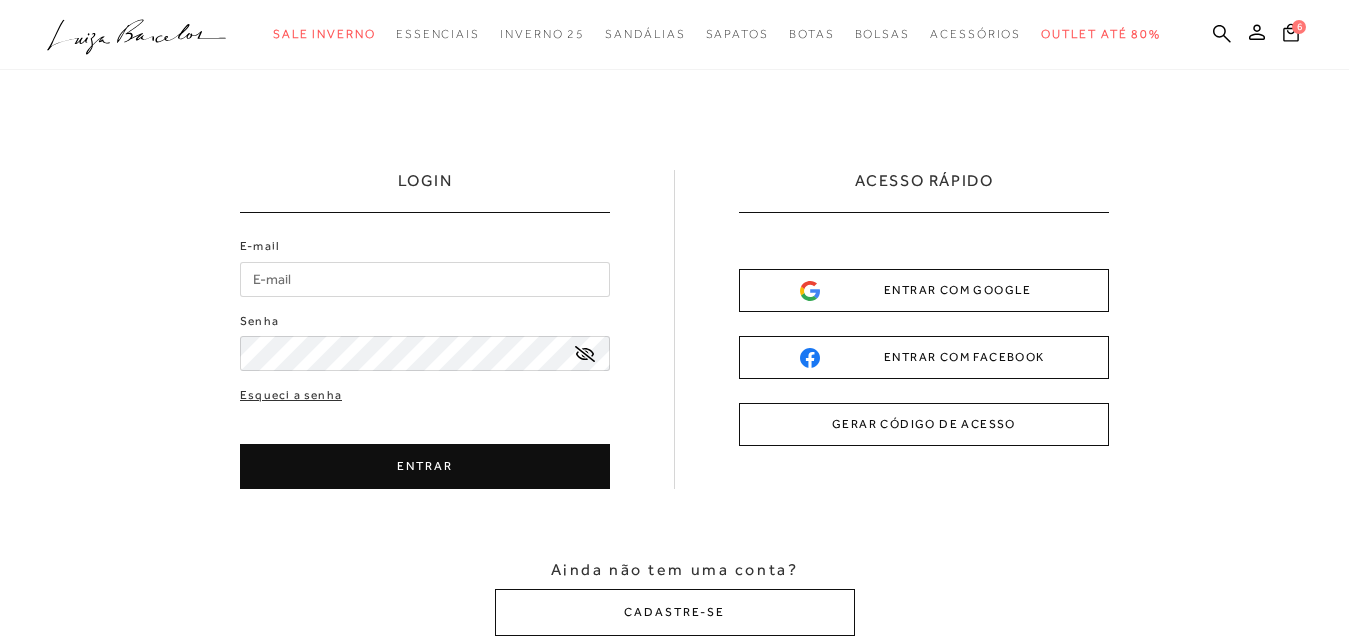 scroll, scrollTop: 0, scrollLeft: 0, axis: both 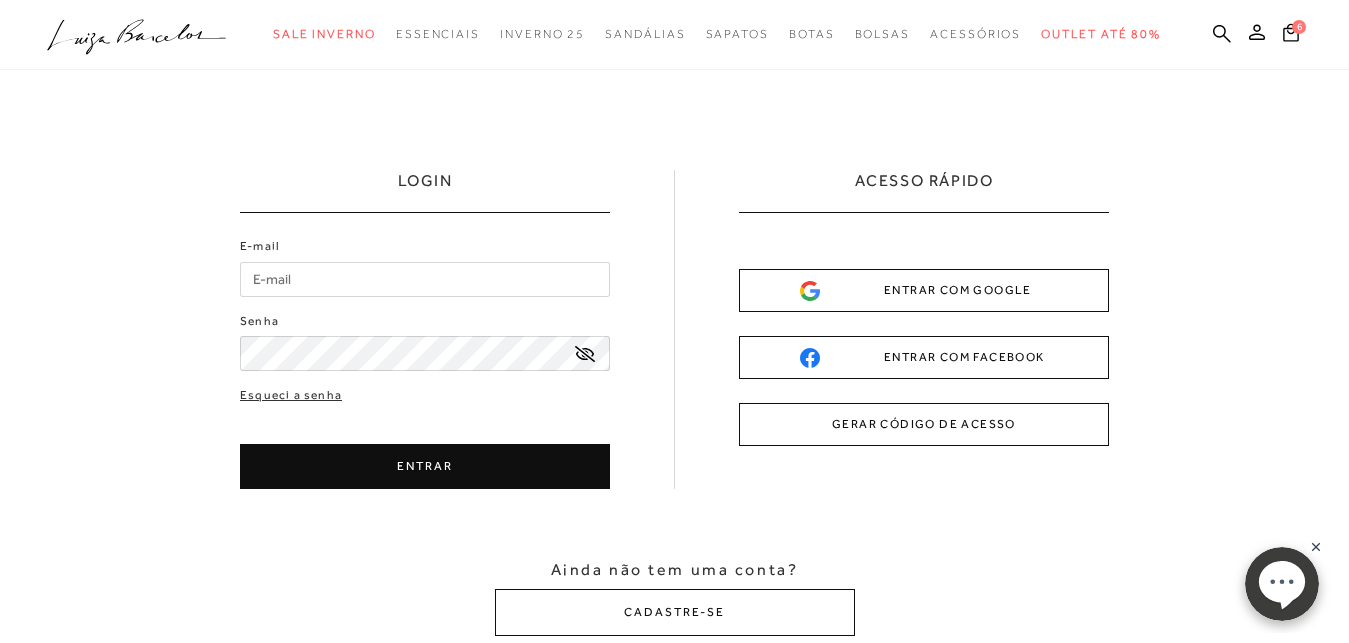 click on "E-mail" at bounding box center (425, 279) 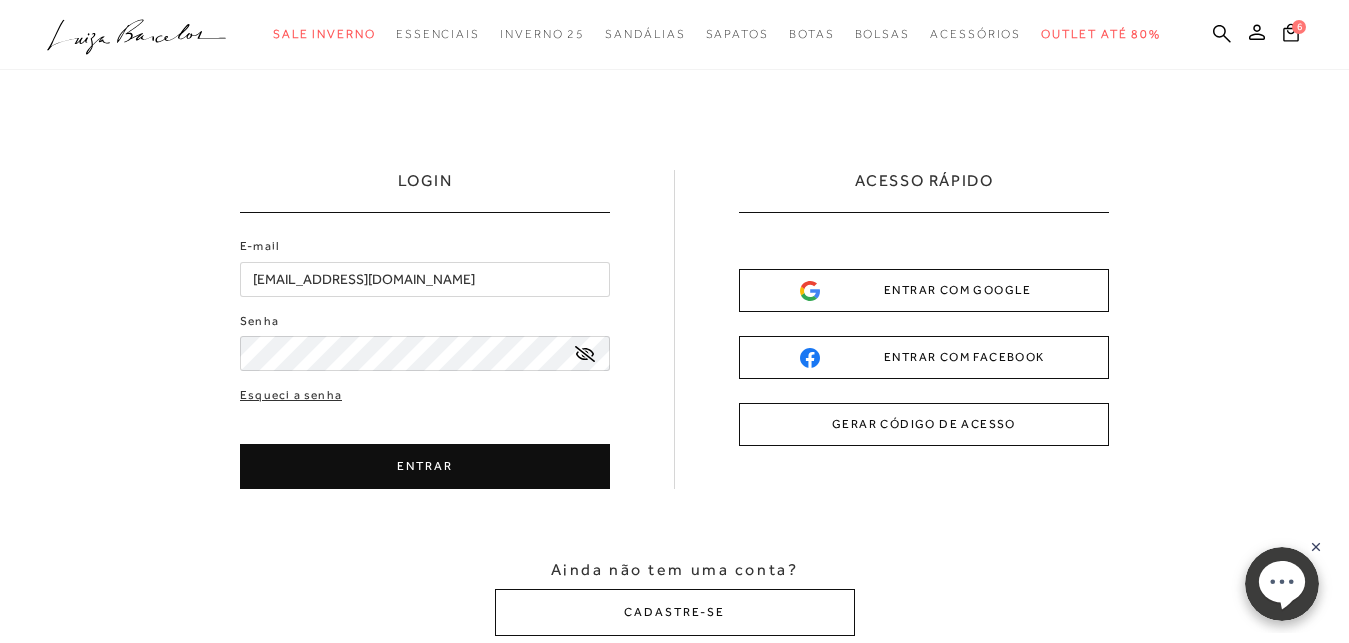 click 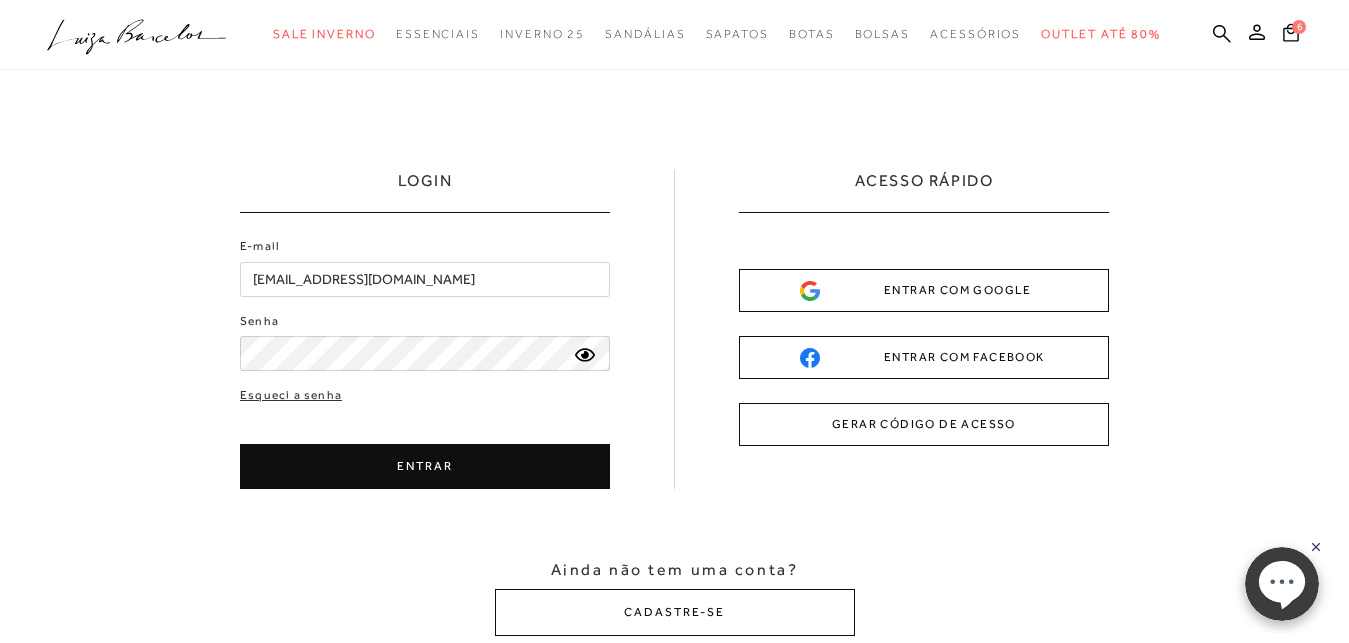 click on "ENTRAR" at bounding box center [425, 466] 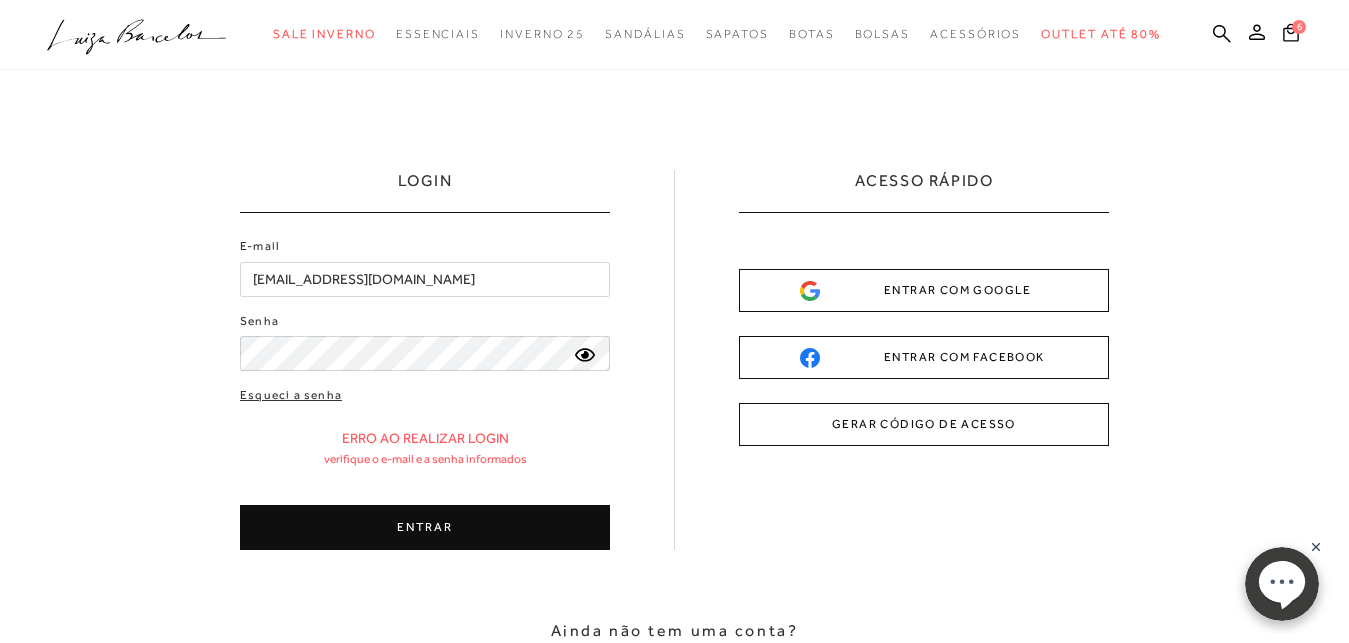 click on "ENTRAR" at bounding box center (425, 527) 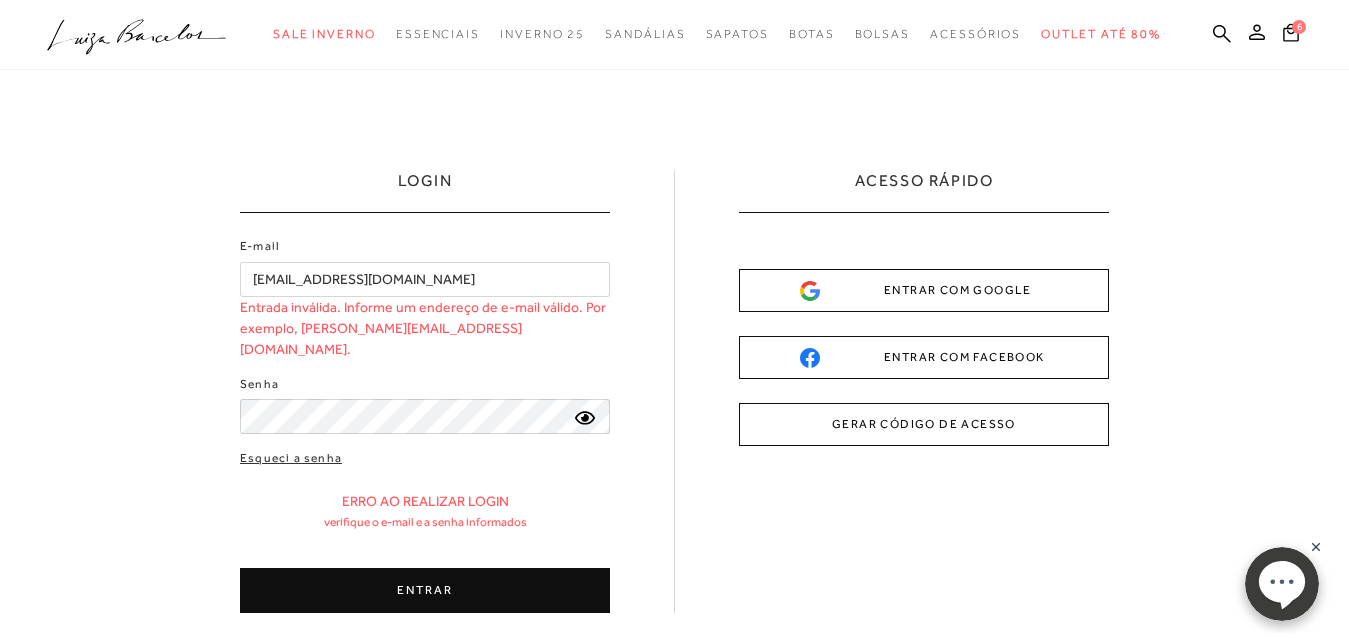 type on "vjfmotta@hotmail.com" 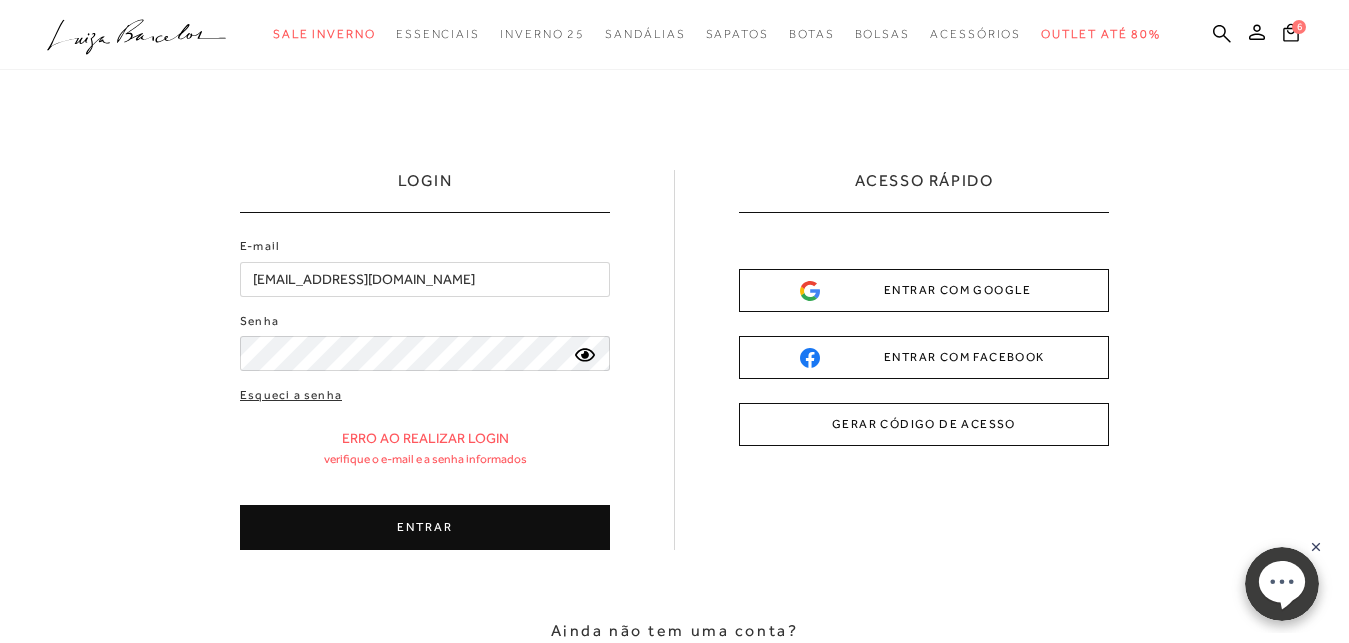 click on "ENTRAR" at bounding box center [425, 527] 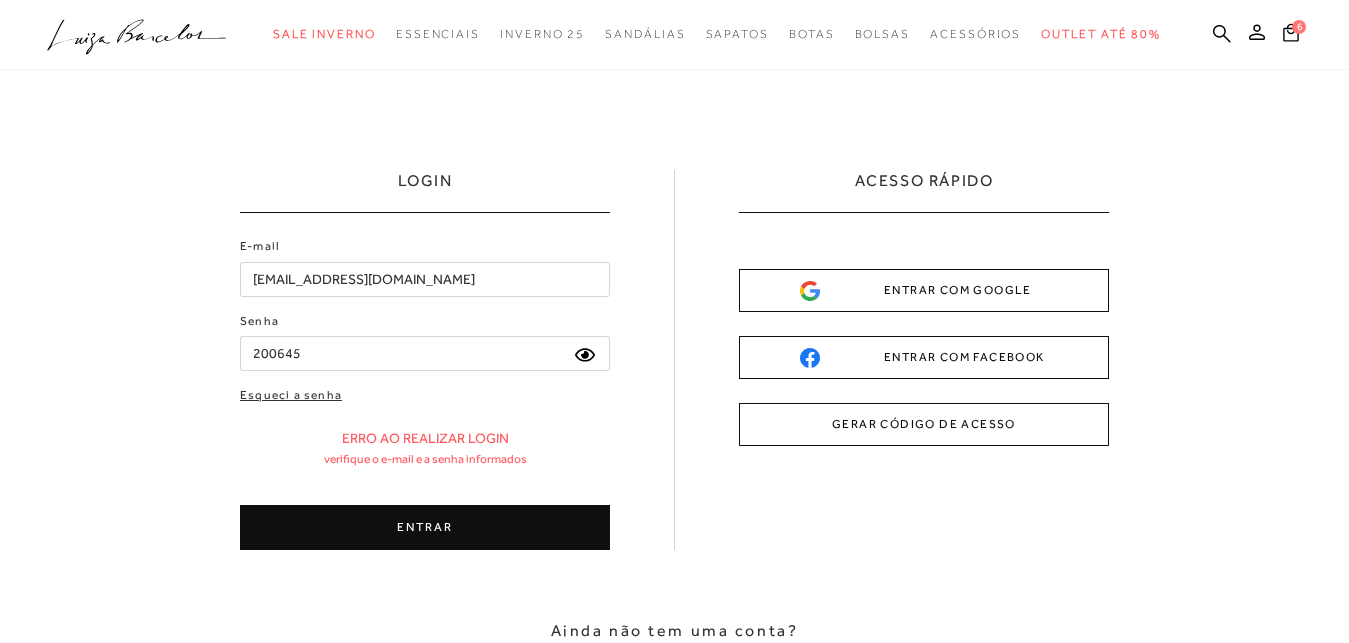 scroll, scrollTop: 0, scrollLeft: 0, axis: both 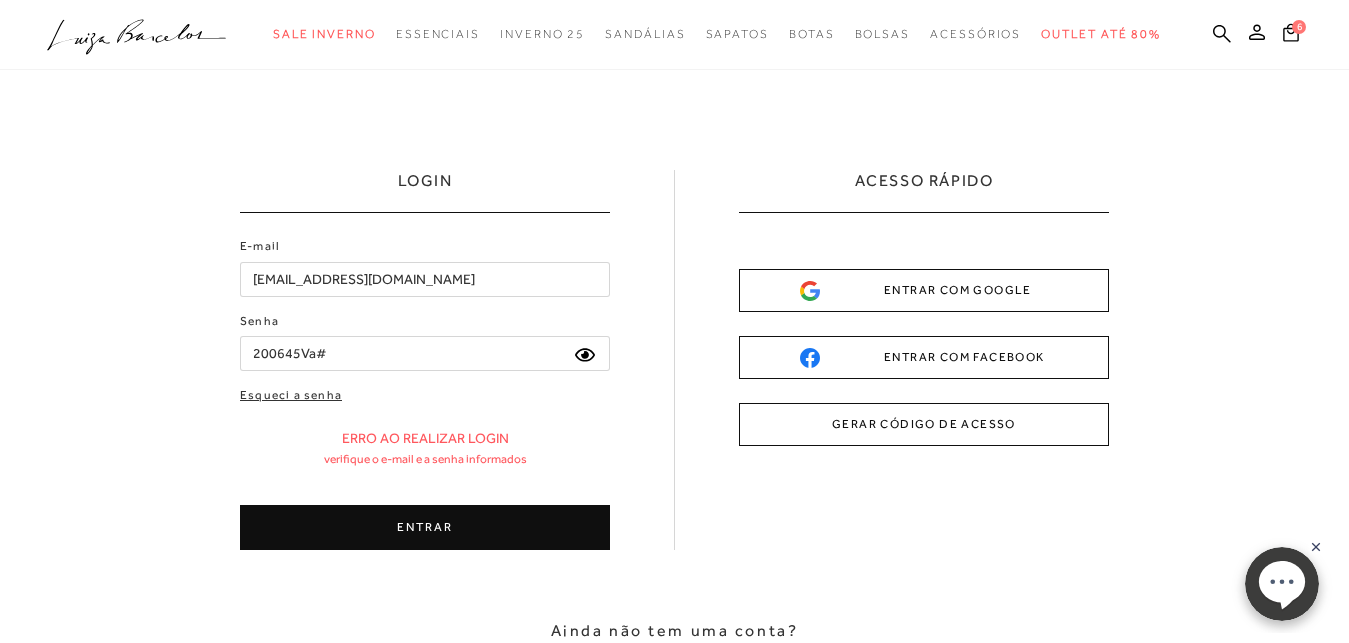 type on "200645Va#" 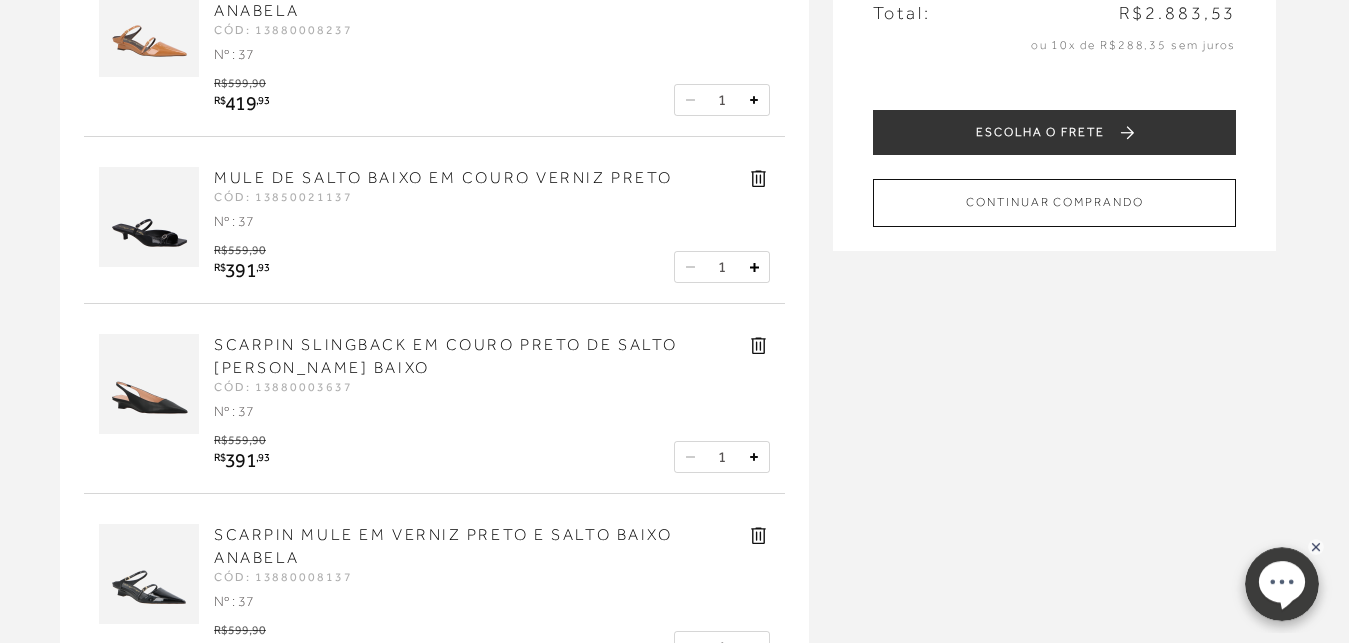 scroll, scrollTop: 204, scrollLeft: 0, axis: vertical 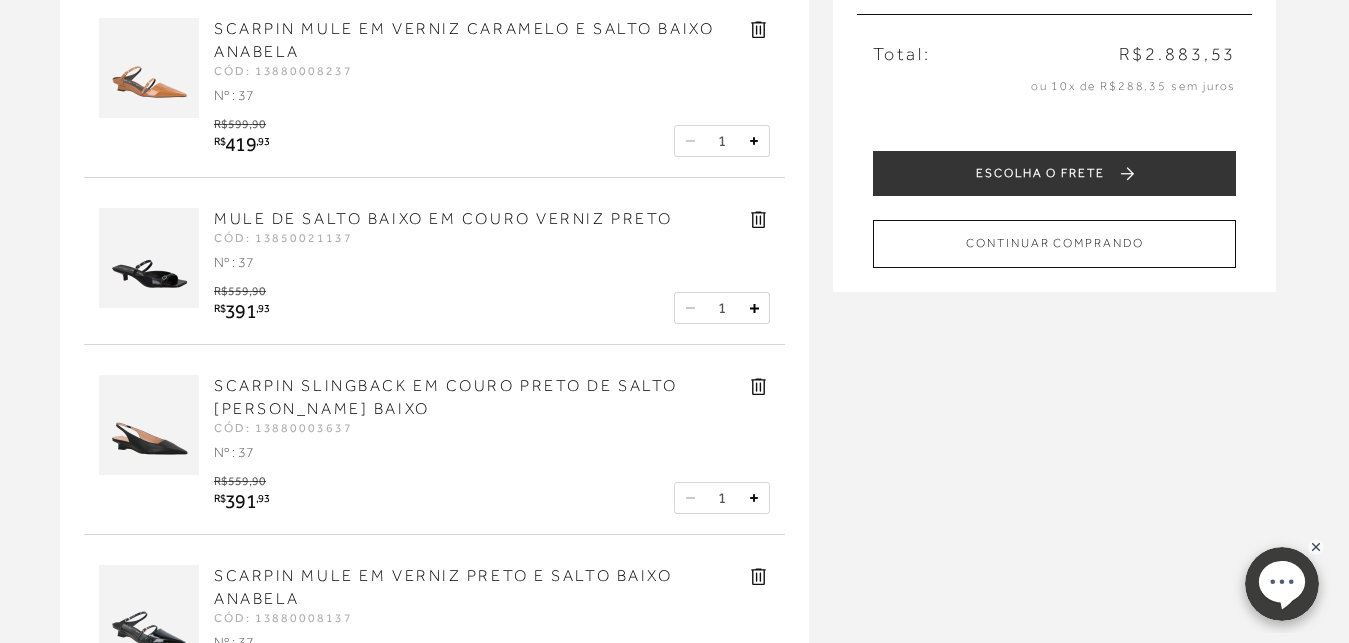 click 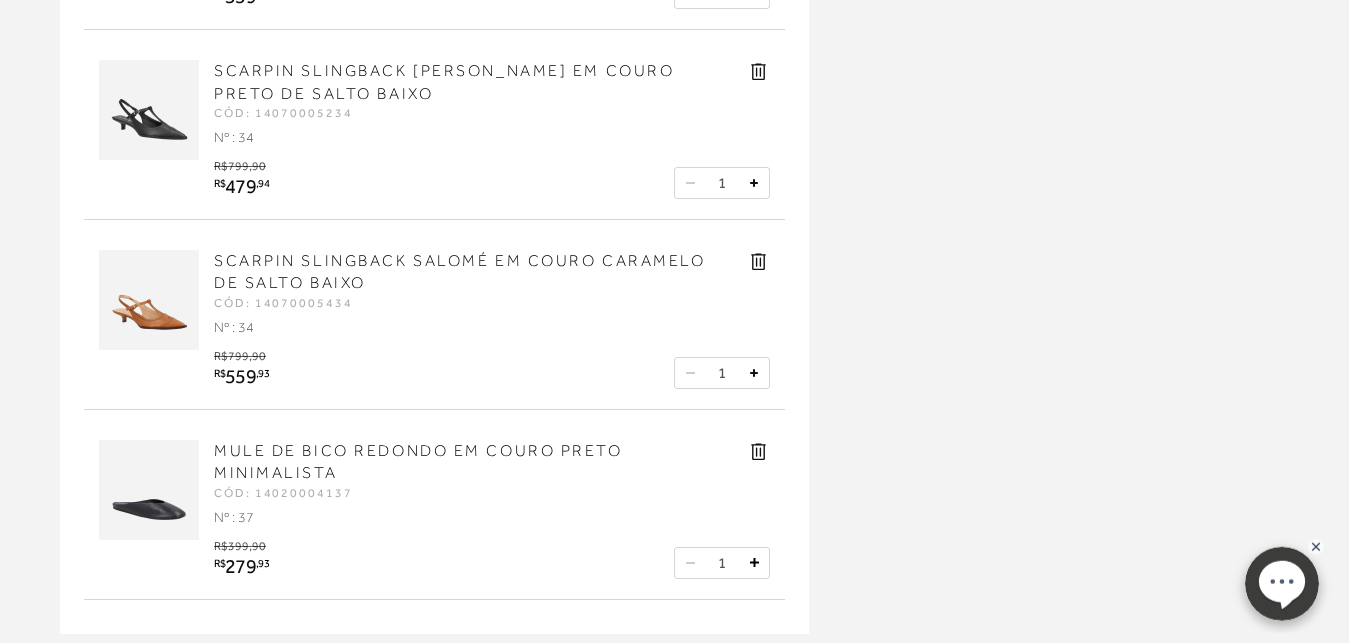 scroll, scrollTop: 728, scrollLeft: 0, axis: vertical 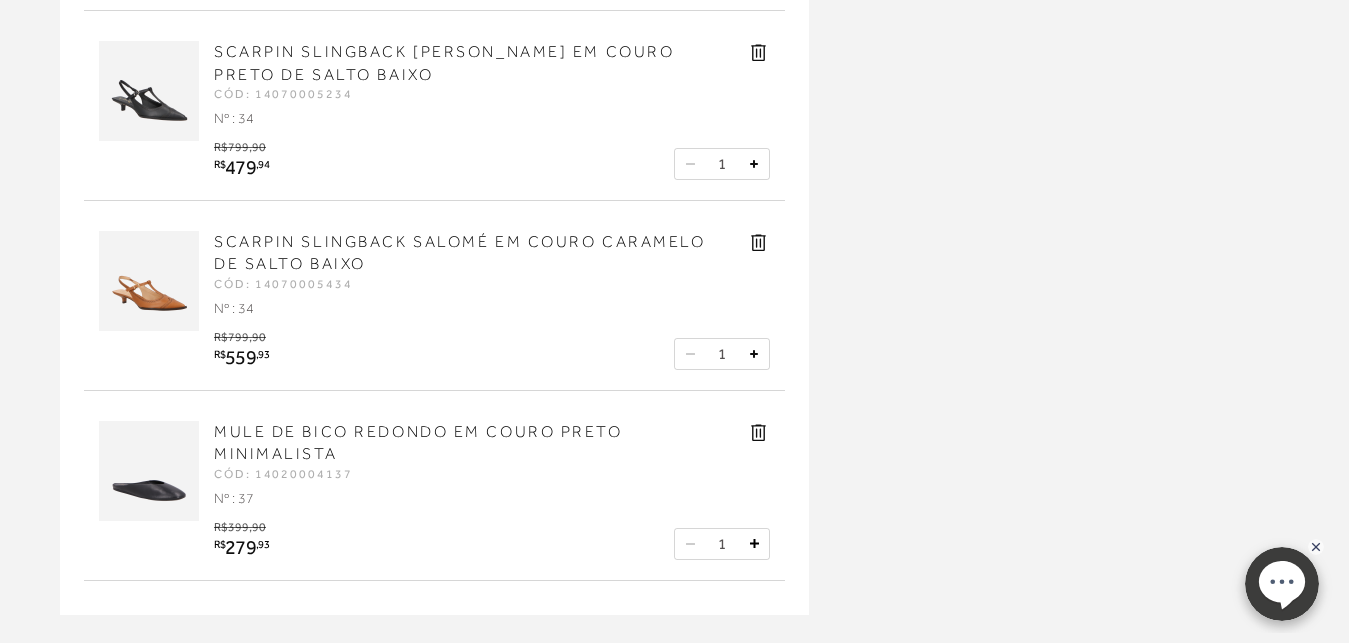 click 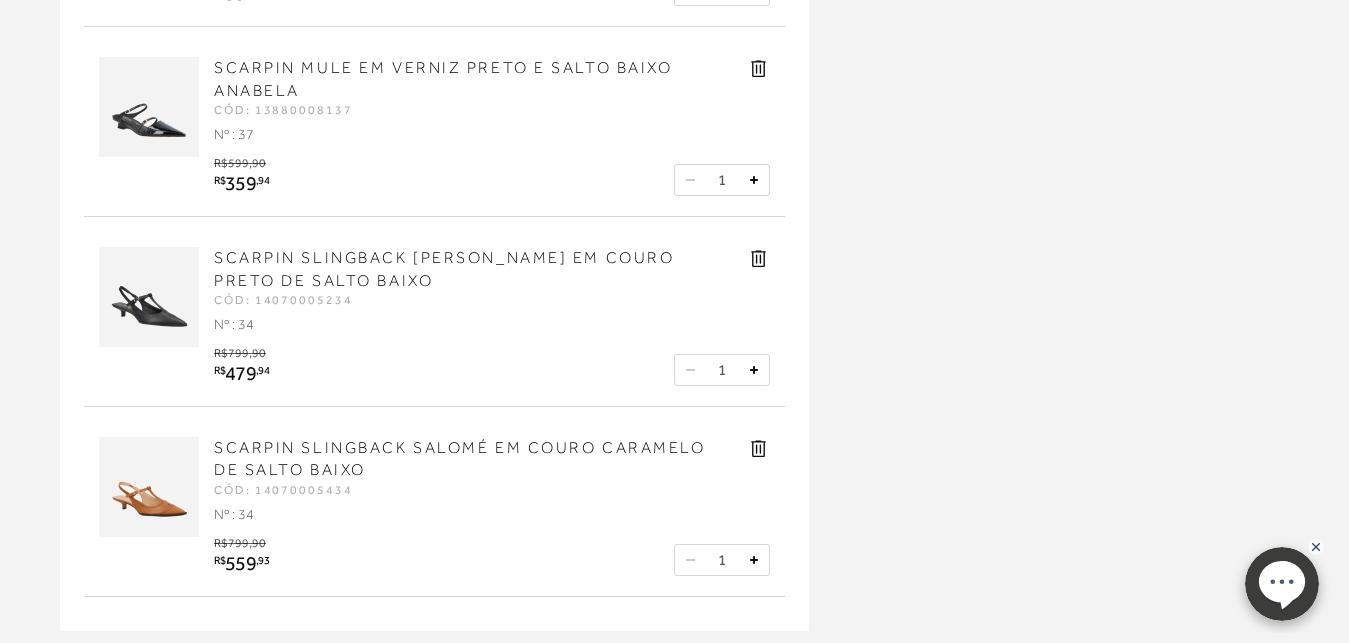 scroll, scrollTop: 626, scrollLeft: 0, axis: vertical 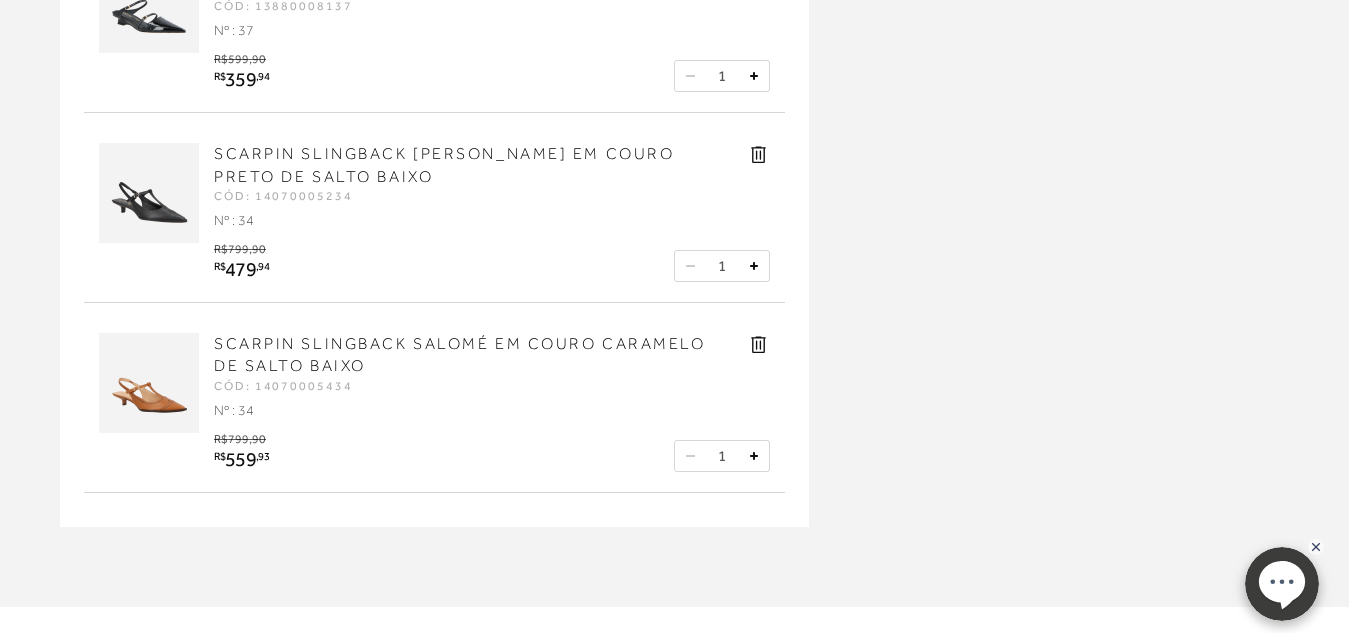 click at bounding box center (149, 383) 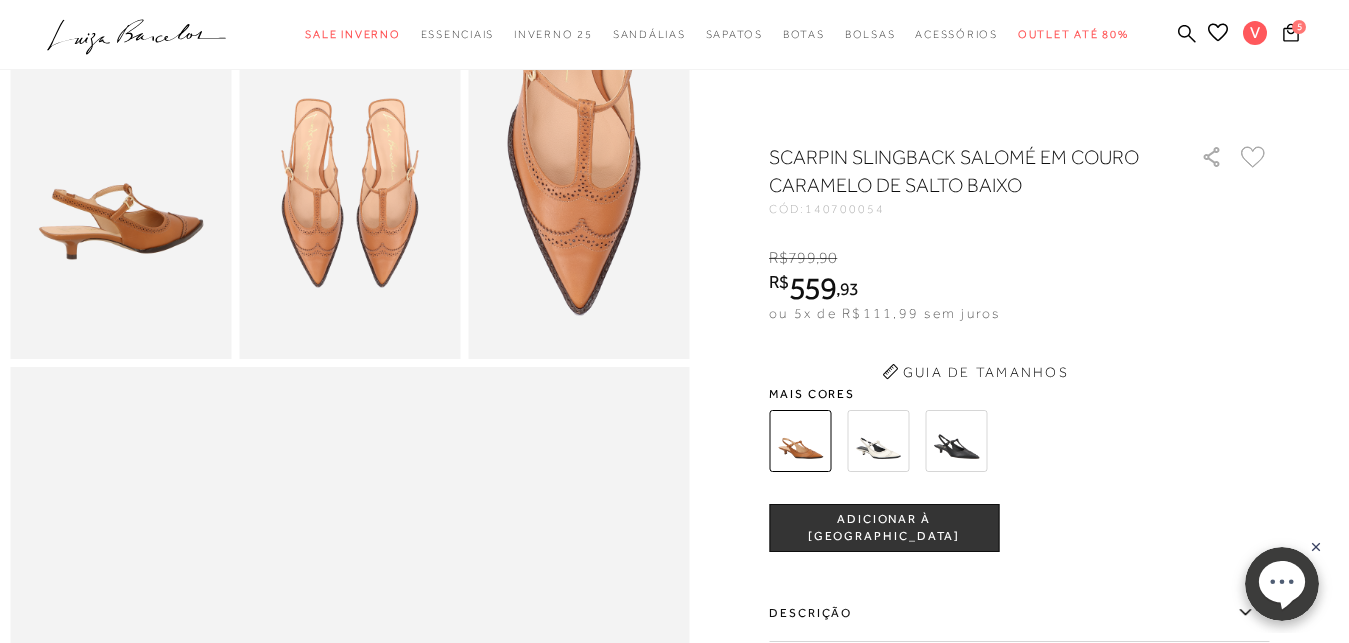 scroll, scrollTop: 0, scrollLeft: 0, axis: both 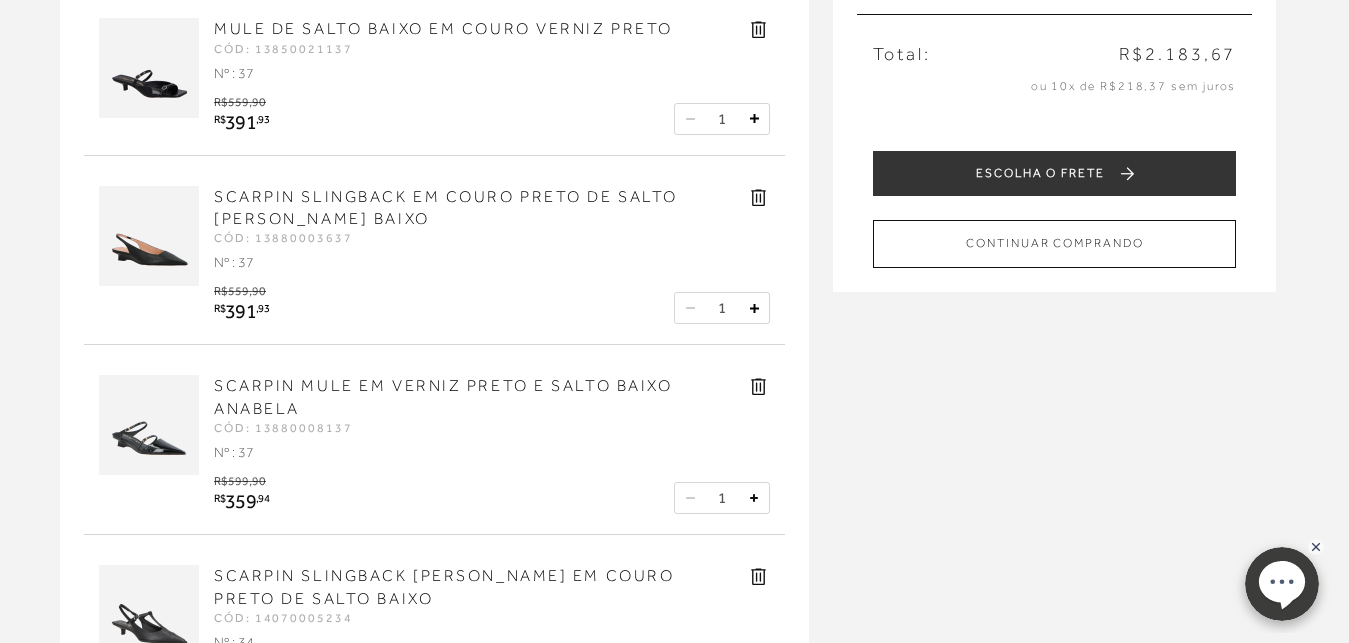 click at bounding box center [149, 425] 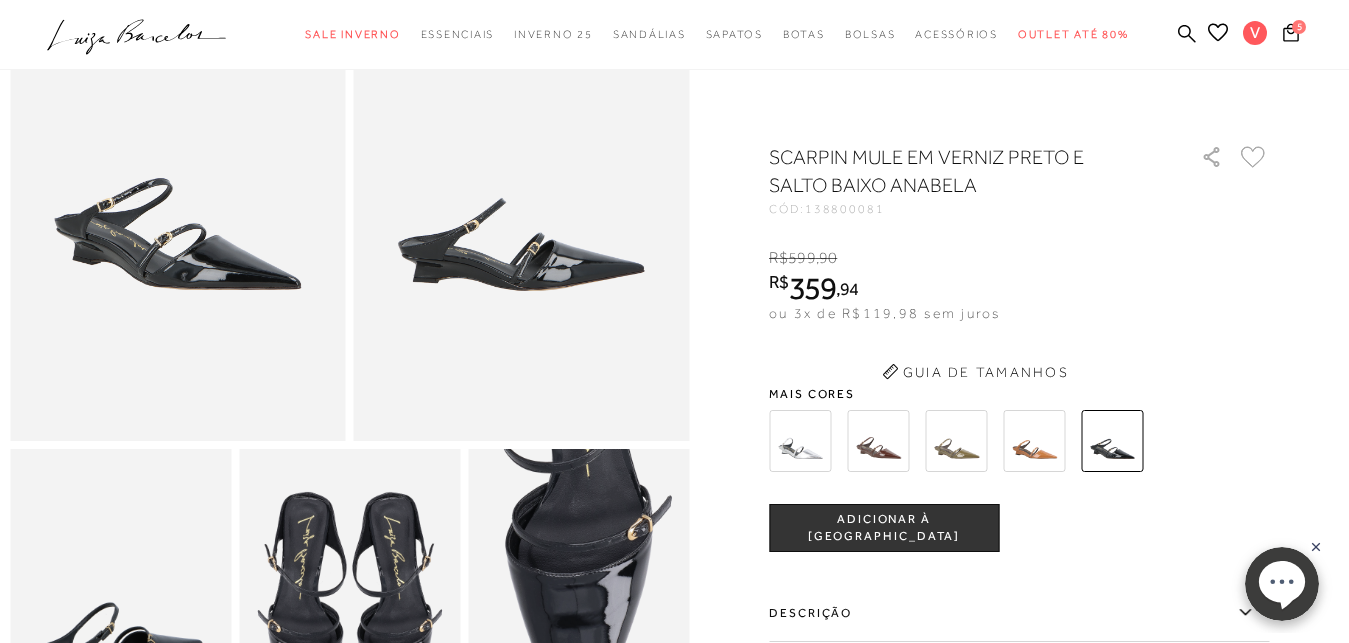 scroll, scrollTop: 0, scrollLeft: 0, axis: both 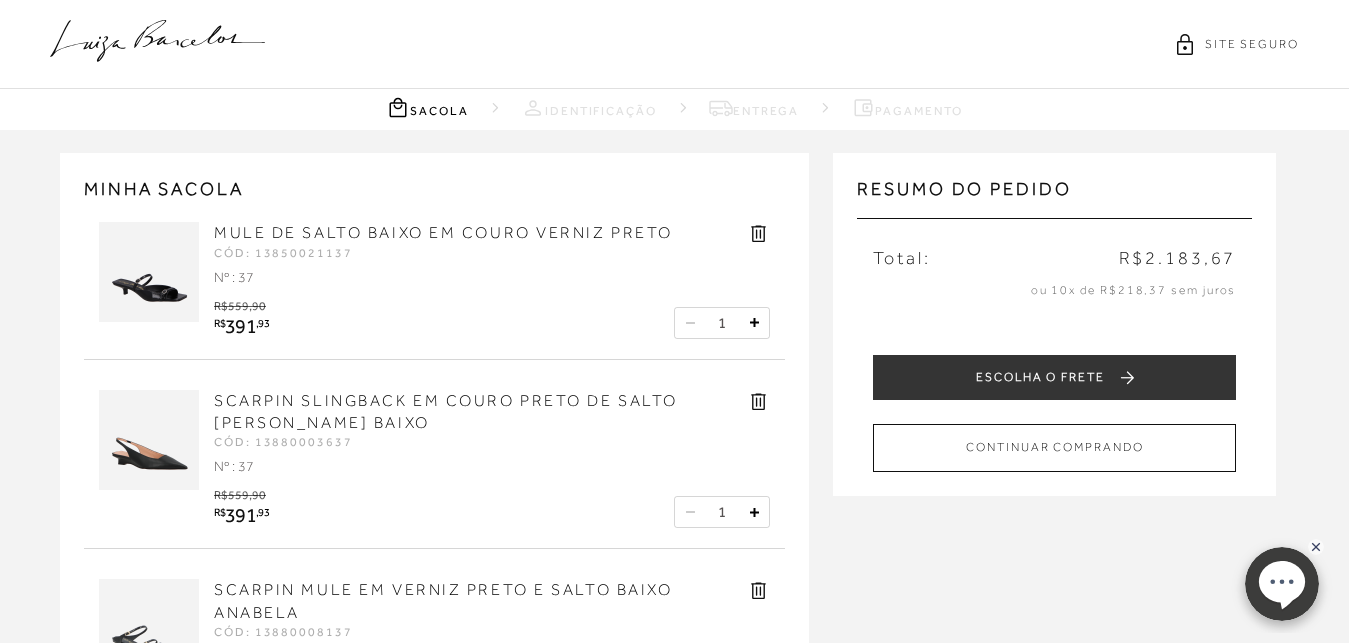 click at bounding box center [149, 440] 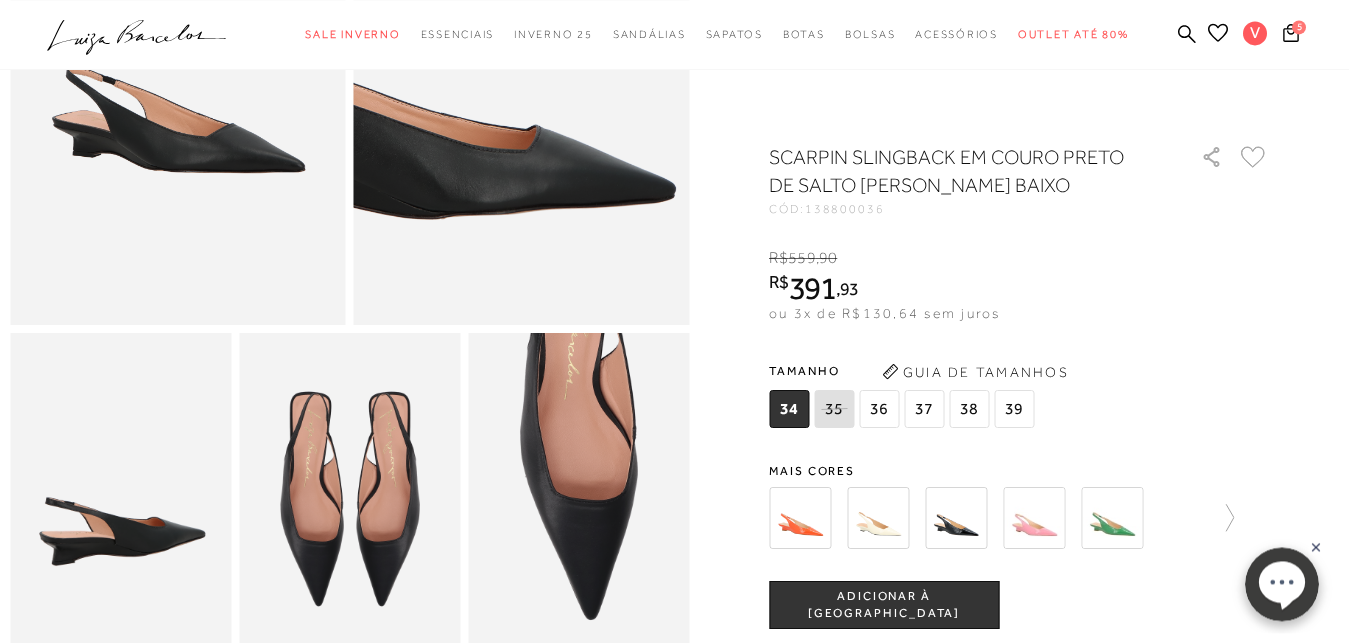 scroll, scrollTop: 408, scrollLeft: 0, axis: vertical 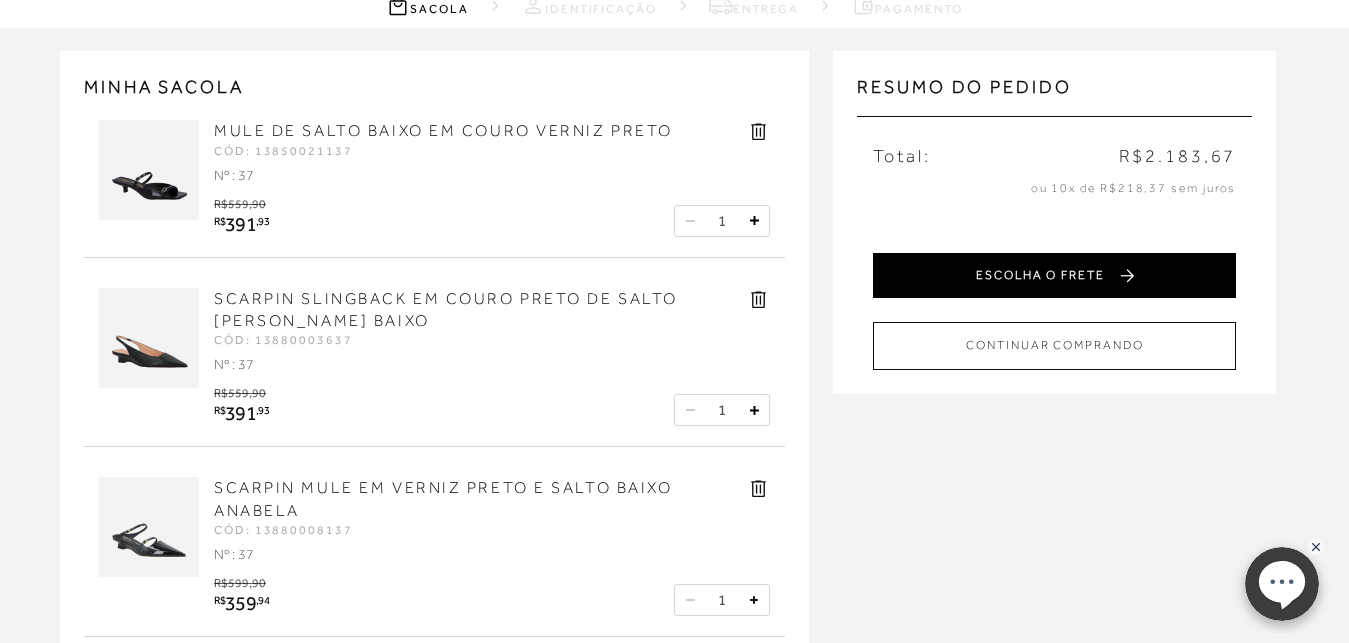 click on "ESCOLHA O FRETE" at bounding box center (1054, 275) 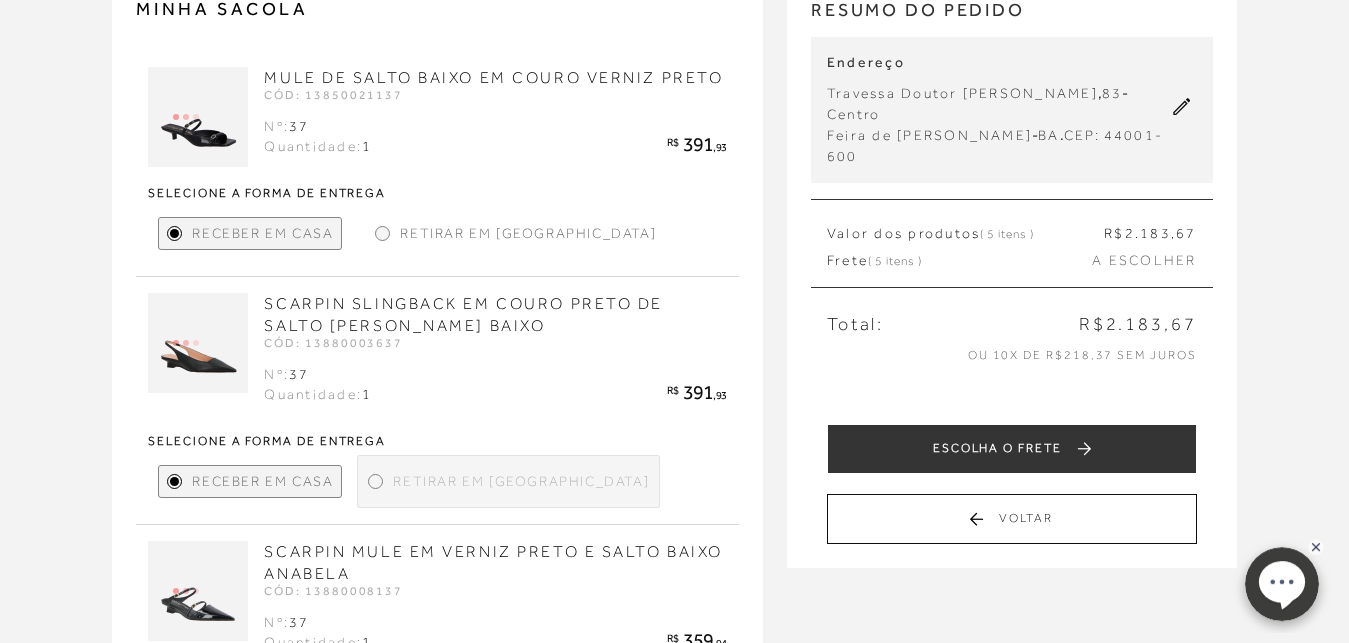scroll, scrollTop: 204, scrollLeft: 0, axis: vertical 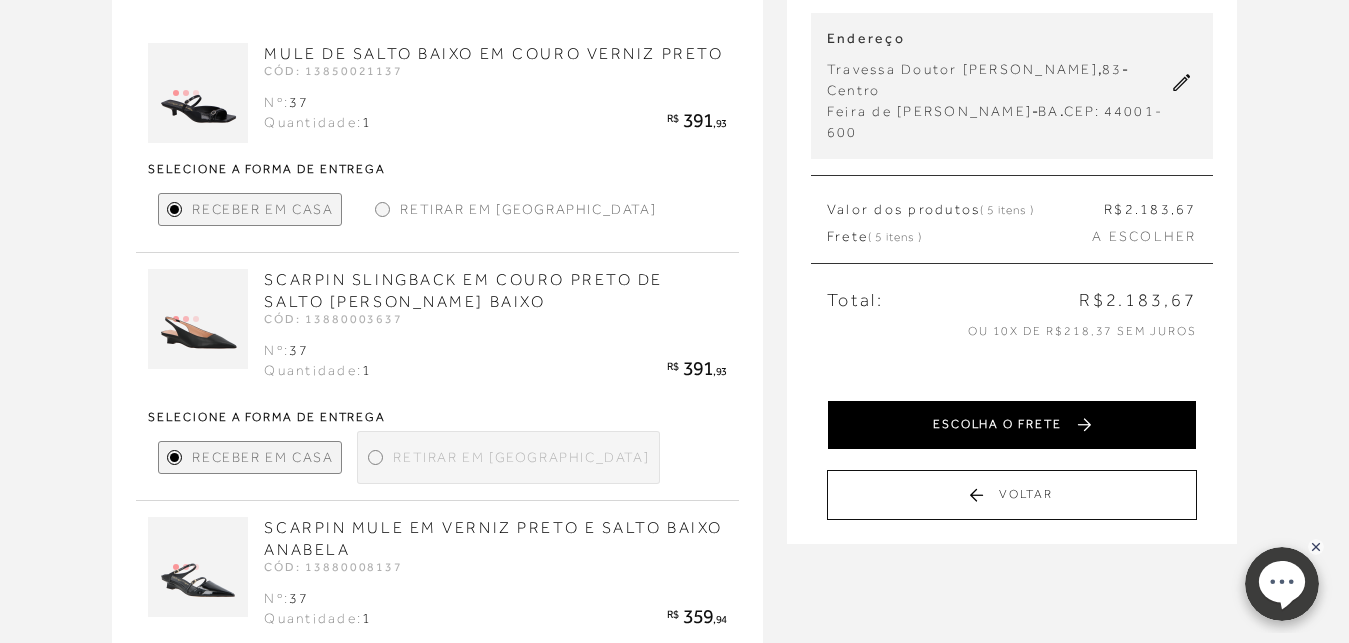 click on "ESCOLHA O FRETE" at bounding box center (1012, 425) 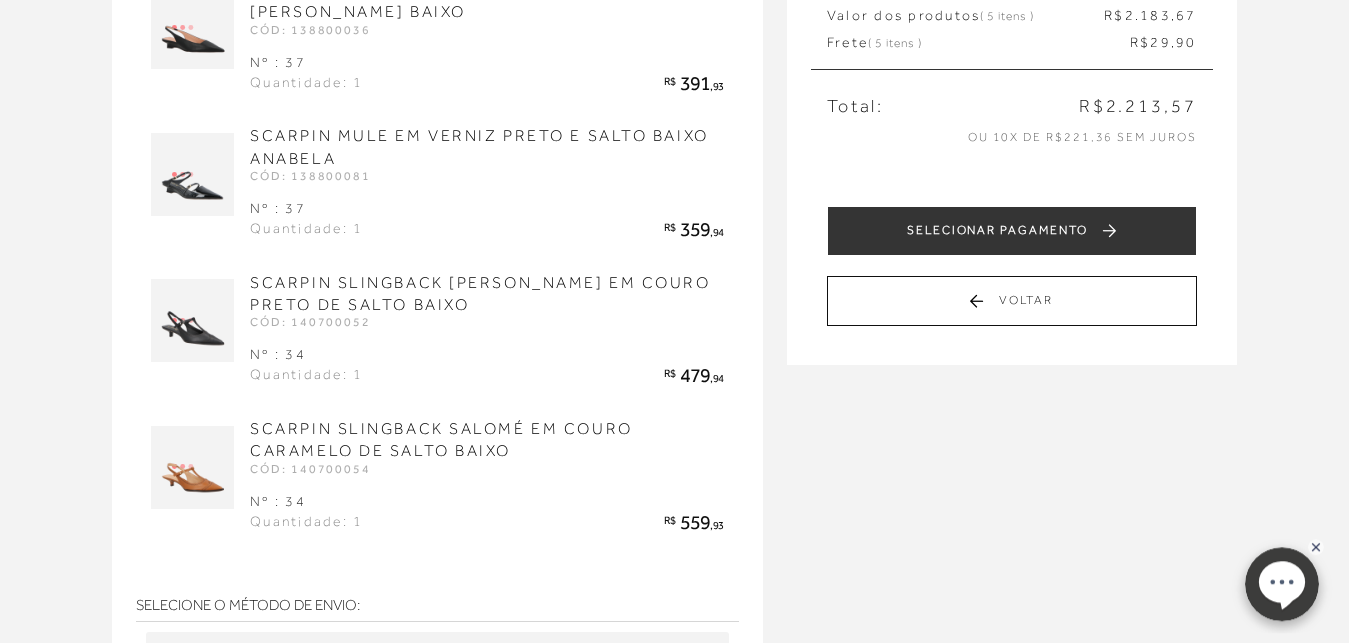 scroll, scrollTop: 408, scrollLeft: 0, axis: vertical 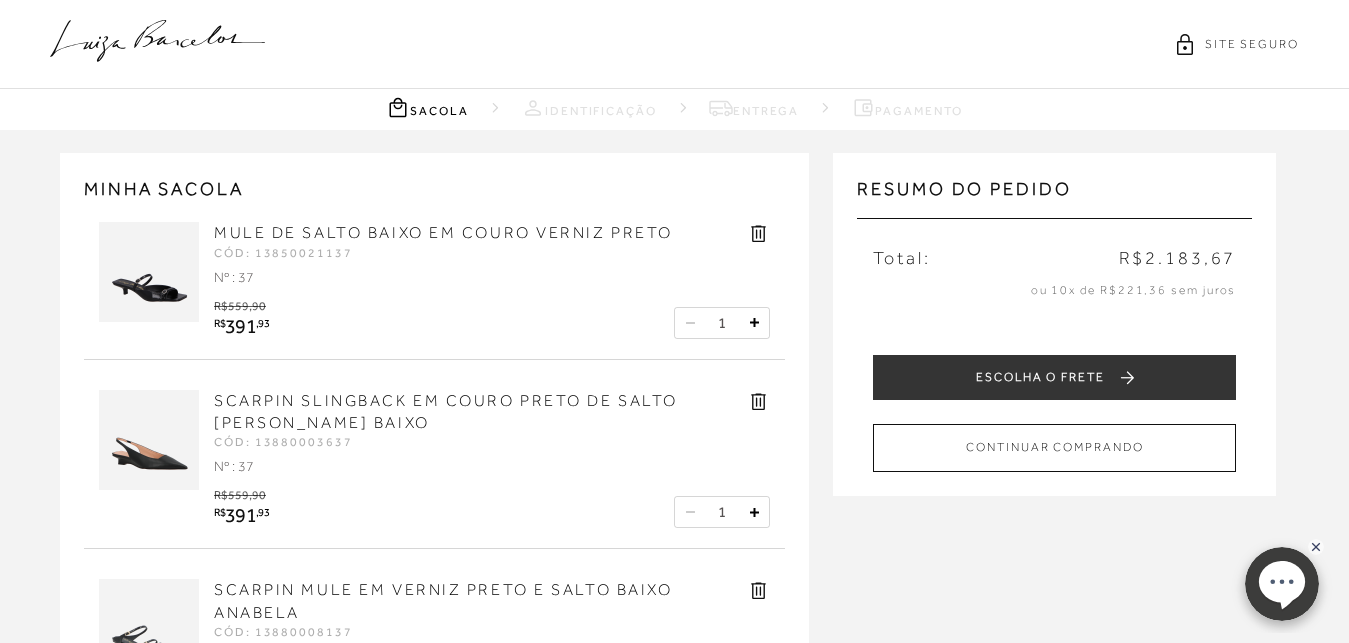 click on "SITE SEGURO" at bounding box center [674, 44] 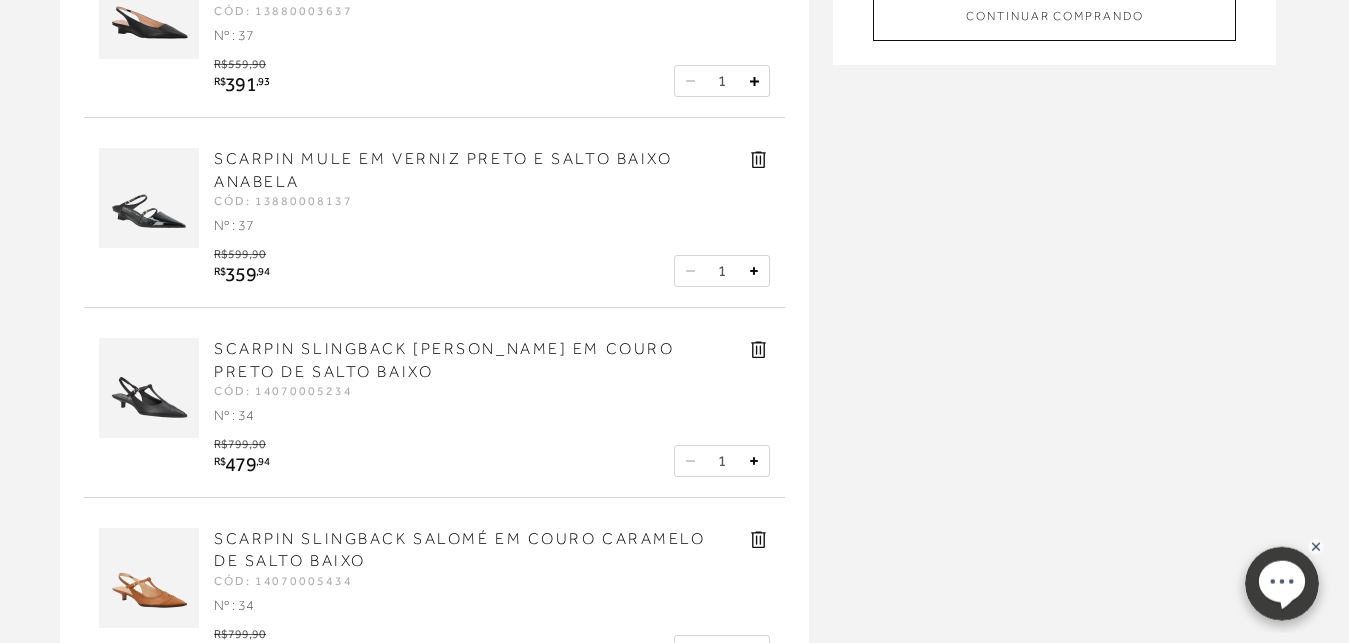 scroll, scrollTop: 612, scrollLeft: 0, axis: vertical 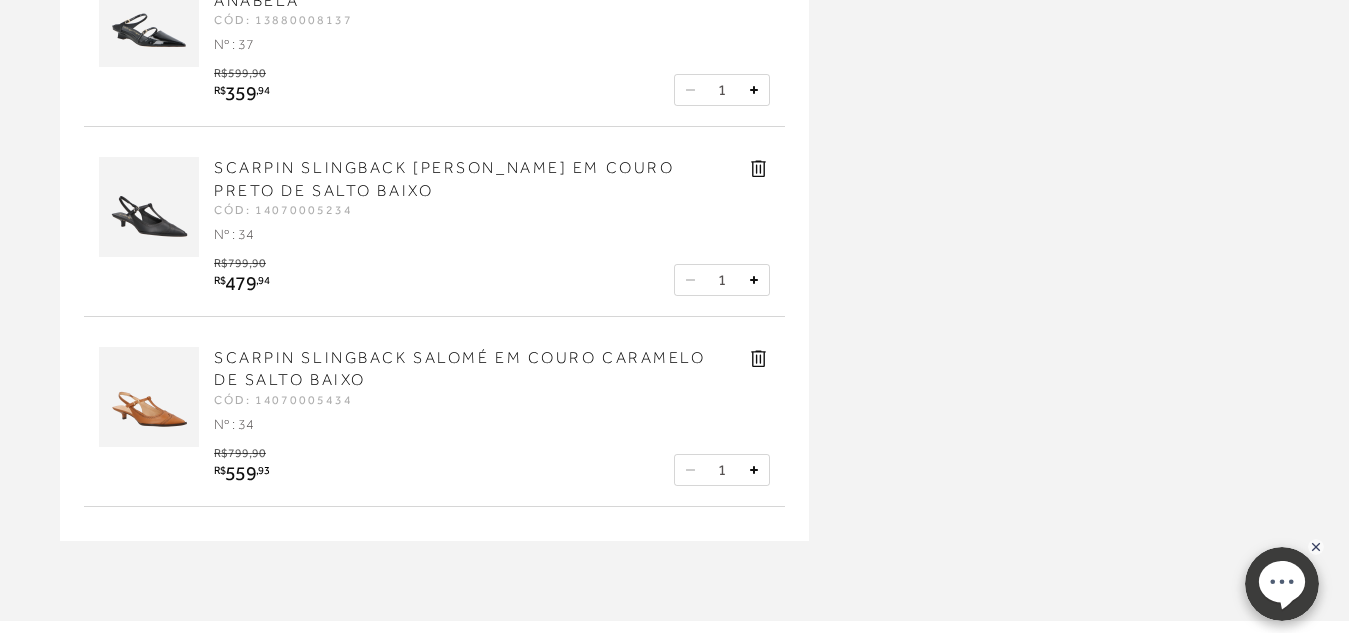 click on "SCARPIN SLINGBACK SALOMÉ EM COURO PRETO DE SALTO BAIXO" at bounding box center [444, 179] 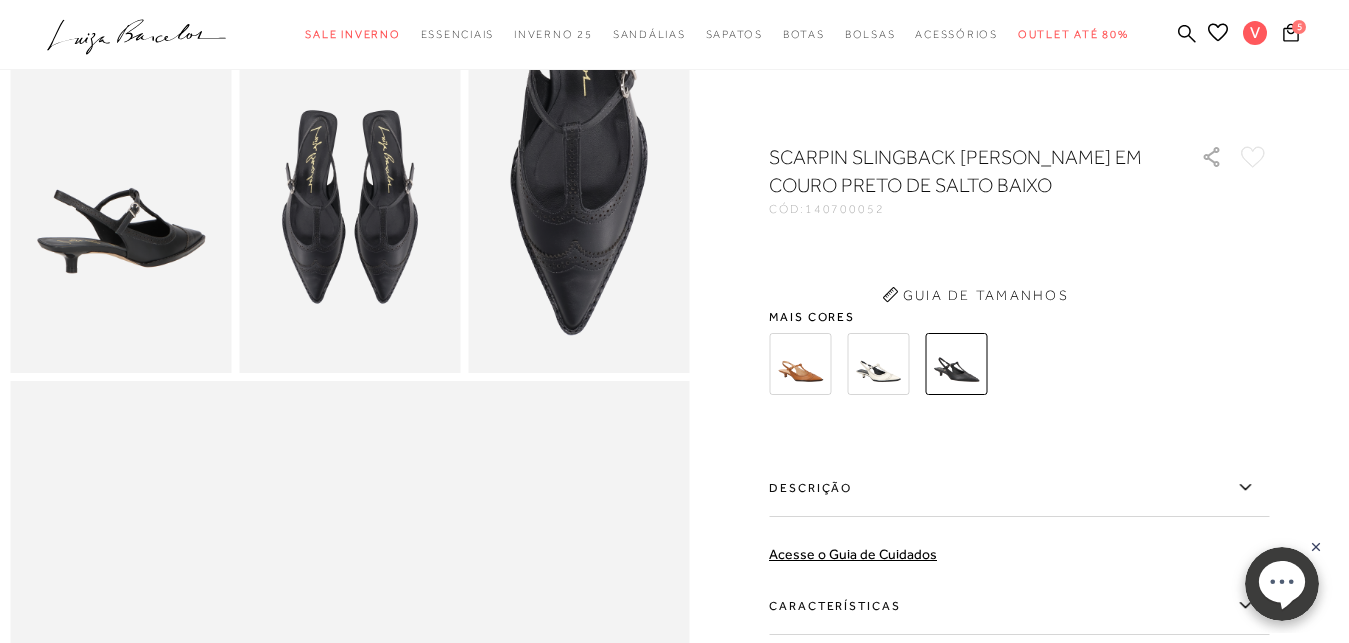 scroll, scrollTop: 0, scrollLeft: 0, axis: both 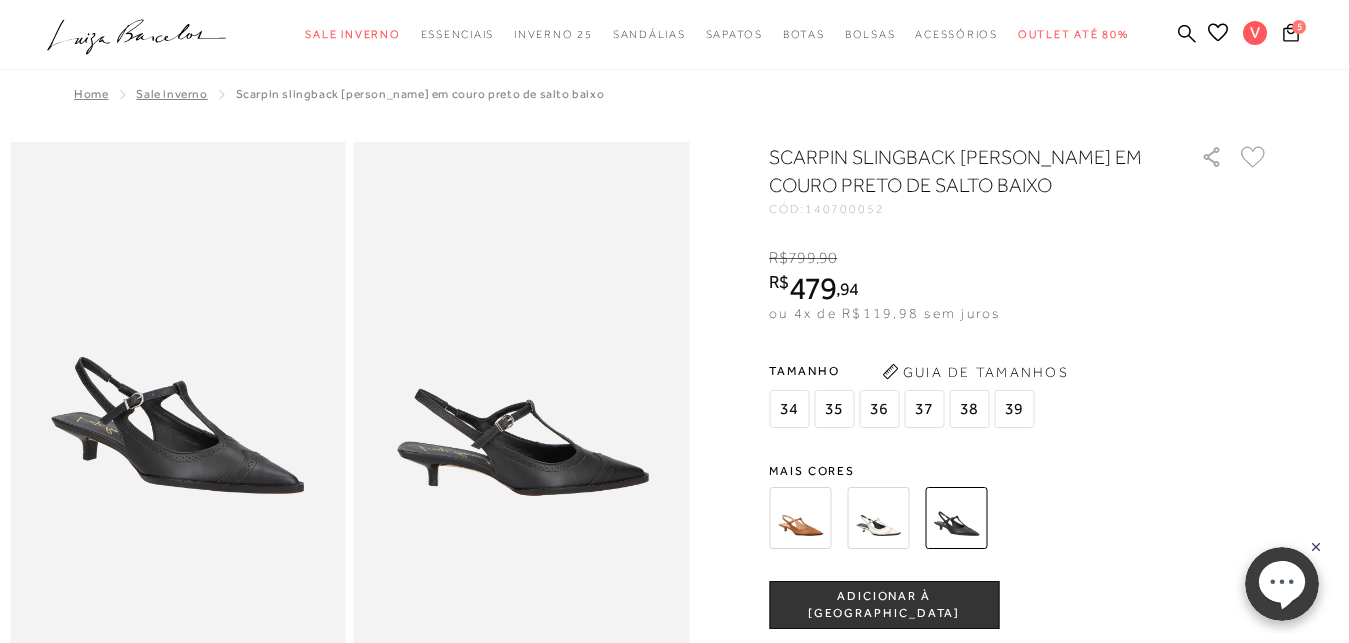 click on "37" at bounding box center [924, 409] 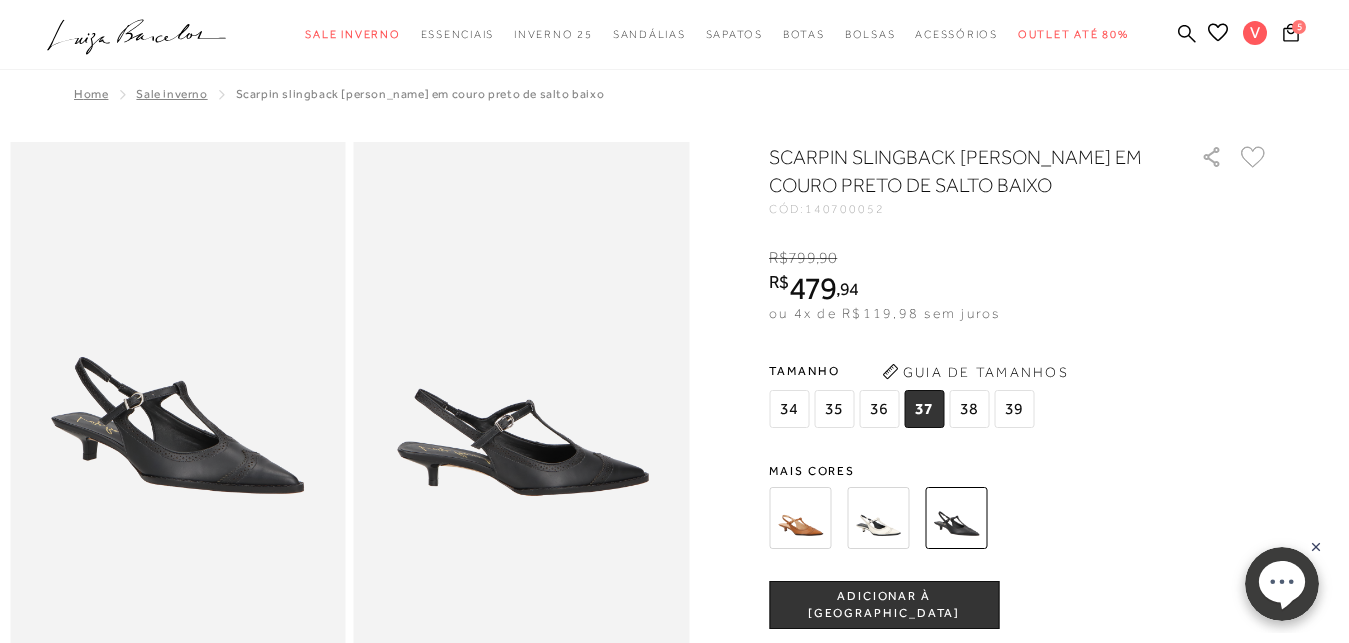 click on "ADICIONAR À [GEOGRAPHIC_DATA]" at bounding box center (884, 605) 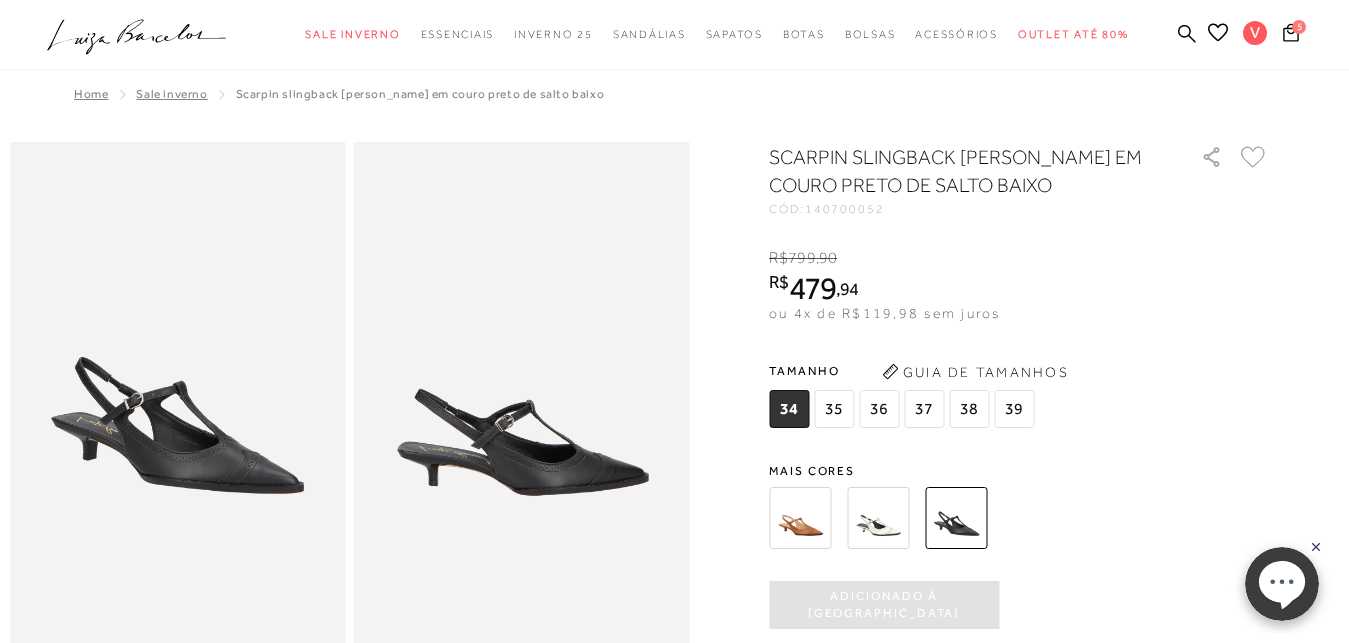 click on "37" at bounding box center [924, 409] 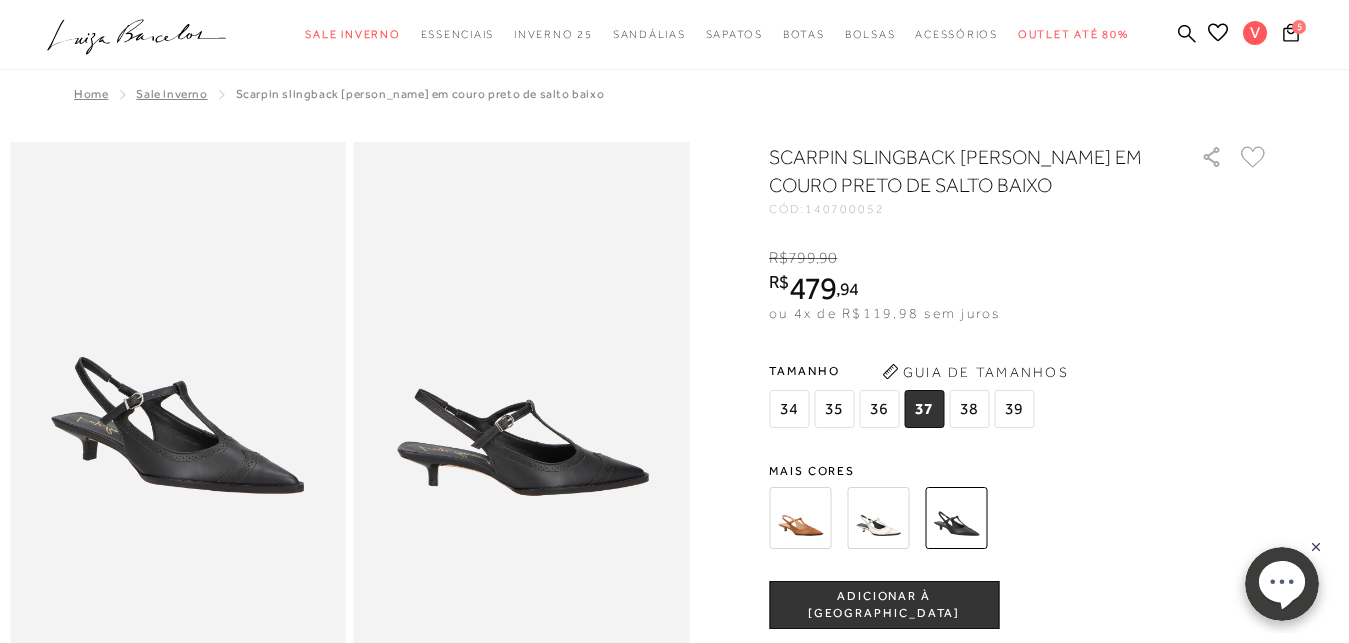 click on "ADICIONAR À [GEOGRAPHIC_DATA]" at bounding box center [884, 605] 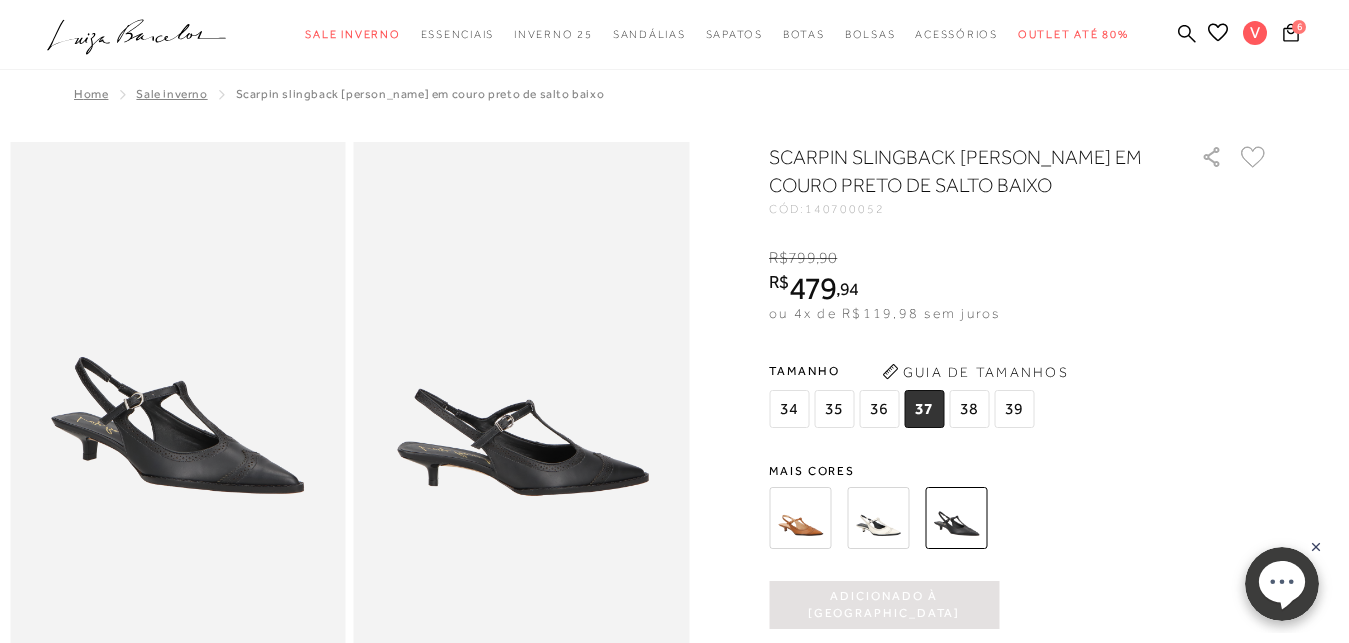 click at bounding box center [800, 518] 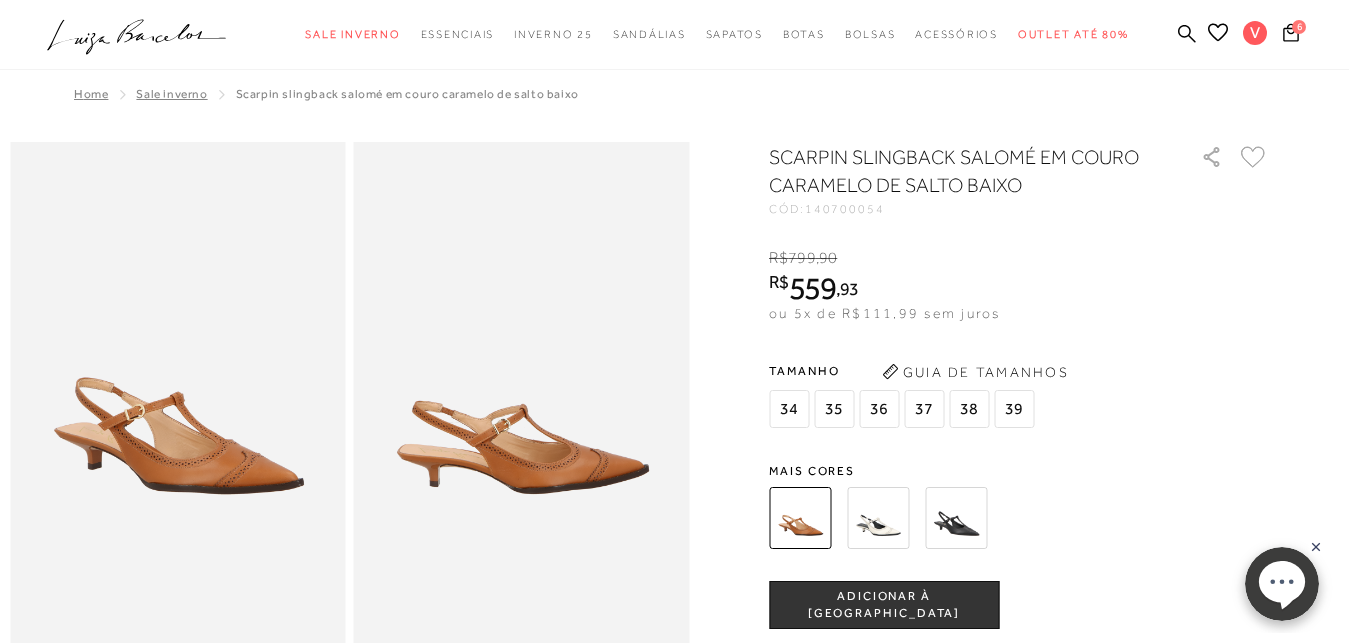 click on "37" at bounding box center (924, 409) 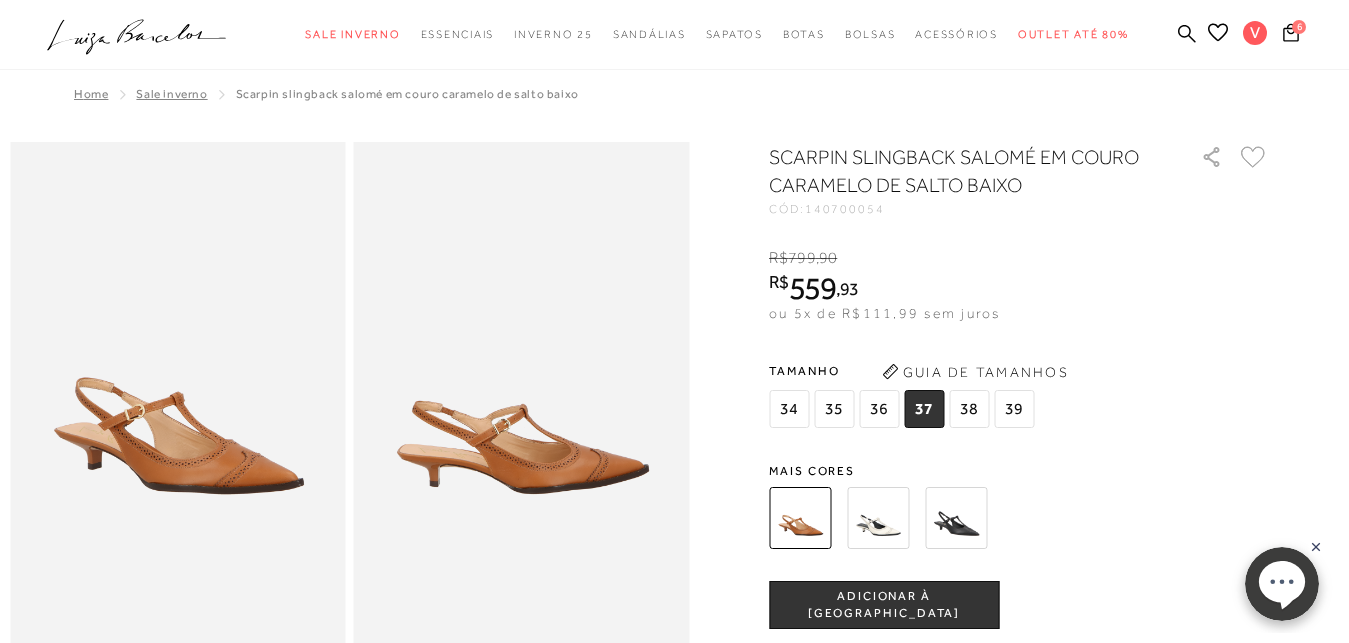 click on "ADICIONAR À [GEOGRAPHIC_DATA]" at bounding box center [884, 605] 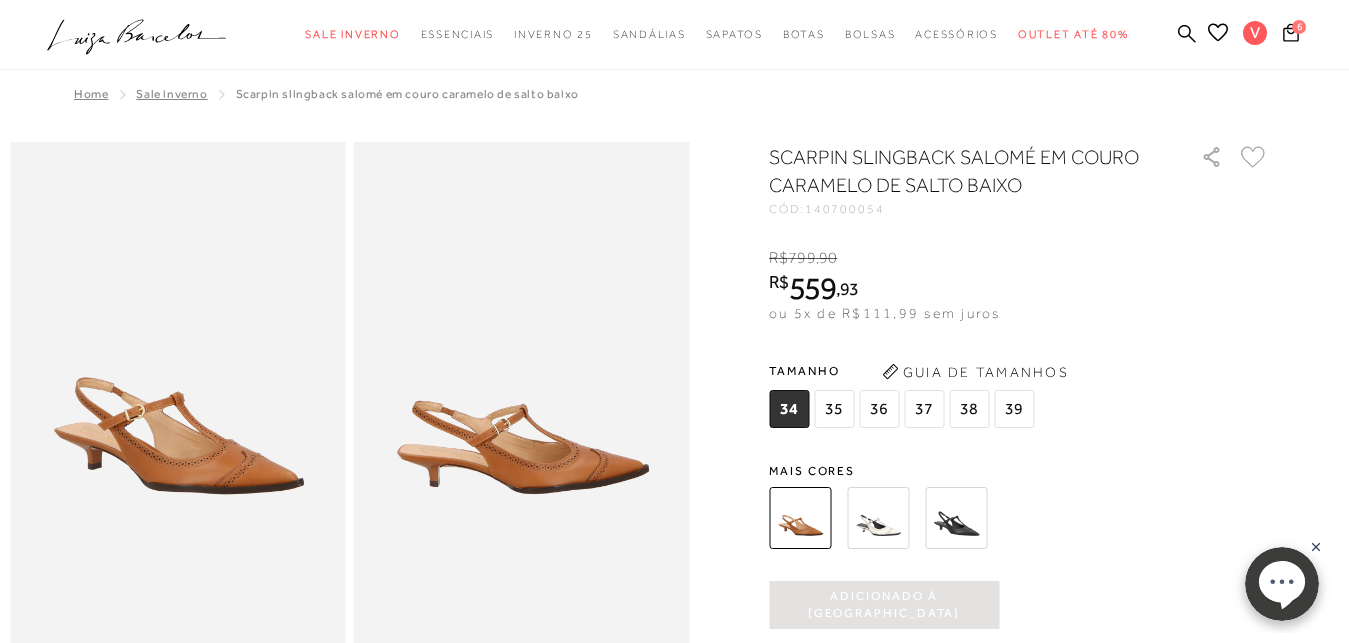 click on "37" at bounding box center [924, 409] 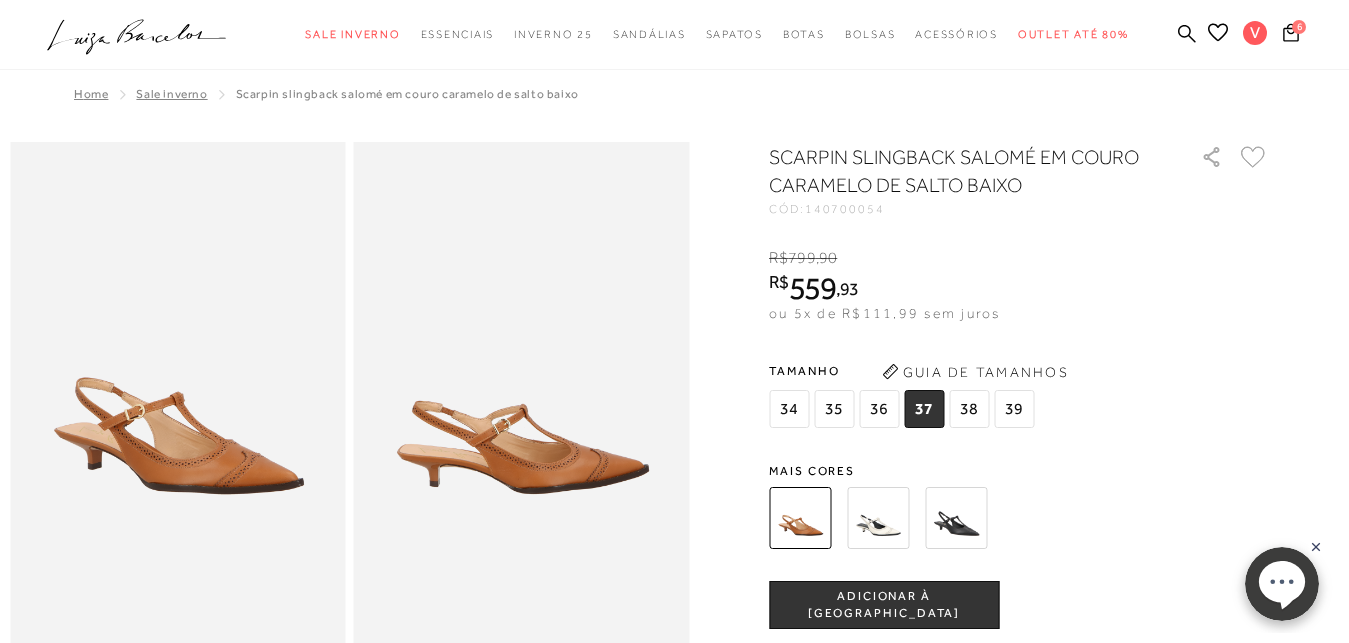 click on "ADICIONAR À [GEOGRAPHIC_DATA]" at bounding box center [884, 605] 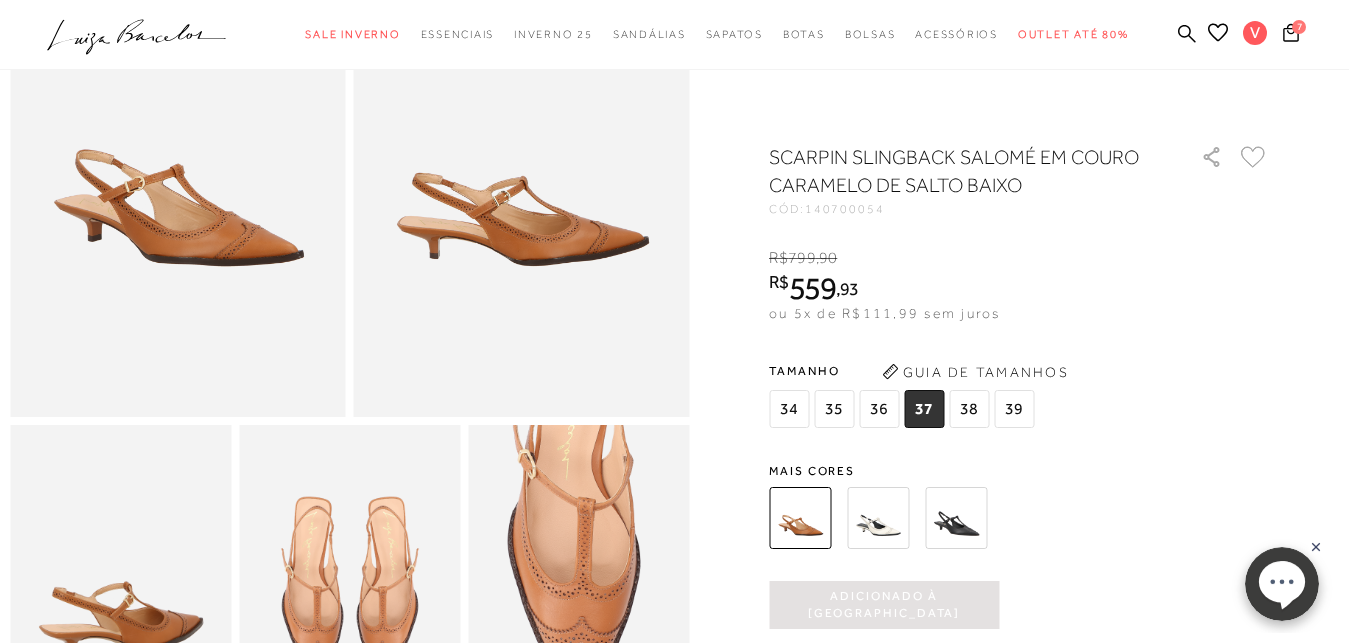 scroll, scrollTop: 306, scrollLeft: 0, axis: vertical 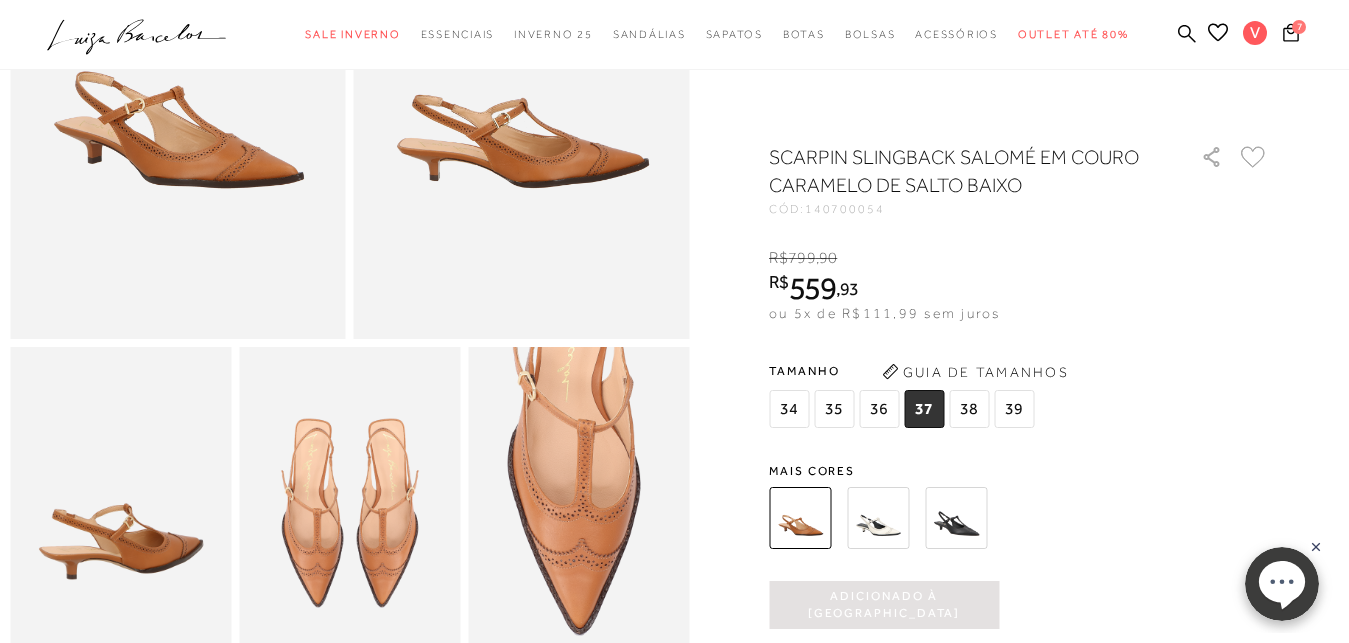 click on "Adicionado à [GEOGRAPHIC_DATA]" at bounding box center (884, 605) 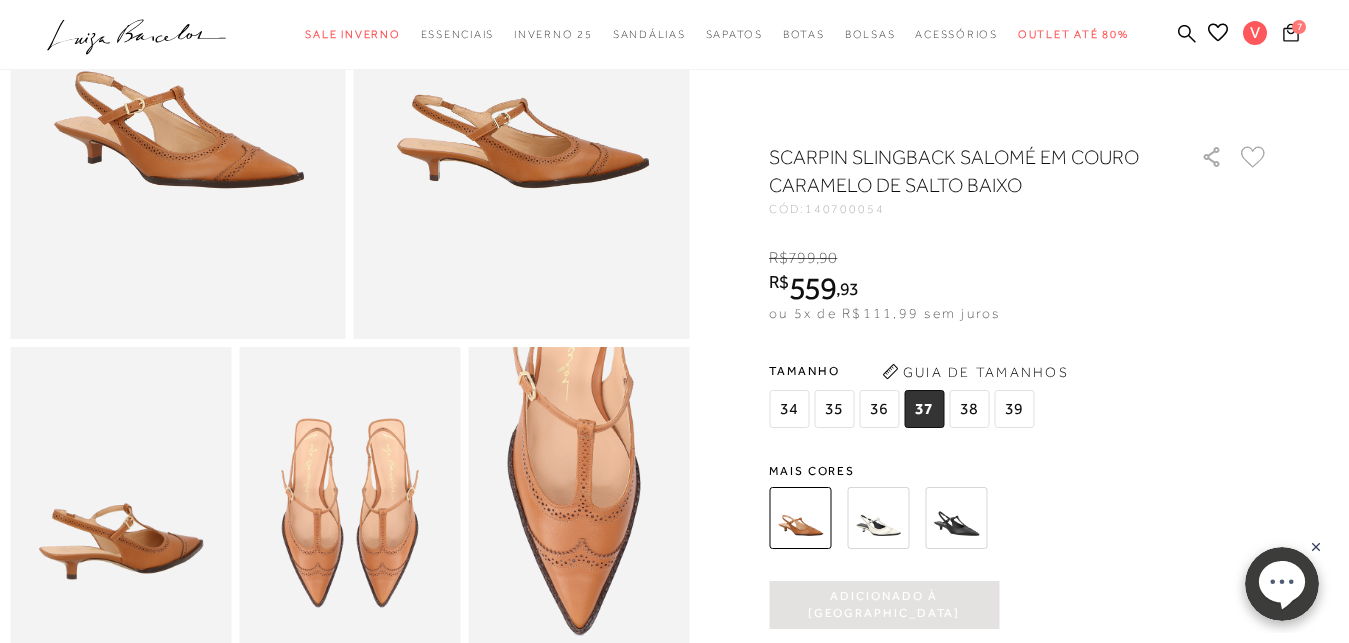 click 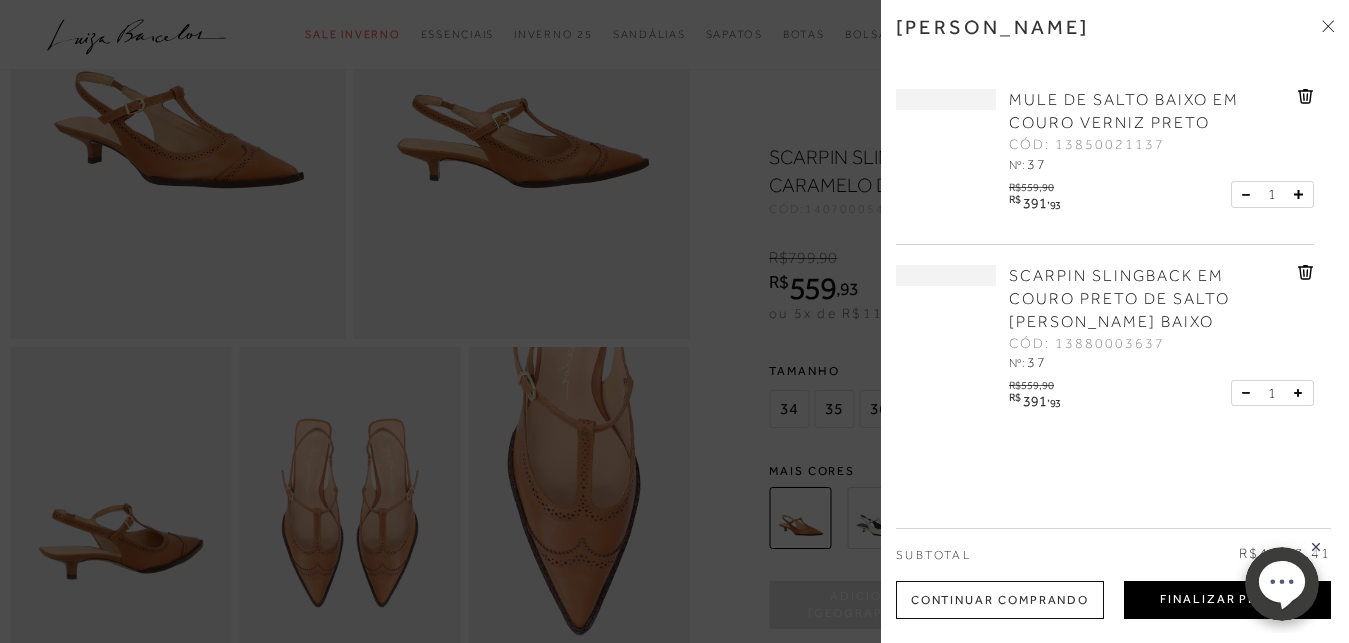 click on "Finalizar Pedido" at bounding box center (1227, 600) 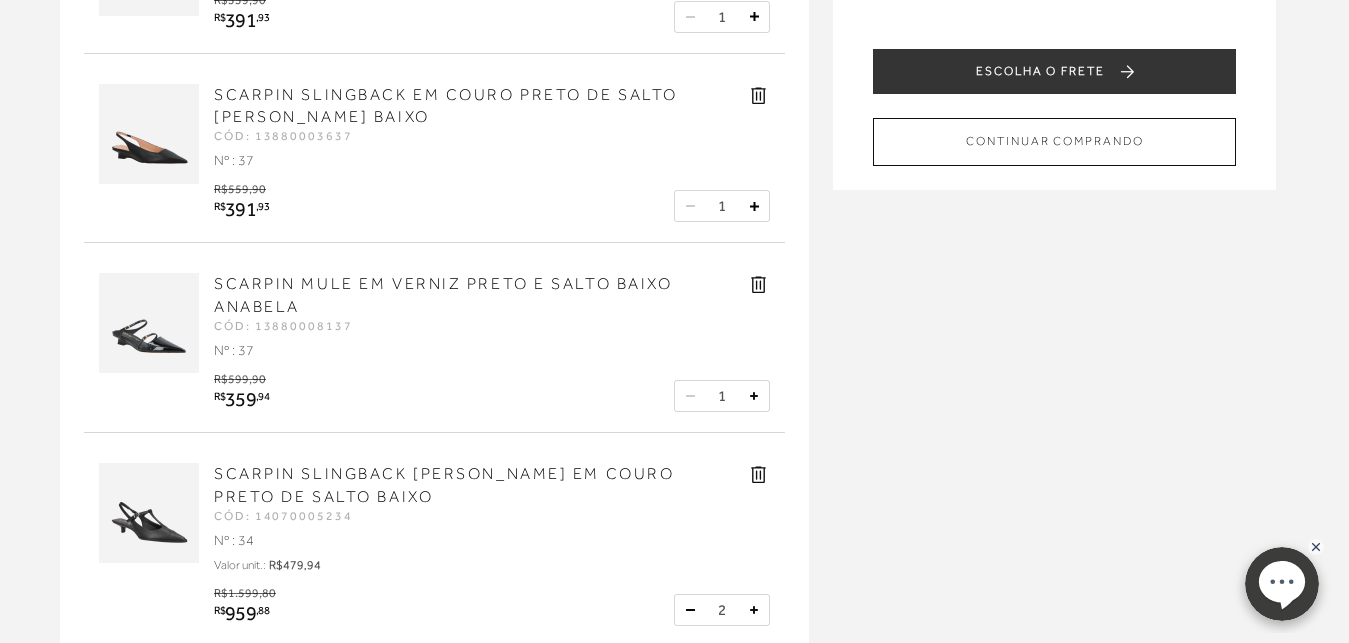 scroll, scrollTop: 510, scrollLeft: 0, axis: vertical 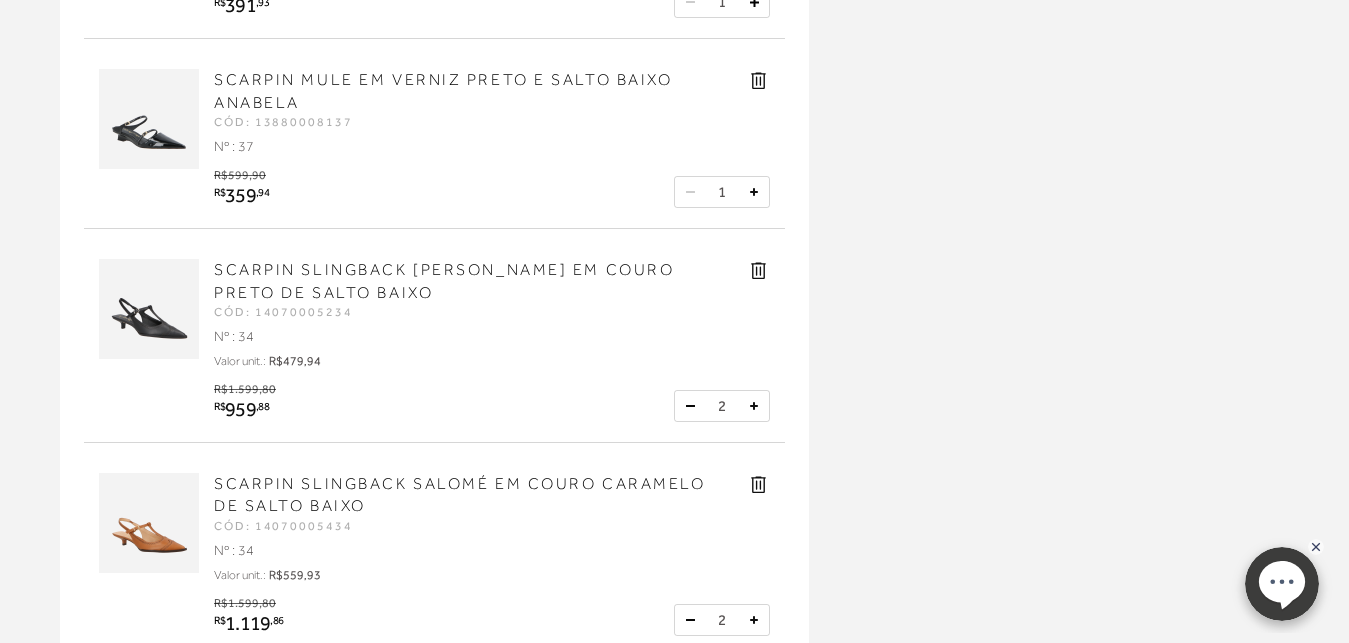 click 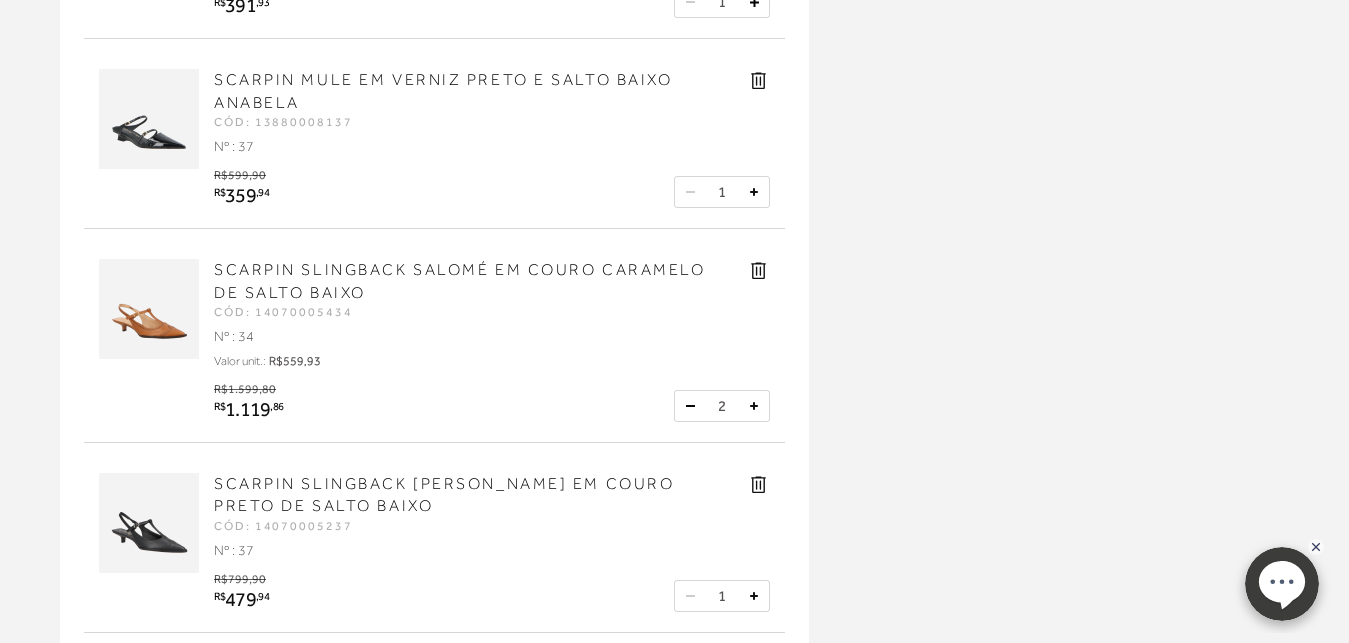 click at bounding box center [149, 309] 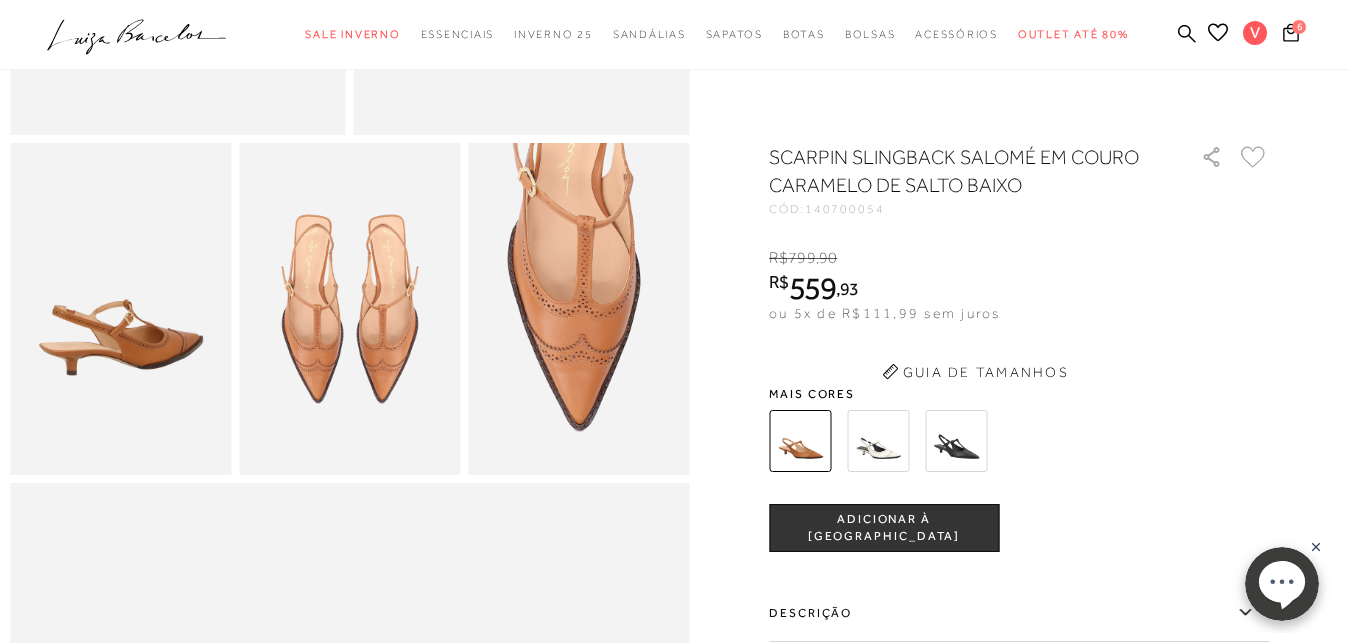 scroll, scrollTop: 0, scrollLeft: 0, axis: both 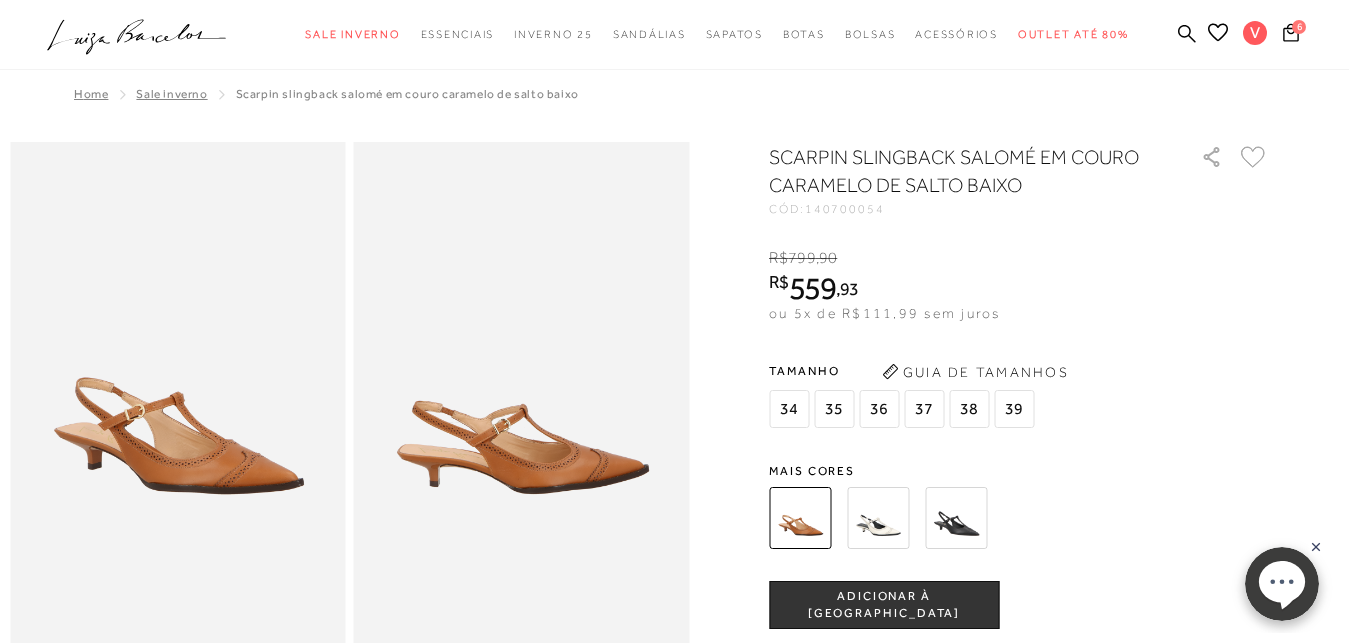 click on "37" at bounding box center (924, 409) 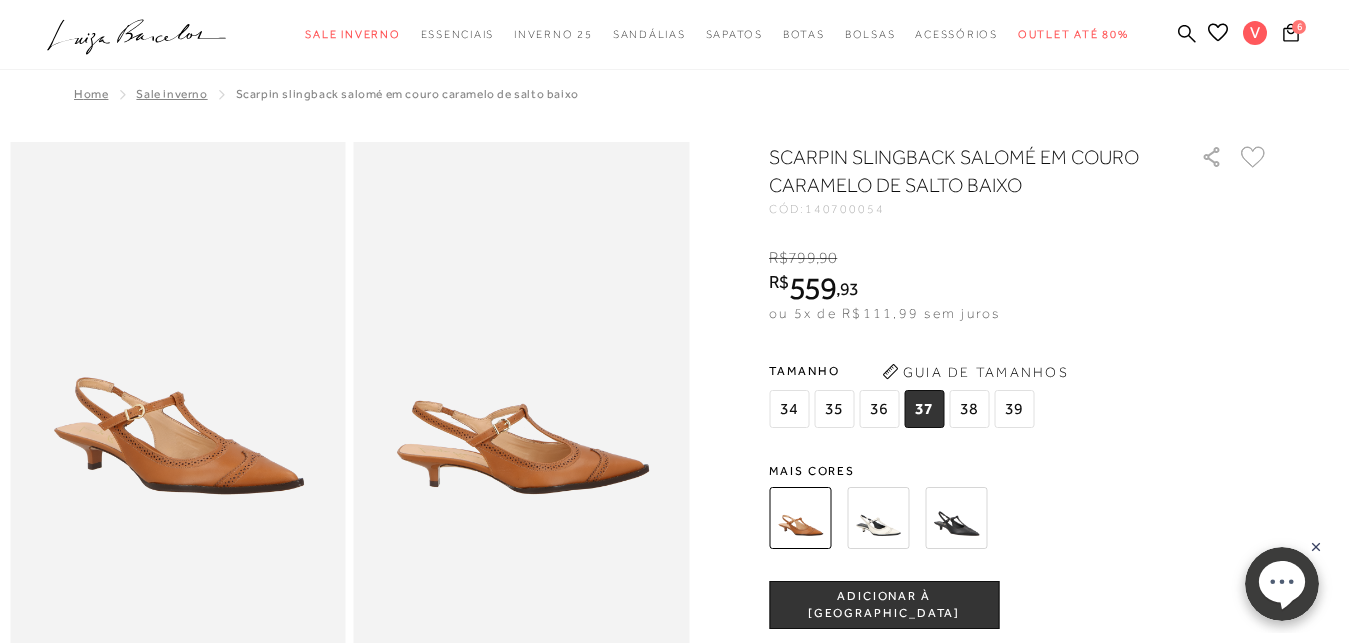 click on "ADICIONAR À [GEOGRAPHIC_DATA]" at bounding box center [884, 605] 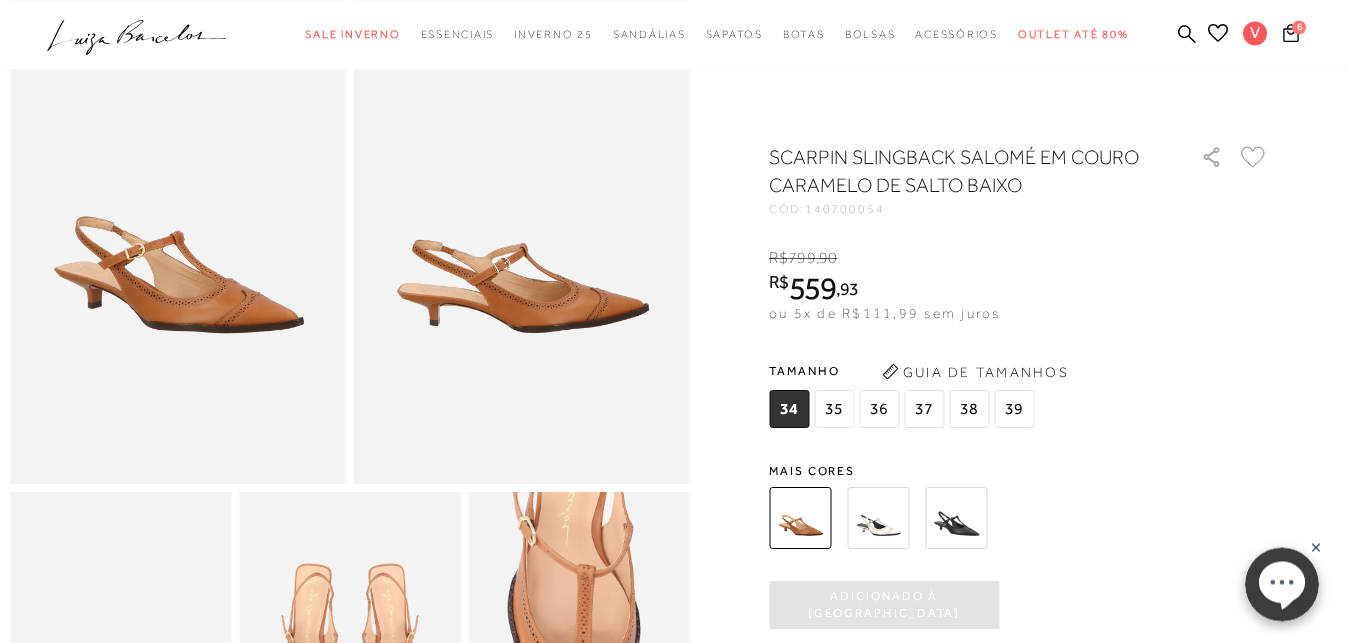 scroll, scrollTop: 204, scrollLeft: 0, axis: vertical 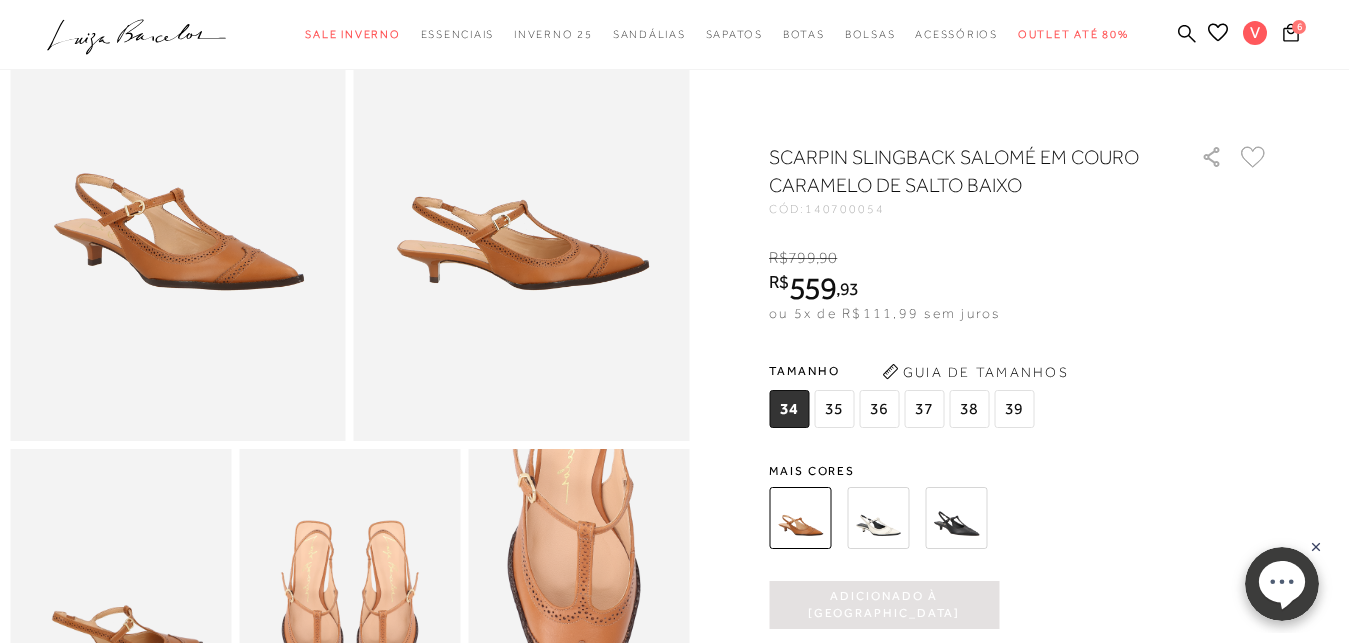 click on "37" at bounding box center (924, 409) 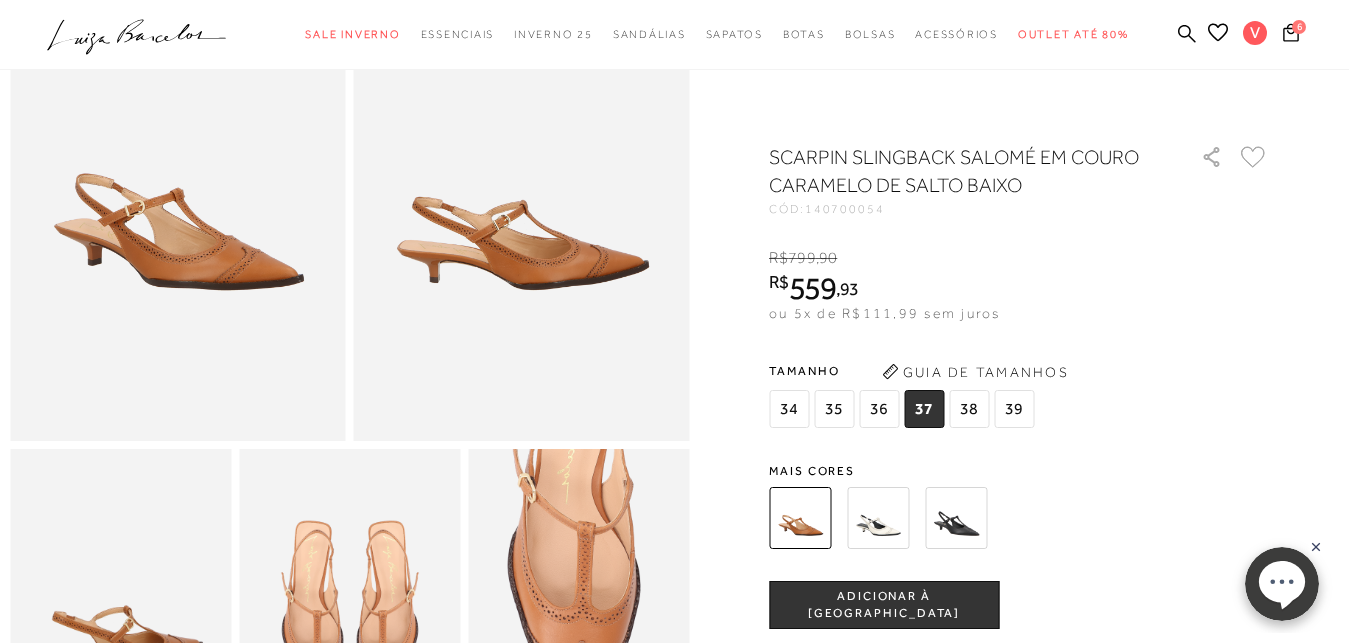 click on "ADICIONAR À [GEOGRAPHIC_DATA]" at bounding box center (884, 605) 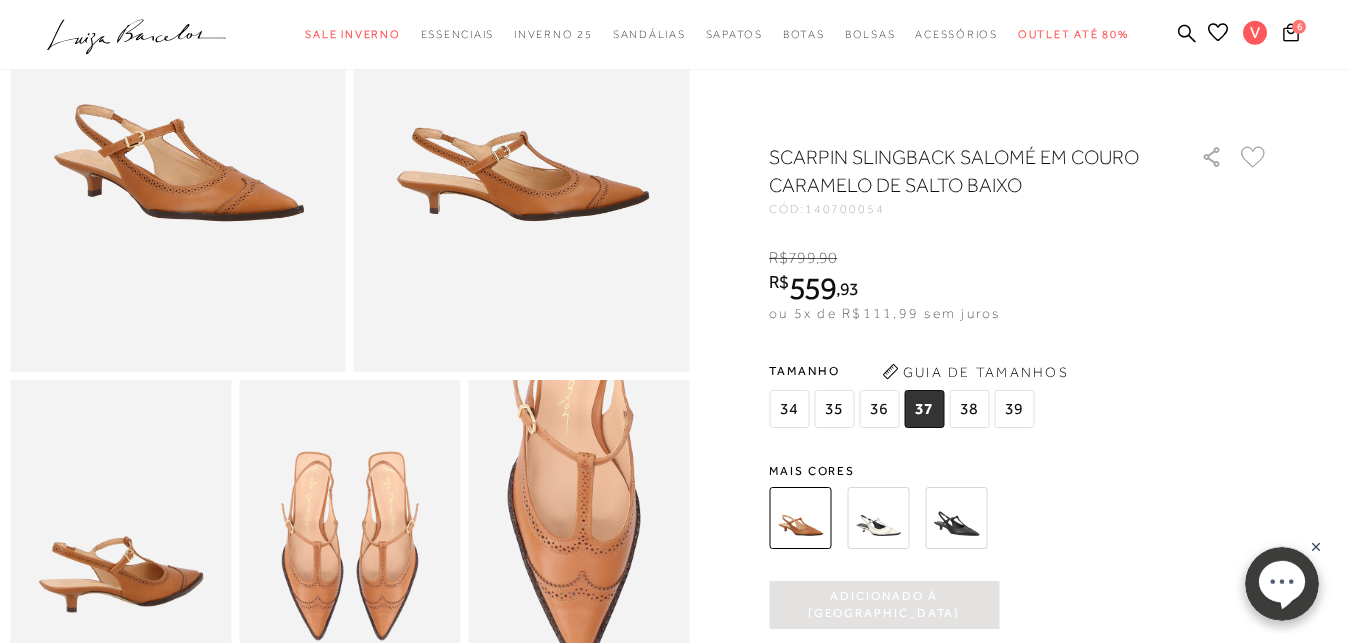scroll, scrollTop: 306, scrollLeft: 0, axis: vertical 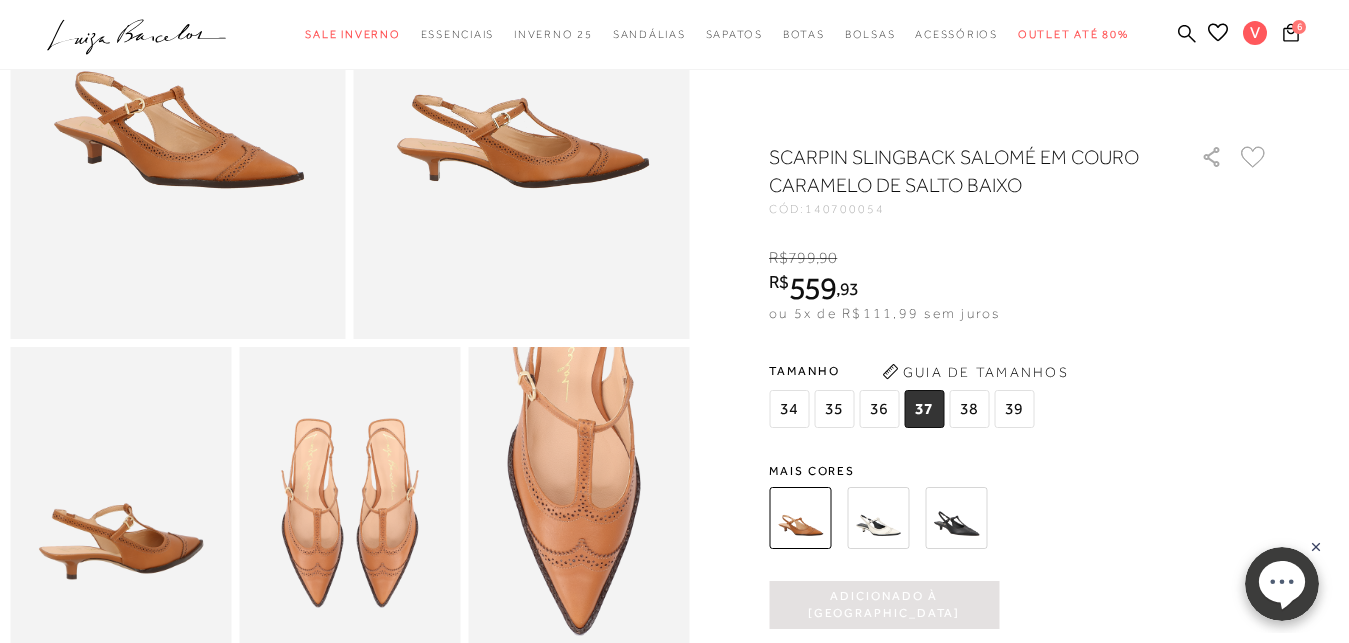 click on "Adicionado à [GEOGRAPHIC_DATA]" at bounding box center [884, 605] 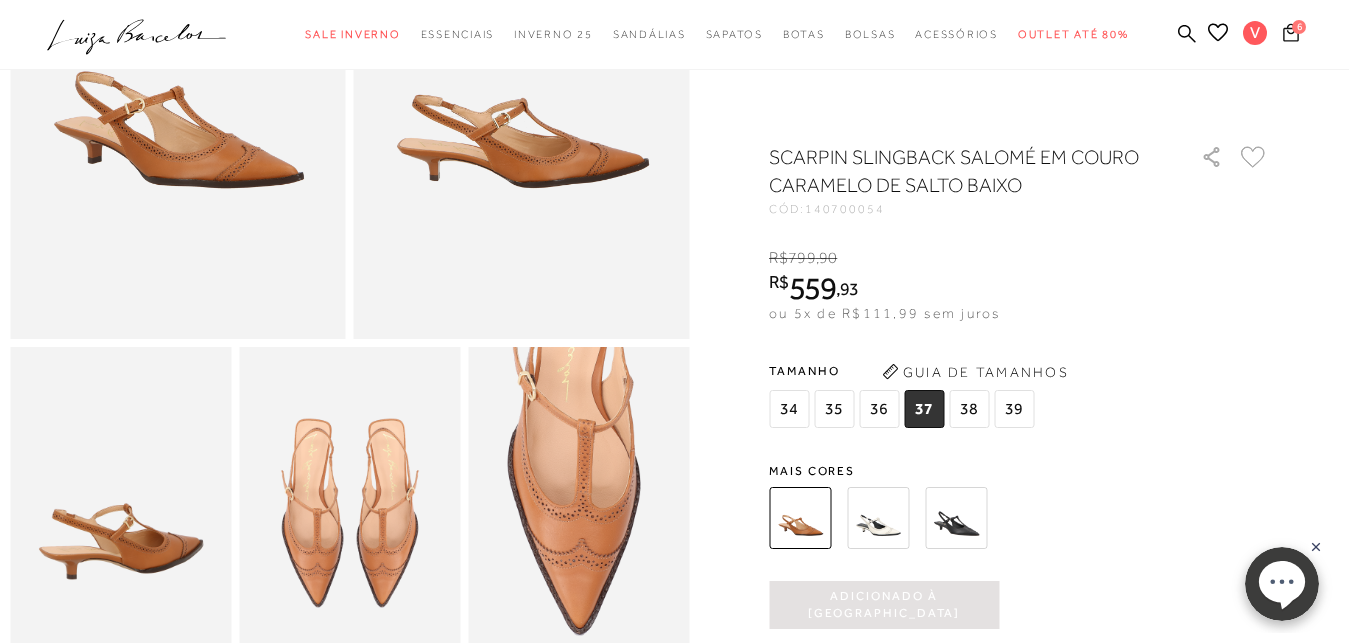 click 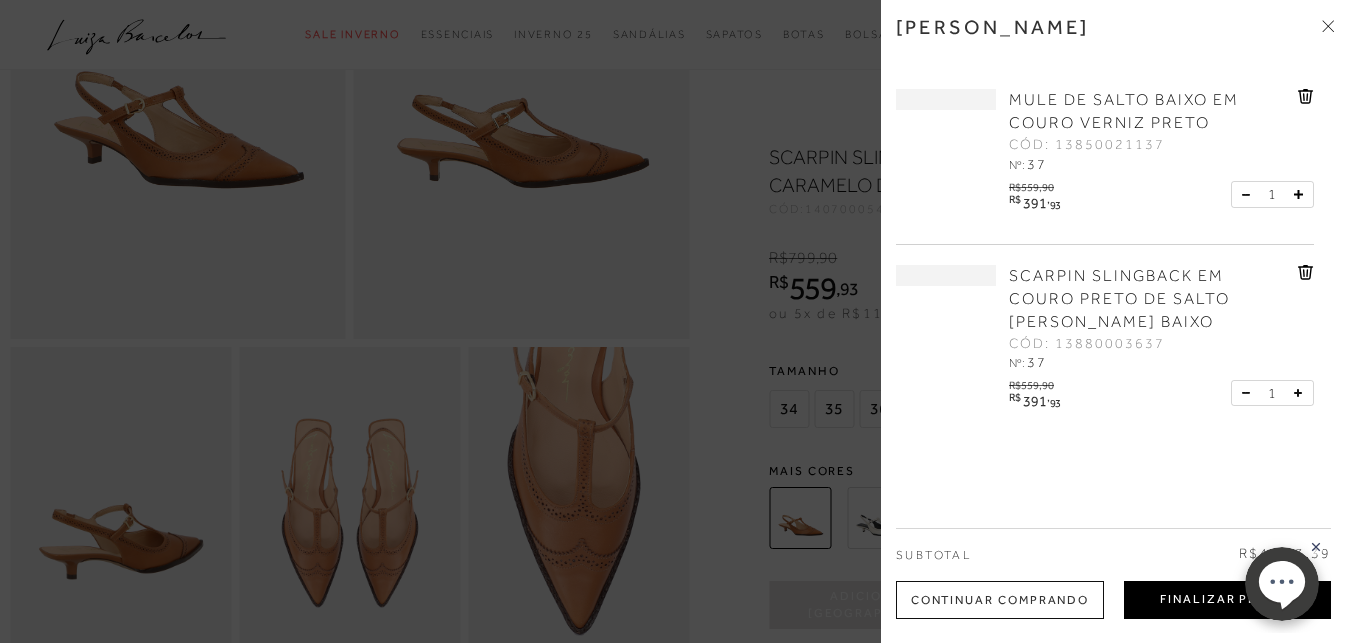 click on "Finalizar Pedido" at bounding box center (1227, 600) 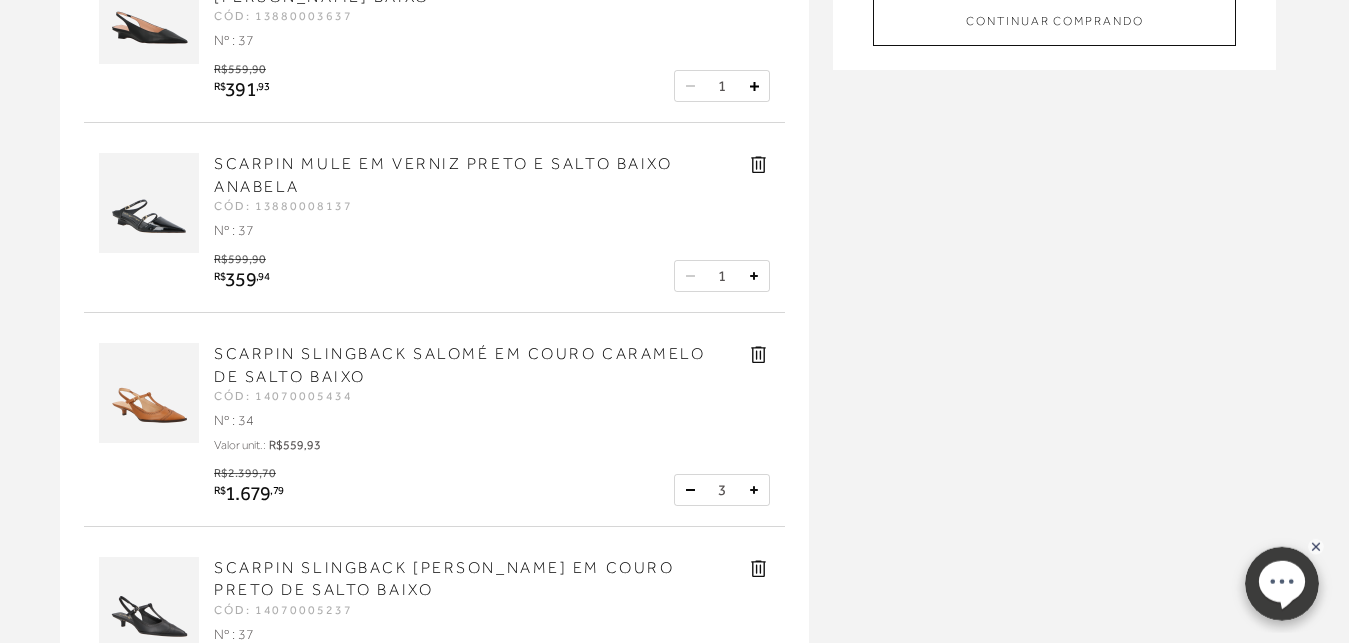scroll, scrollTop: 510, scrollLeft: 0, axis: vertical 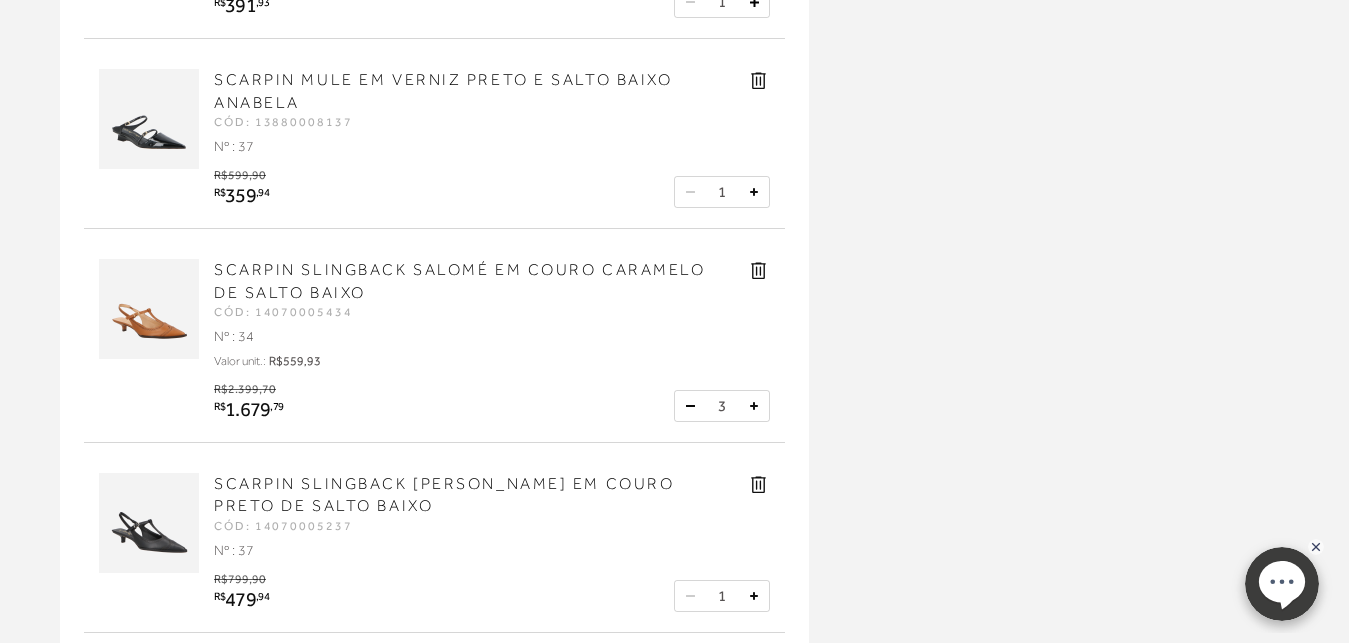 click 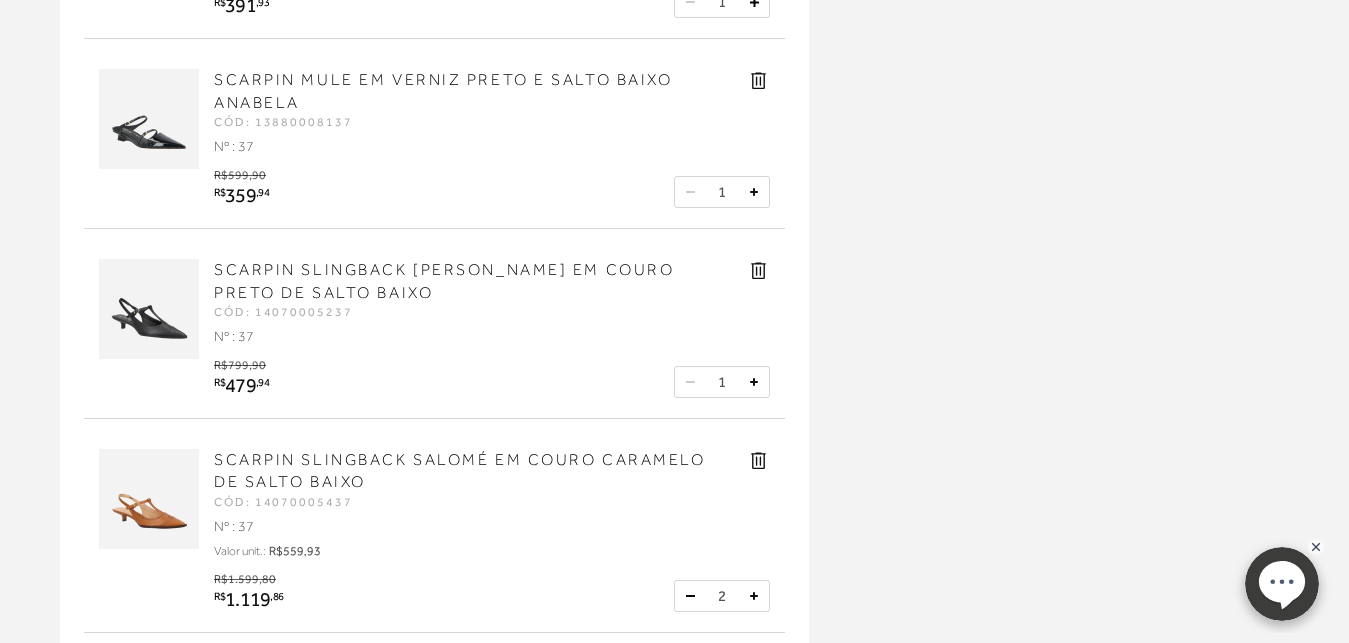 click at bounding box center (690, 596) 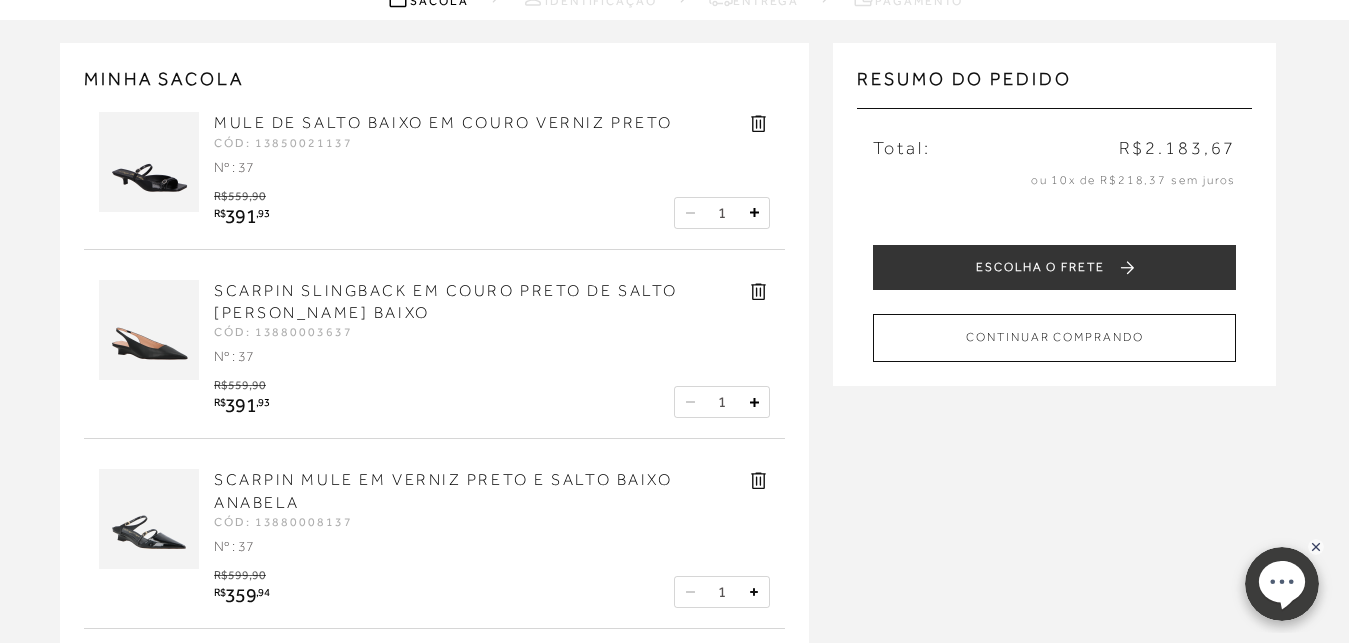 scroll, scrollTop: 102, scrollLeft: 0, axis: vertical 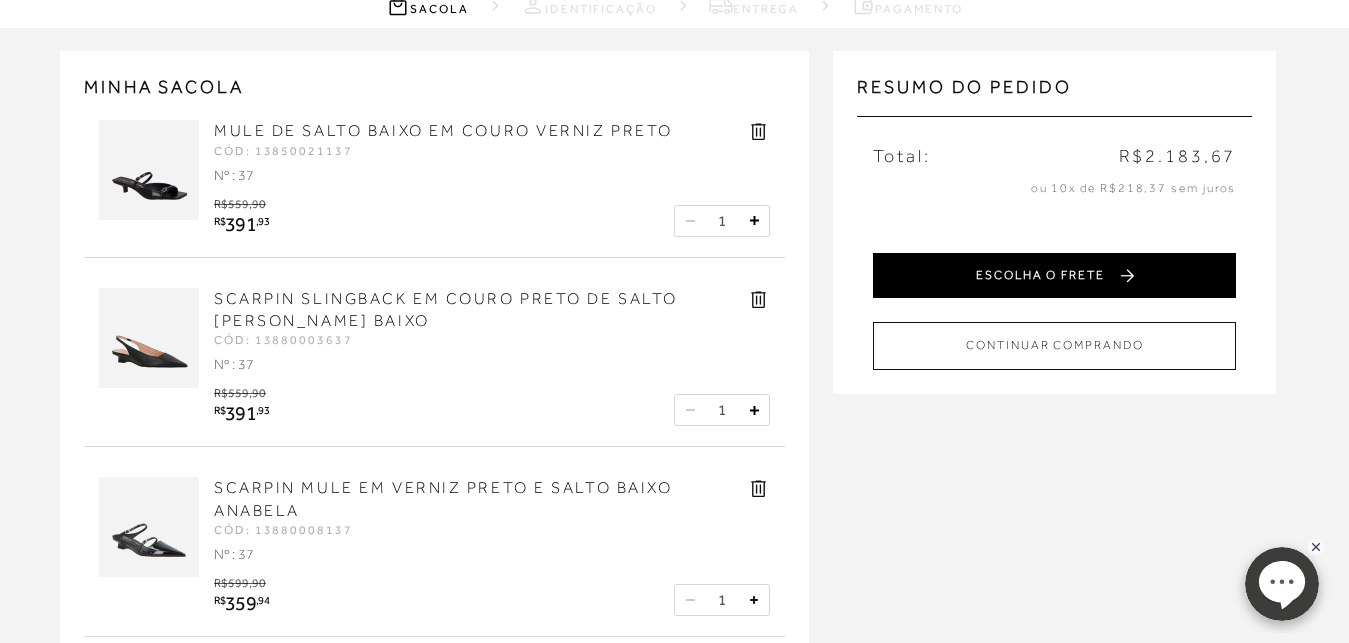 click on "ESCOLHA O FRETE" at bounding box center (1054, 275) 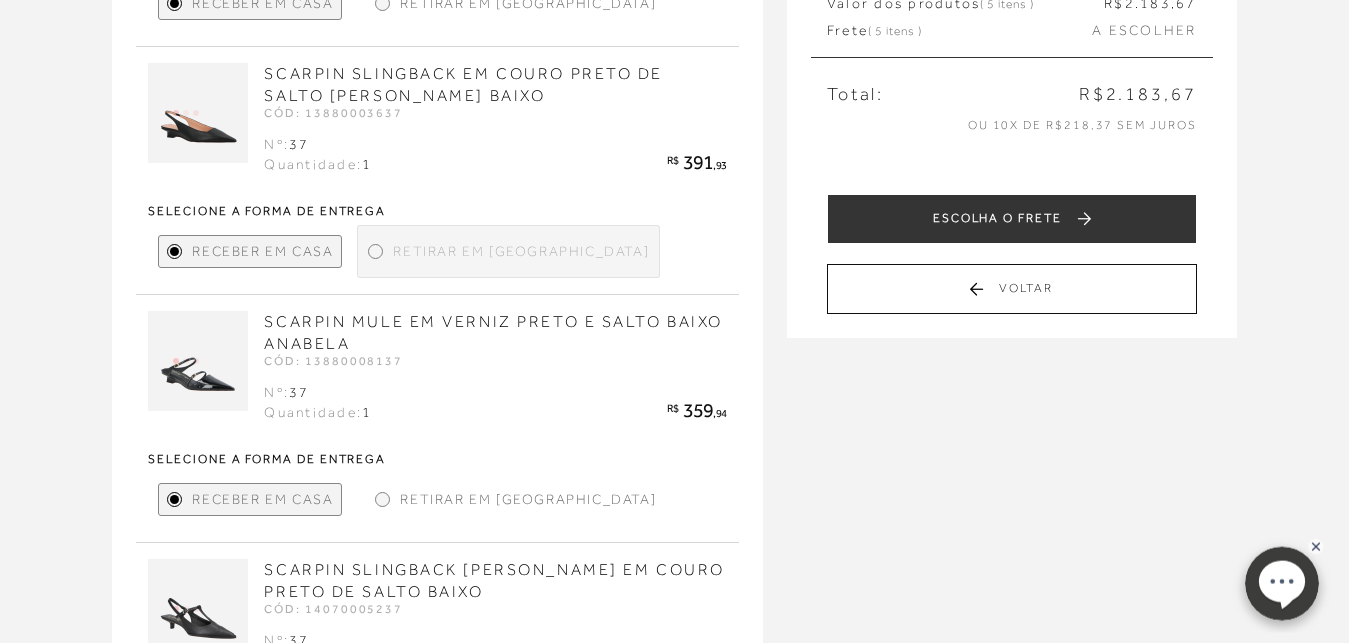 scroll, scrollTop: 408, scrollLeft: 0, axis: vertical 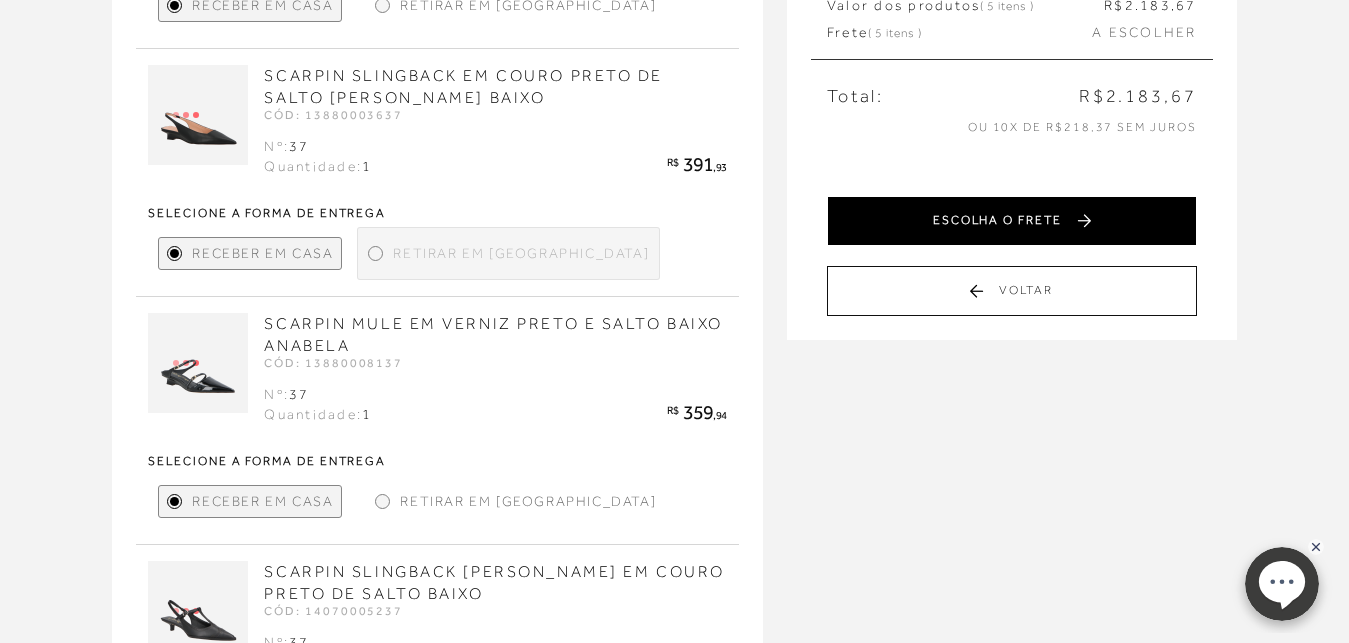 click on "ESCOLHA O FRETE" at bounding box center [1012, 221] 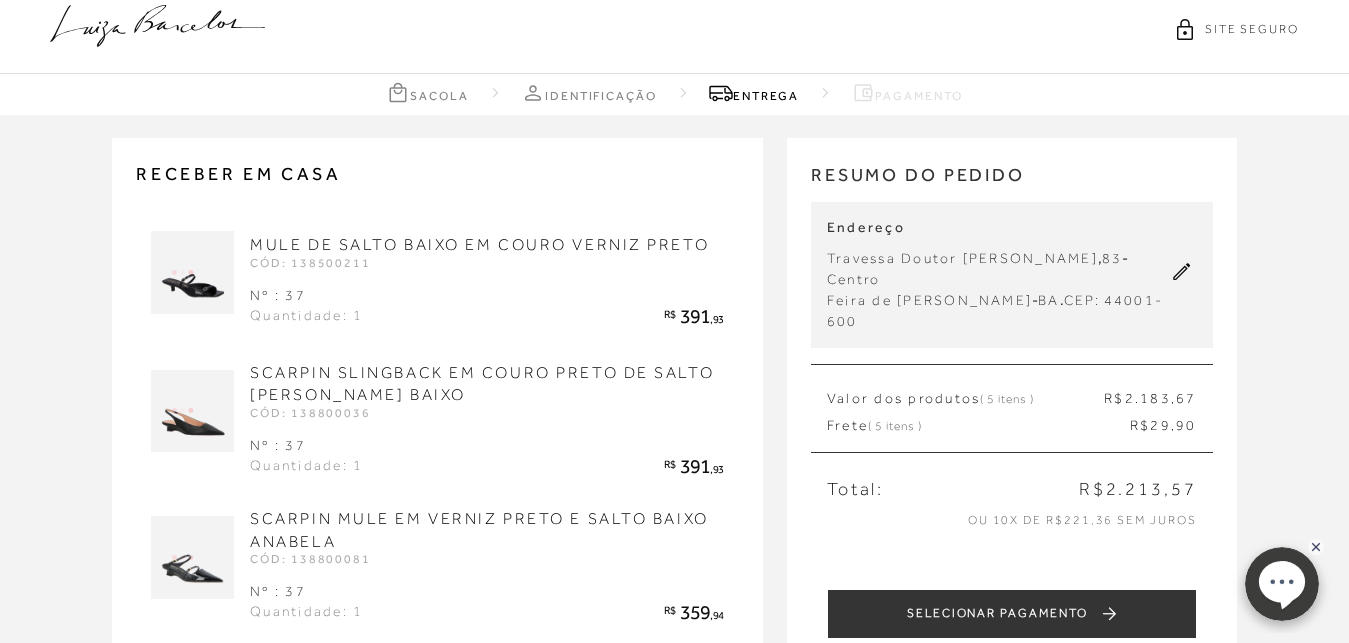 scroll, scrollTop: 0, scrollLeft: 0, axis: both 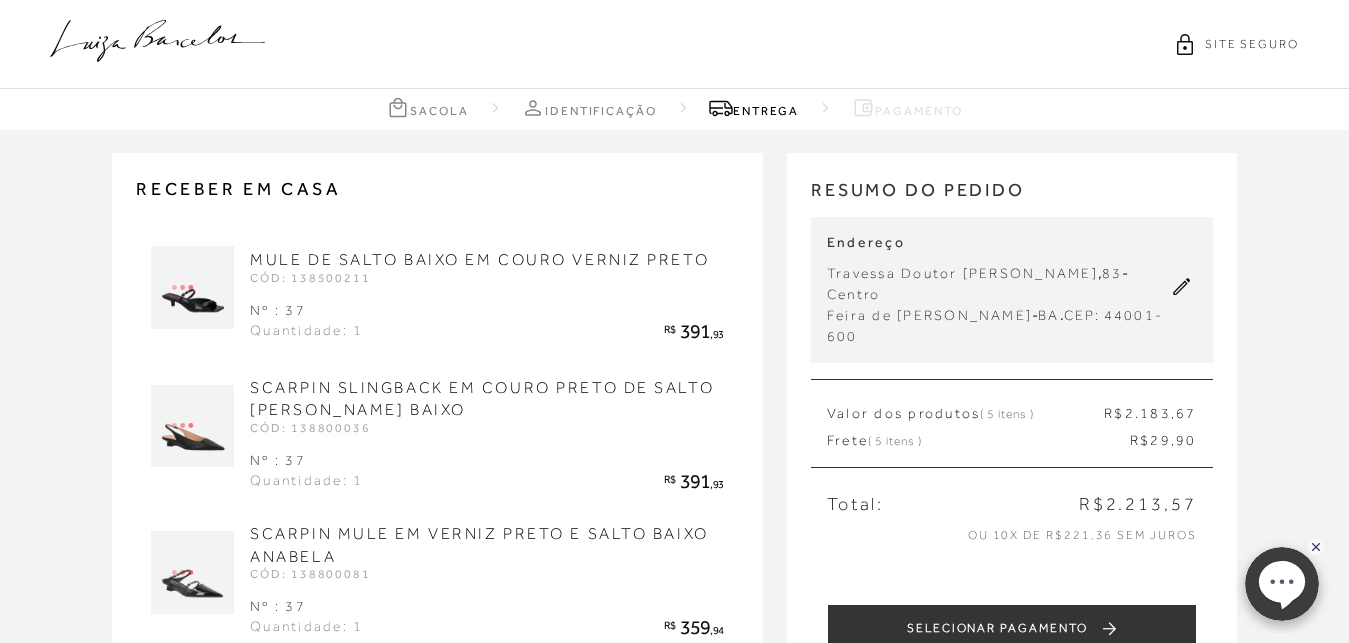 click 